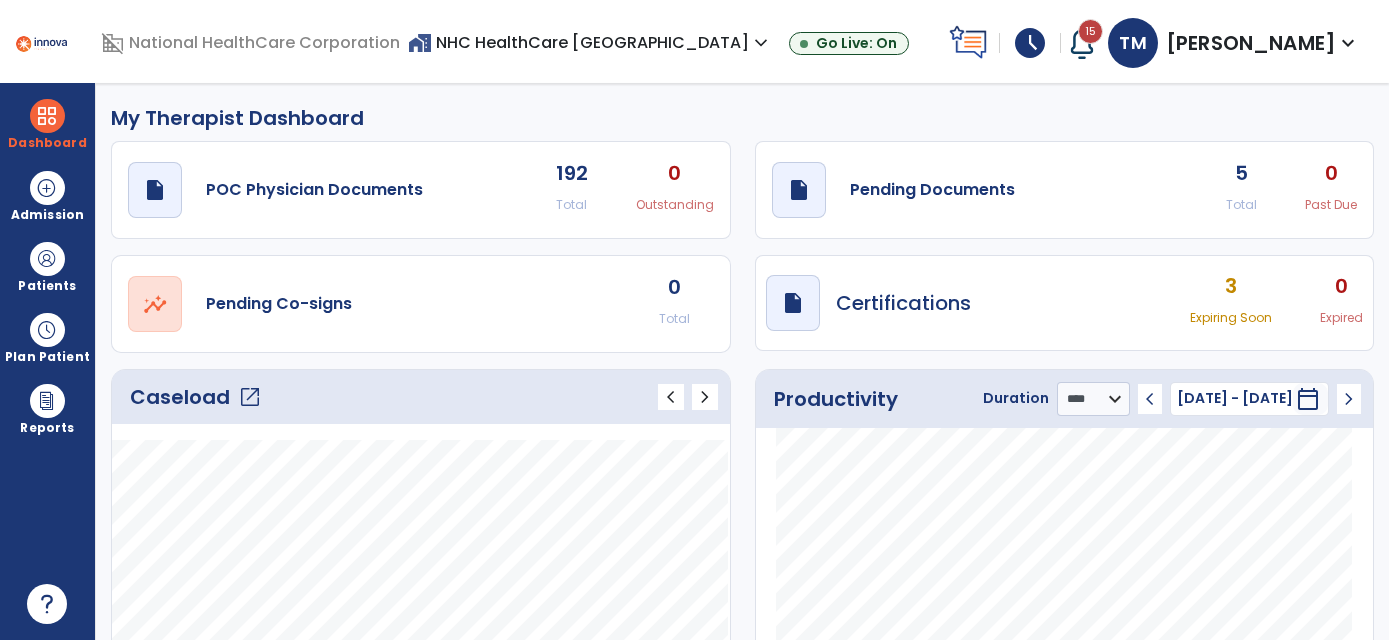 select on "****" 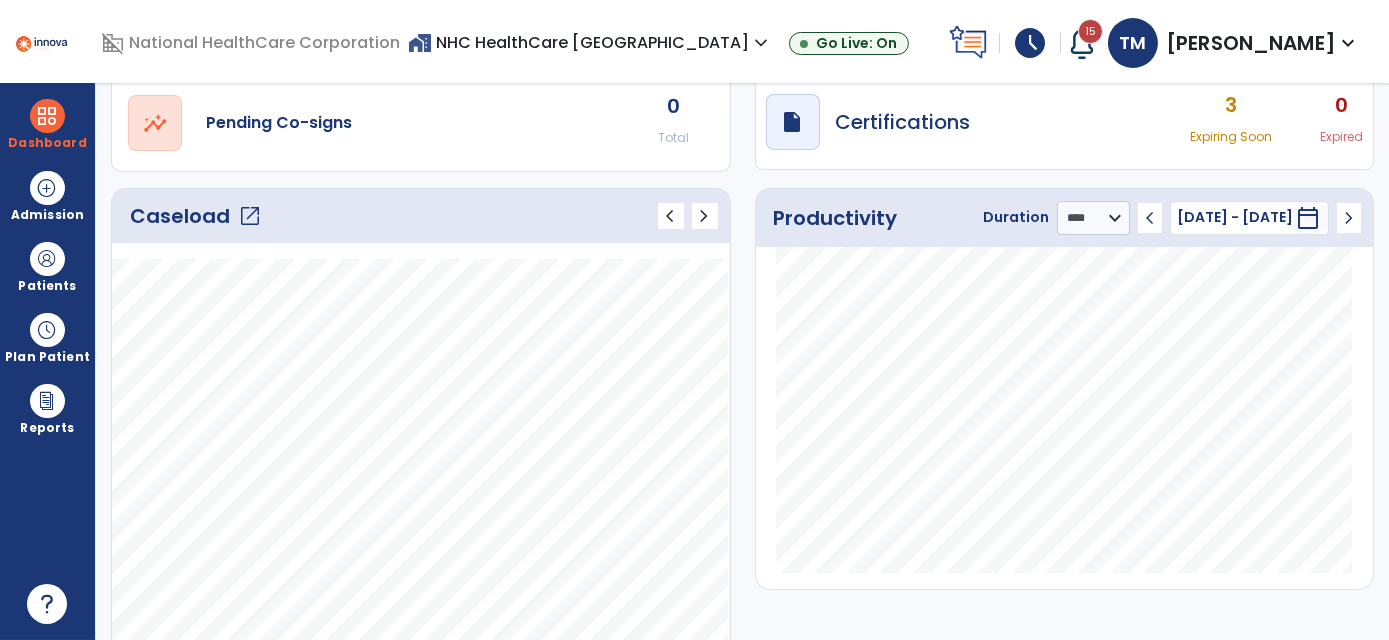 scroll, scrollTop: 0, scrollLeft: 0, axis: both 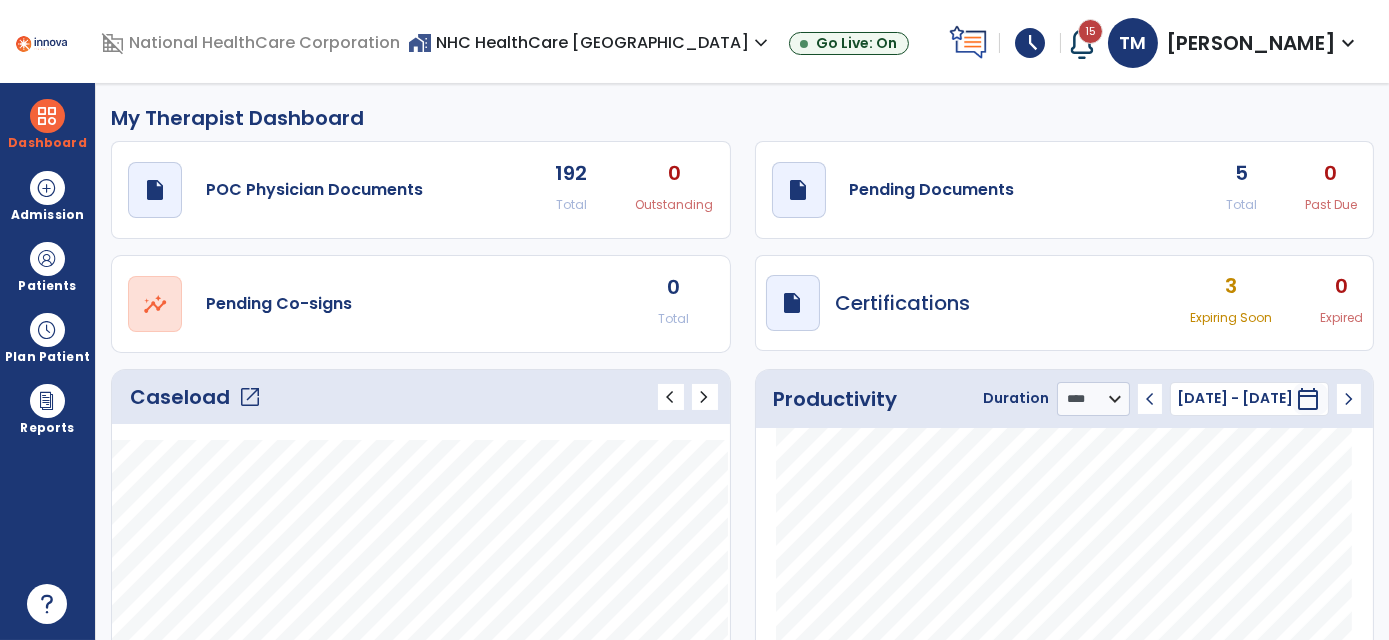 click on "Caseload   open_in_new   chevron_left   chevron_right" 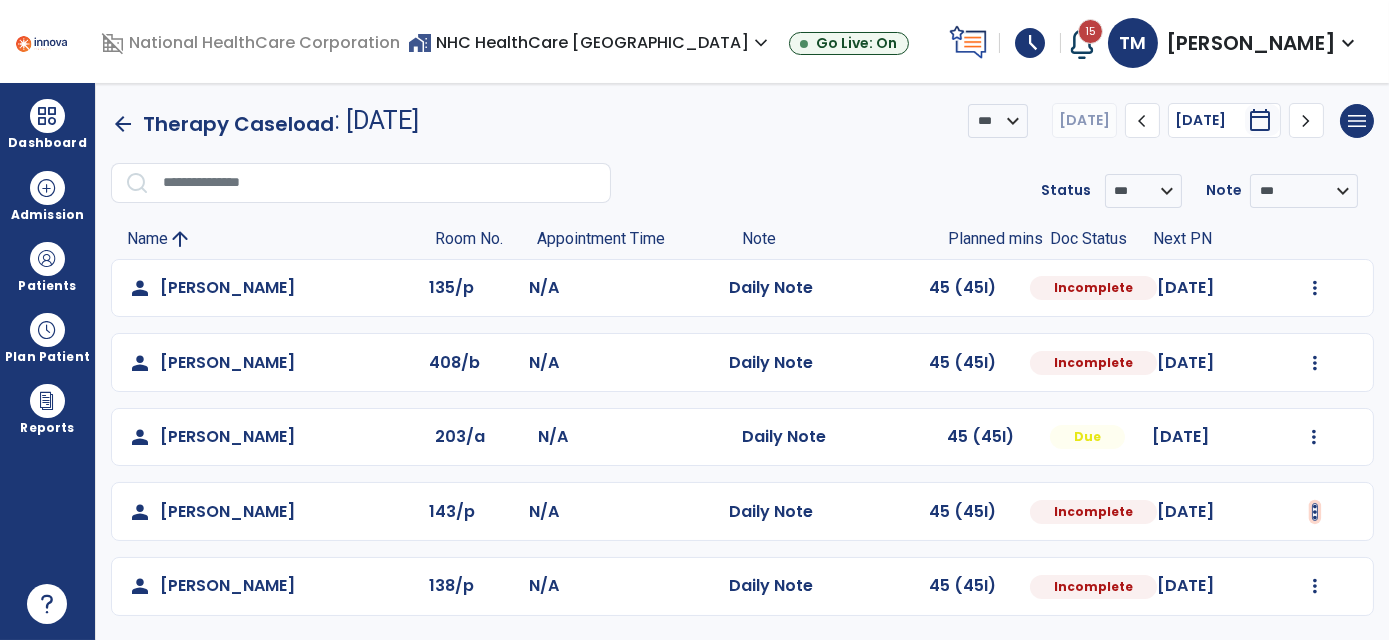 click at bounding box center (1315, 288) 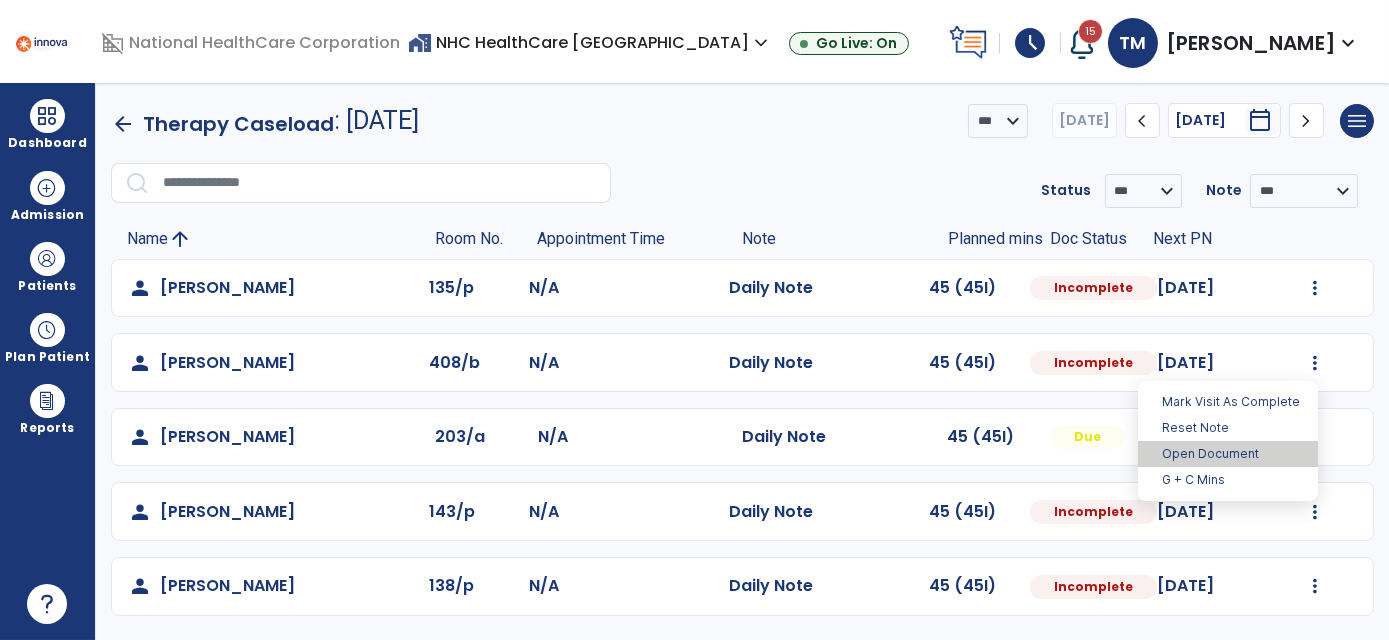 click on "Open Document" at bounding box center (1228, 454) 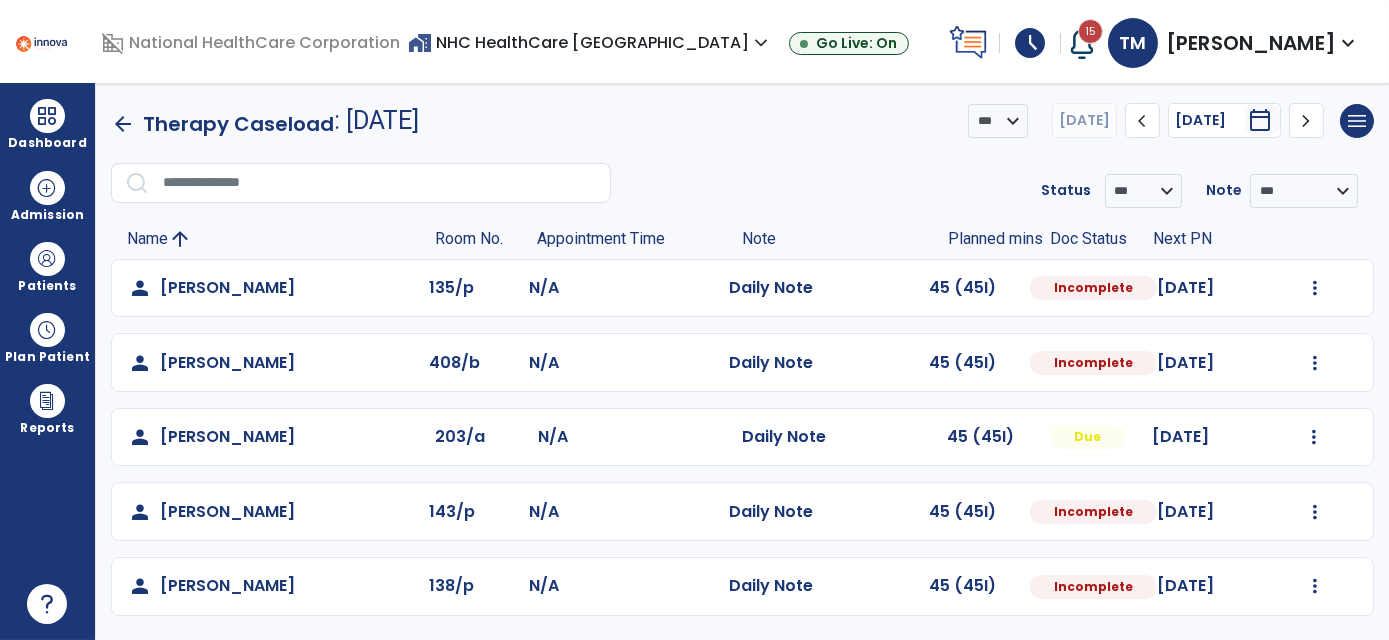 select on "*" 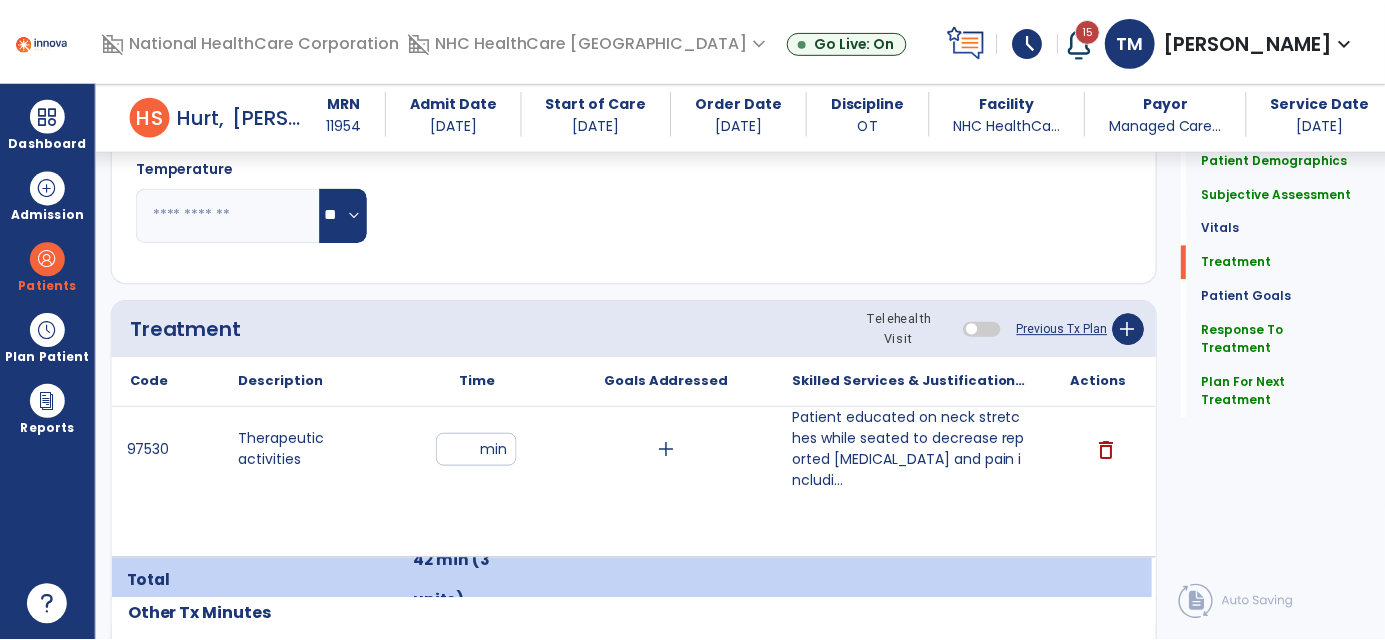 scroll, scrollTop: 1090, scrollLeft: 0, axis: vertical 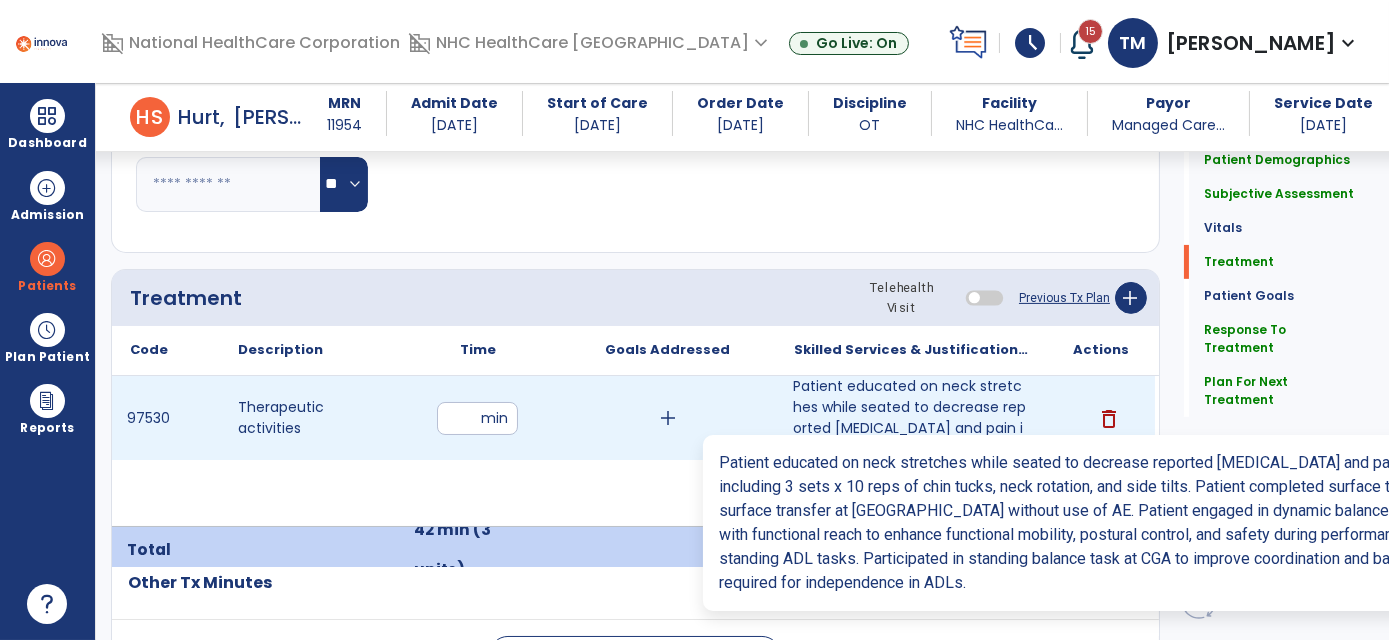 click on "Patient educated on neck stretches while seated to decrease reported [MEDICAL_DATA] and pain includi..." at bounding box center [911, 418] 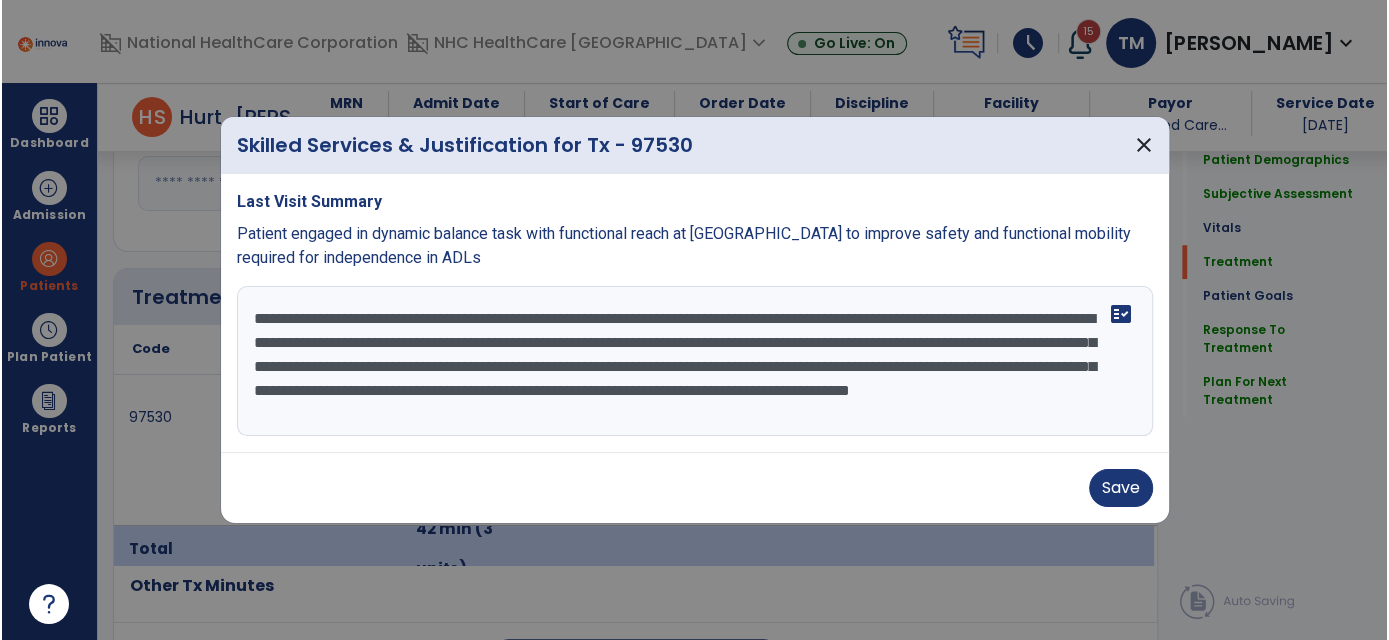scroll, scrollTop: 1090, scrollLeft: 0, axis: vertical 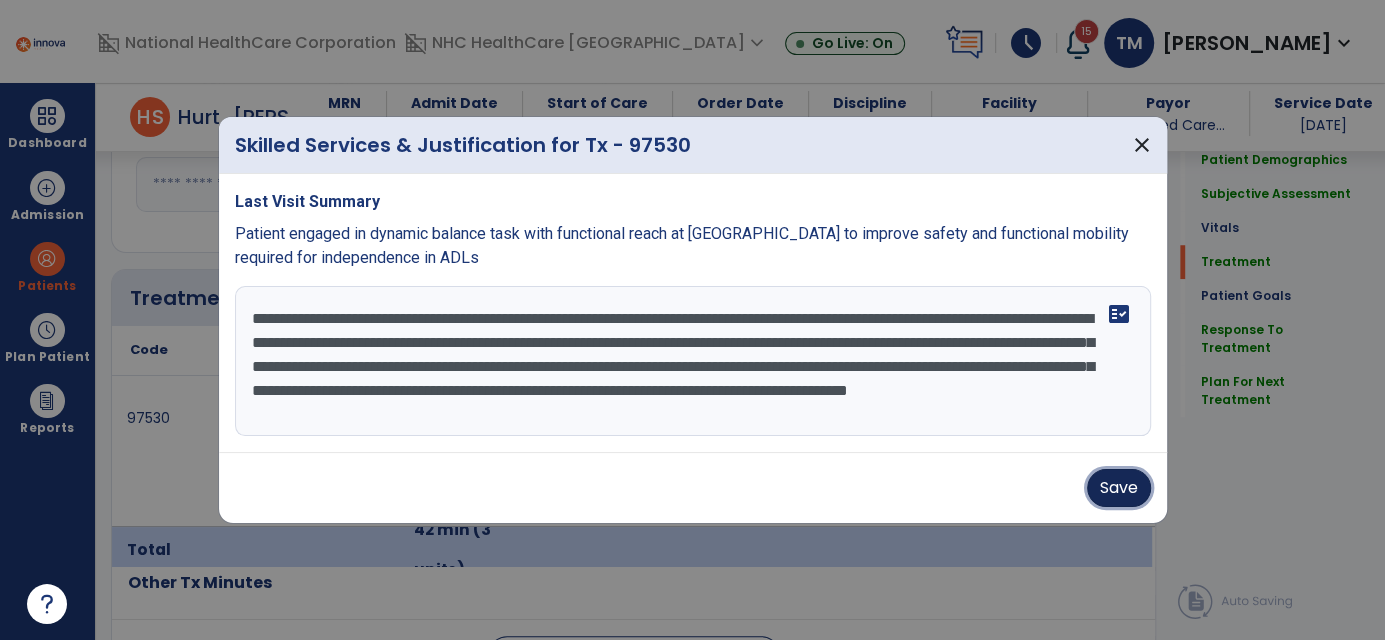 click on "Save" at bounding box center [1119, 488] 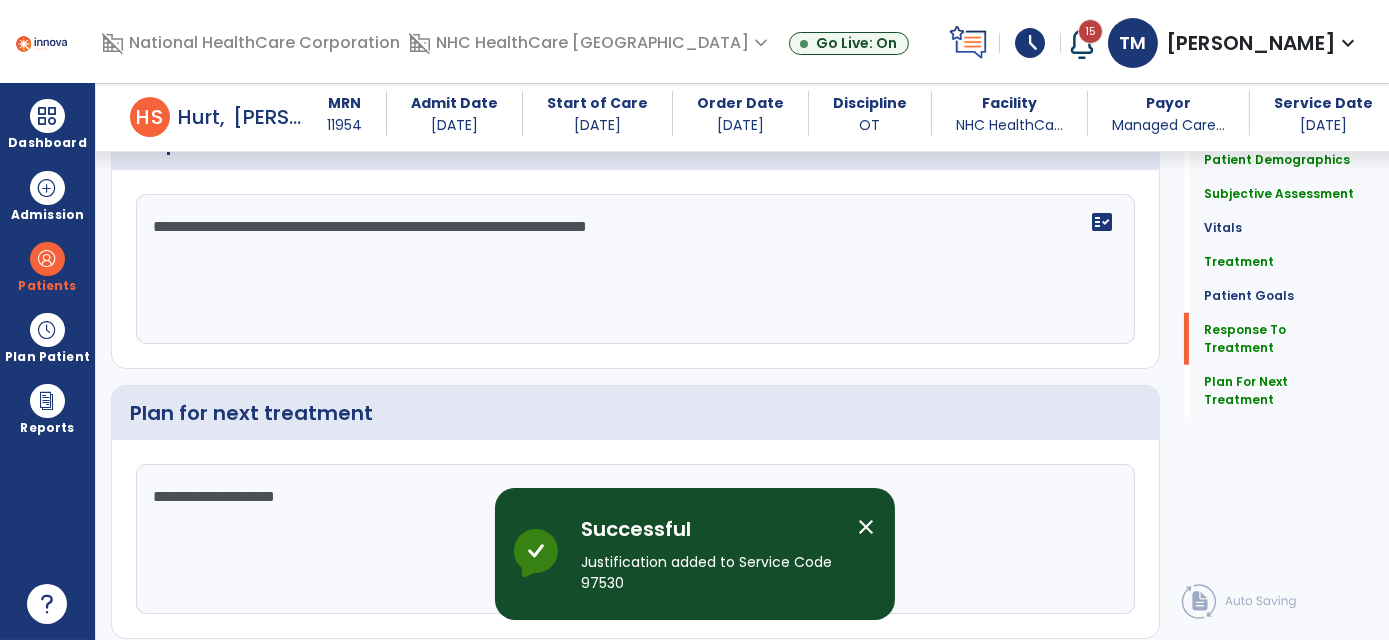 scroll, scrollTop: 2677, scrollLeft: 0, axis: vertical 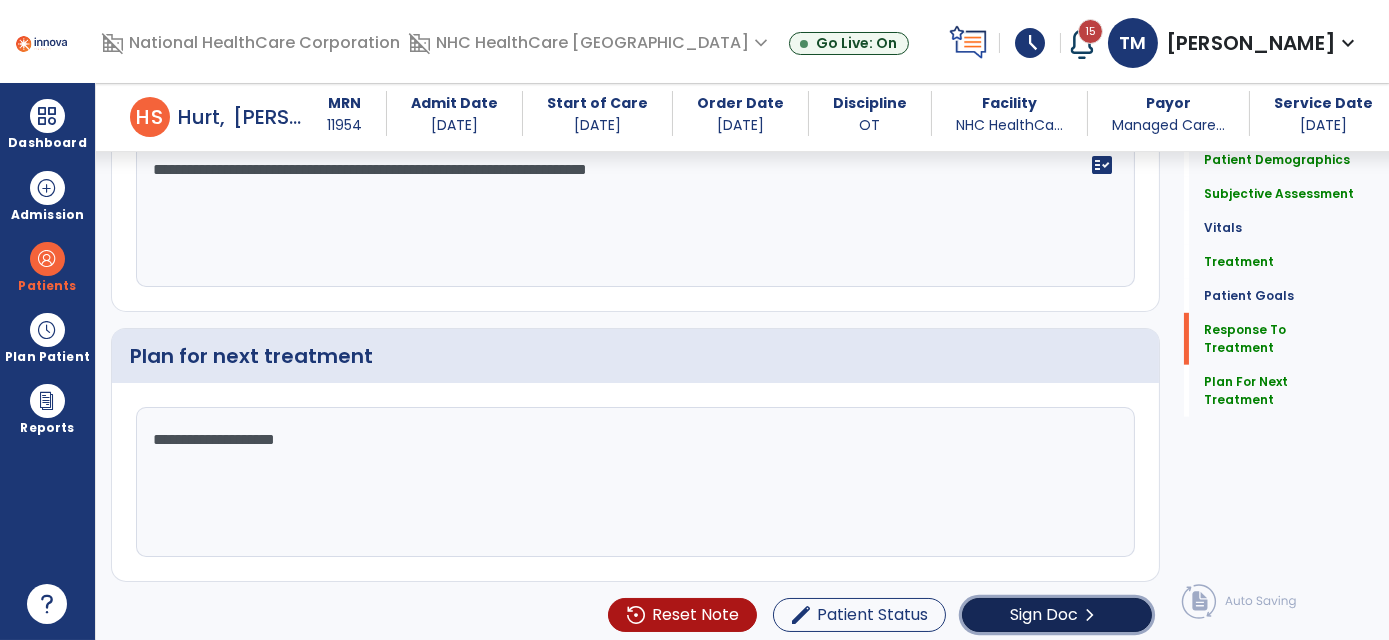 click on "Sign Doc" 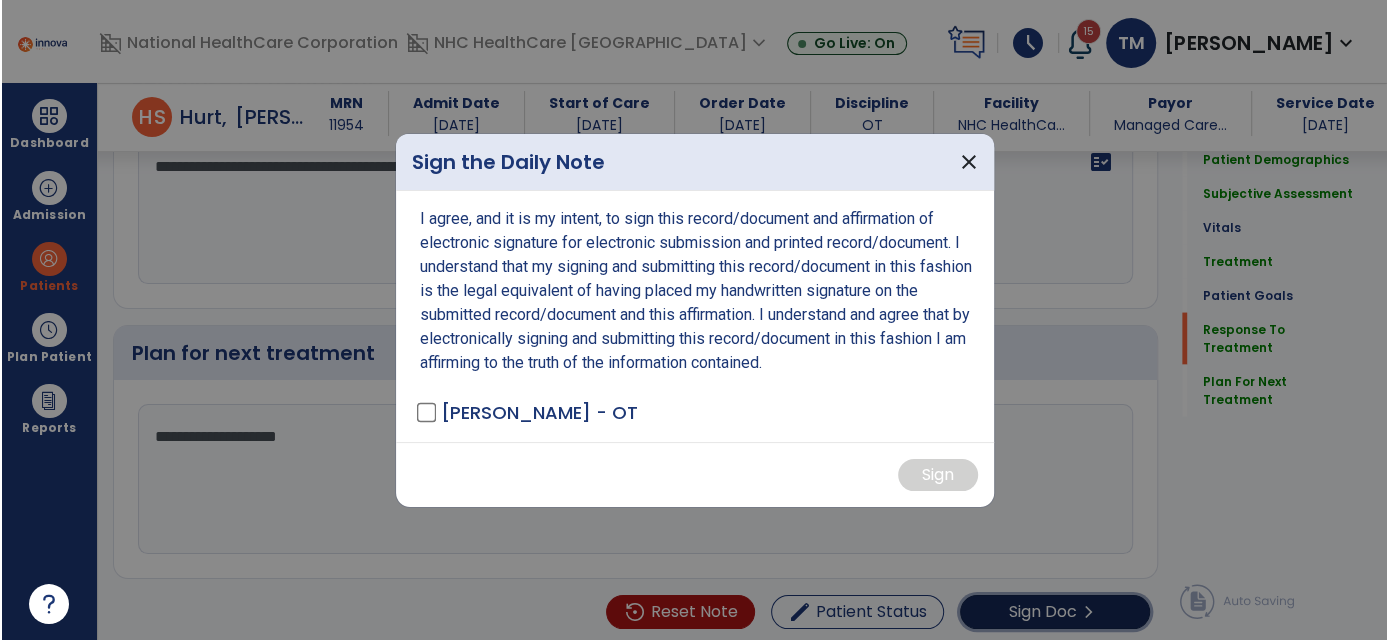 scroll, scrollTop: 2677, scrollLeft: 0, axis: vertical 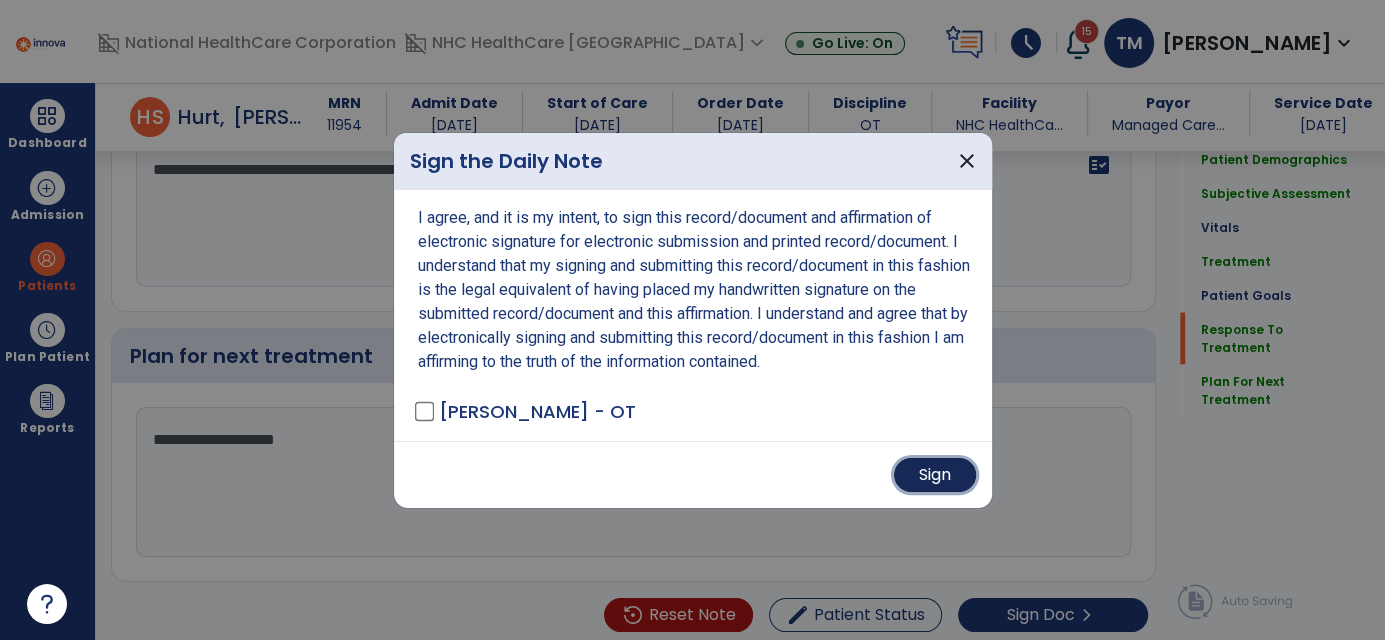 click on "Sign" at bounding box center (935, 475) 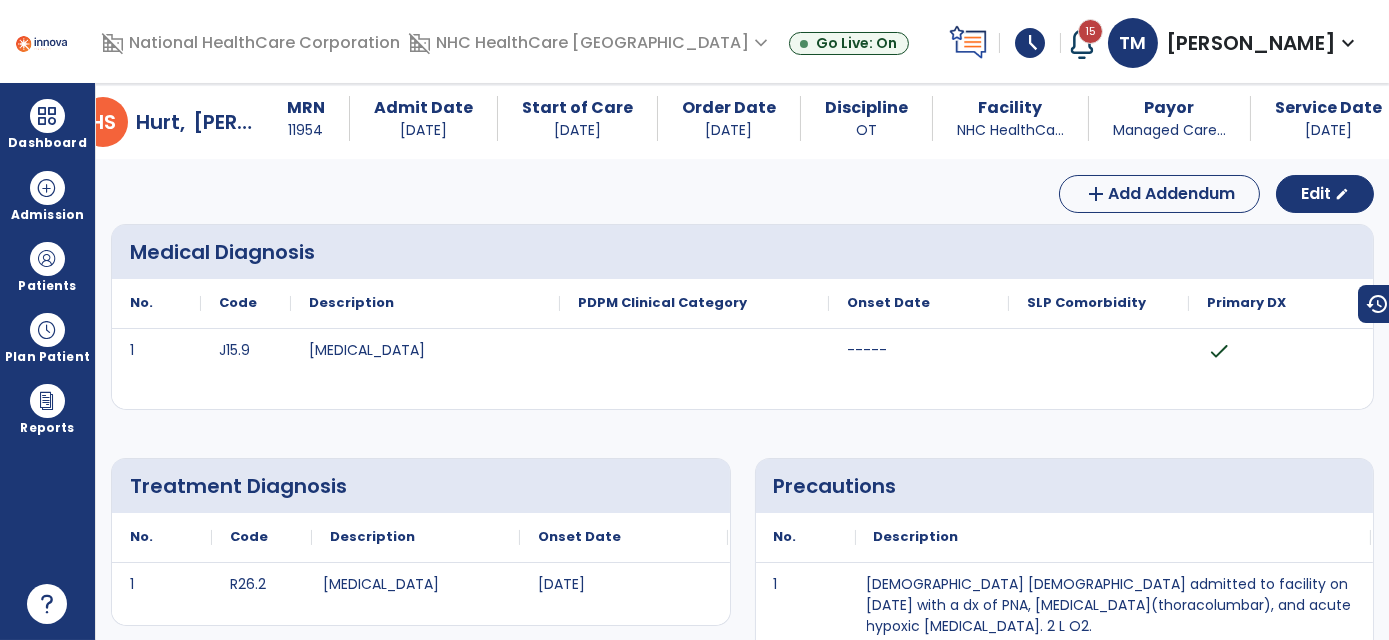 scroll, scrollTop: 0, scrollLeft: 0, axis: both 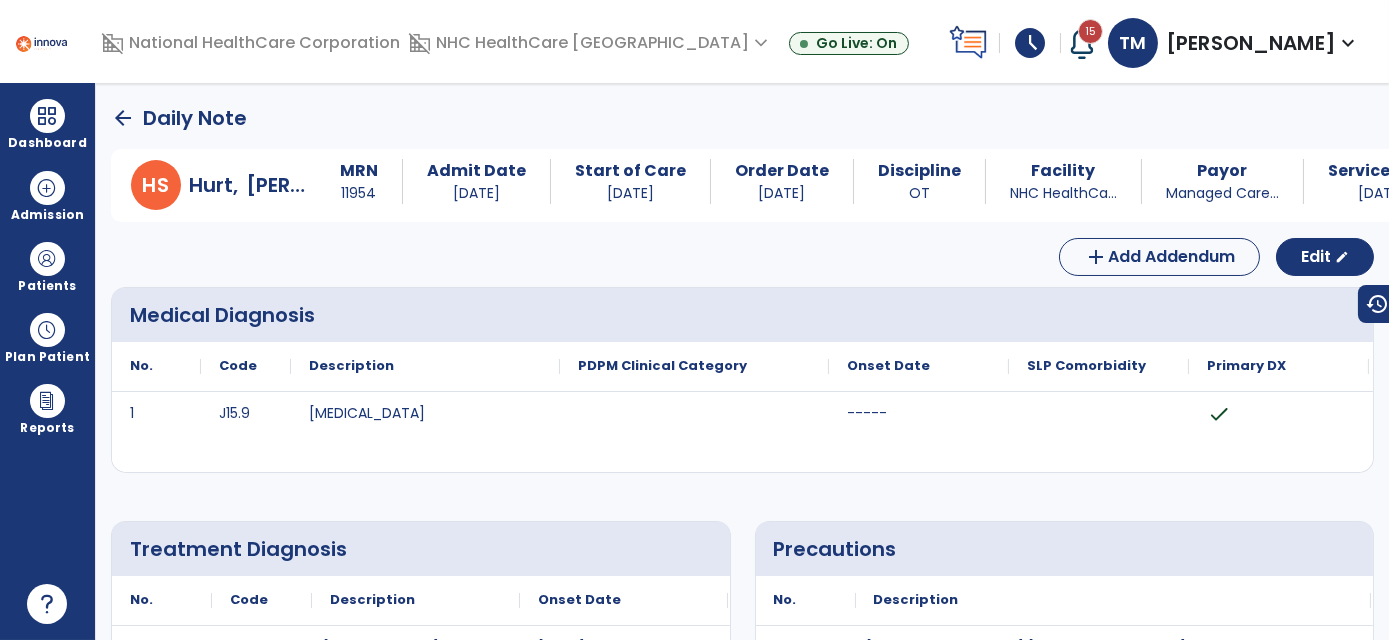 click on "arrow_back" 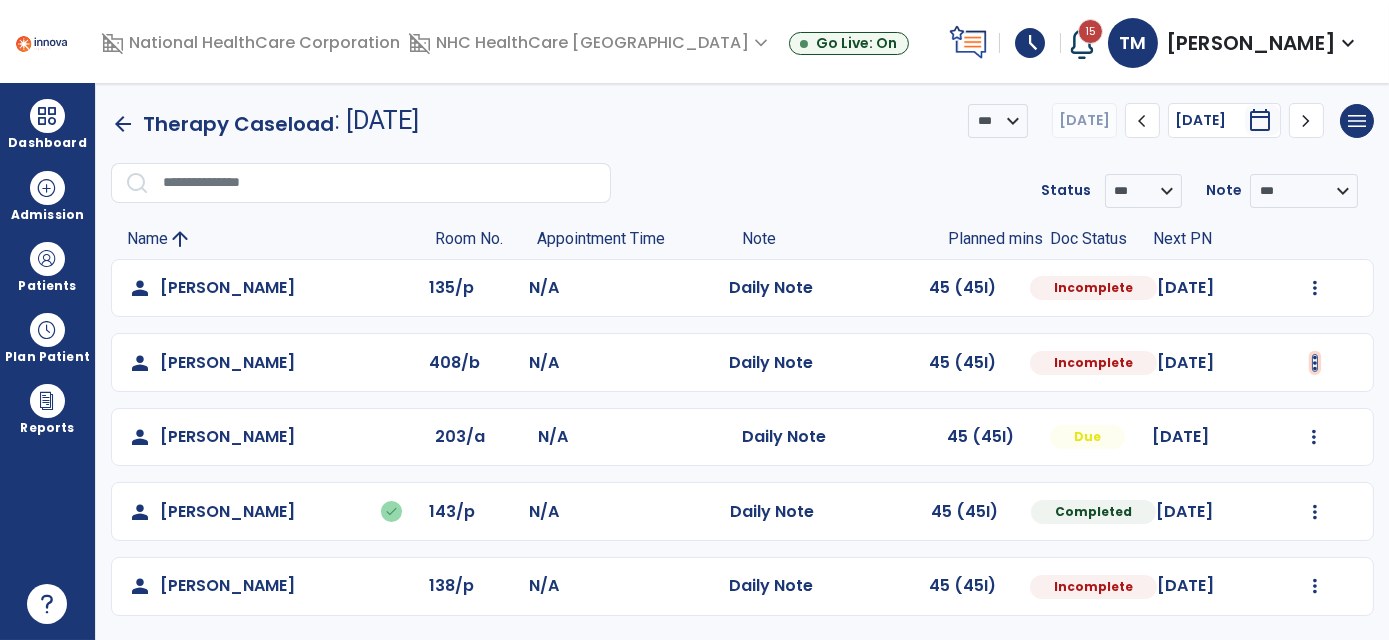 click at bounding box center (1315, 288) 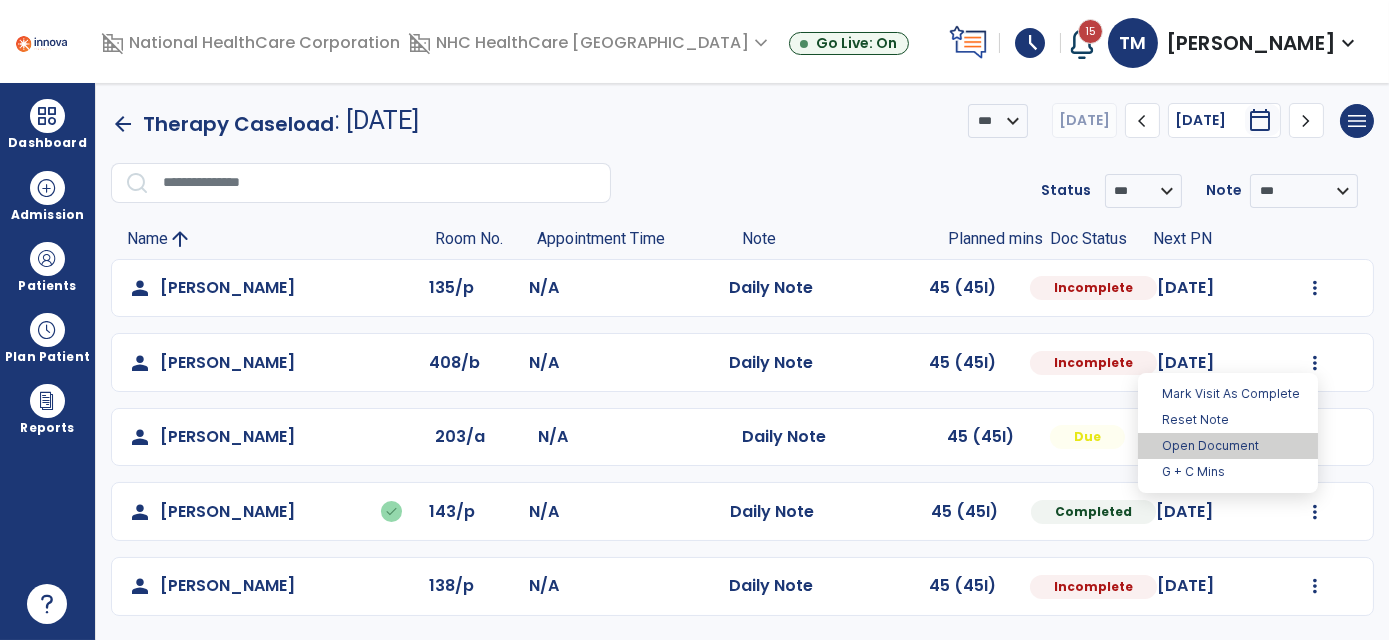 click on "Open Document" at bounding box center (1228, 446) 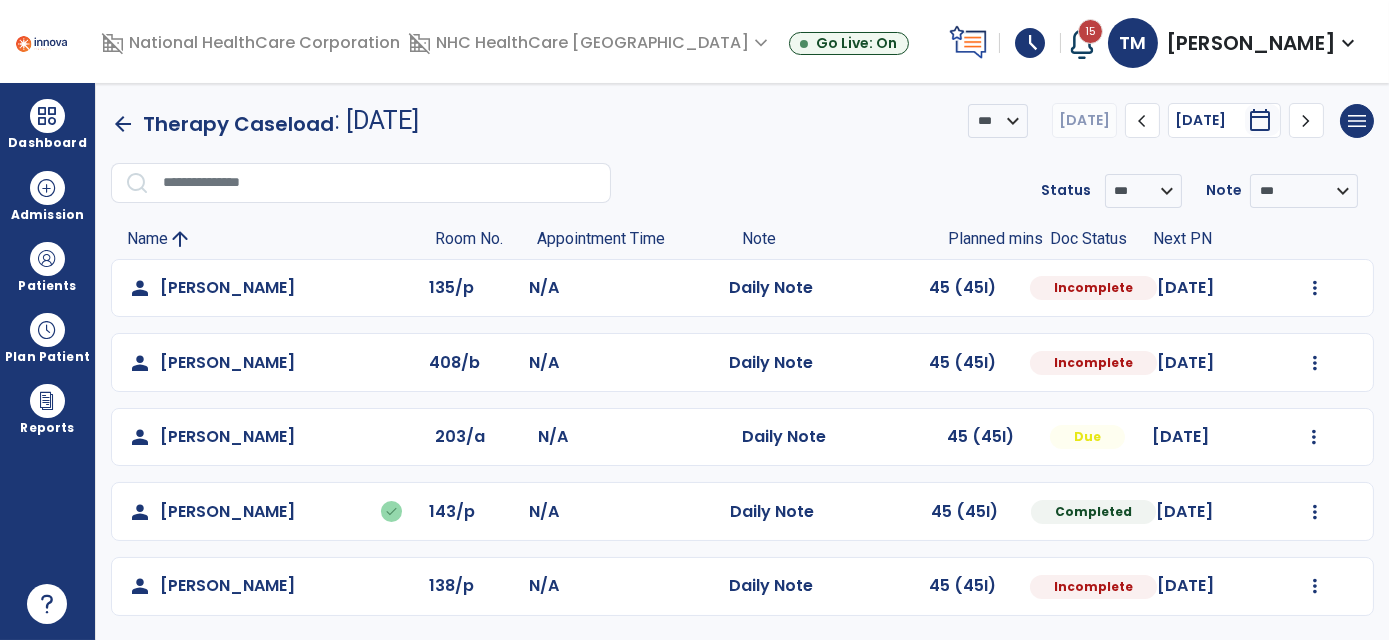 select on "*" 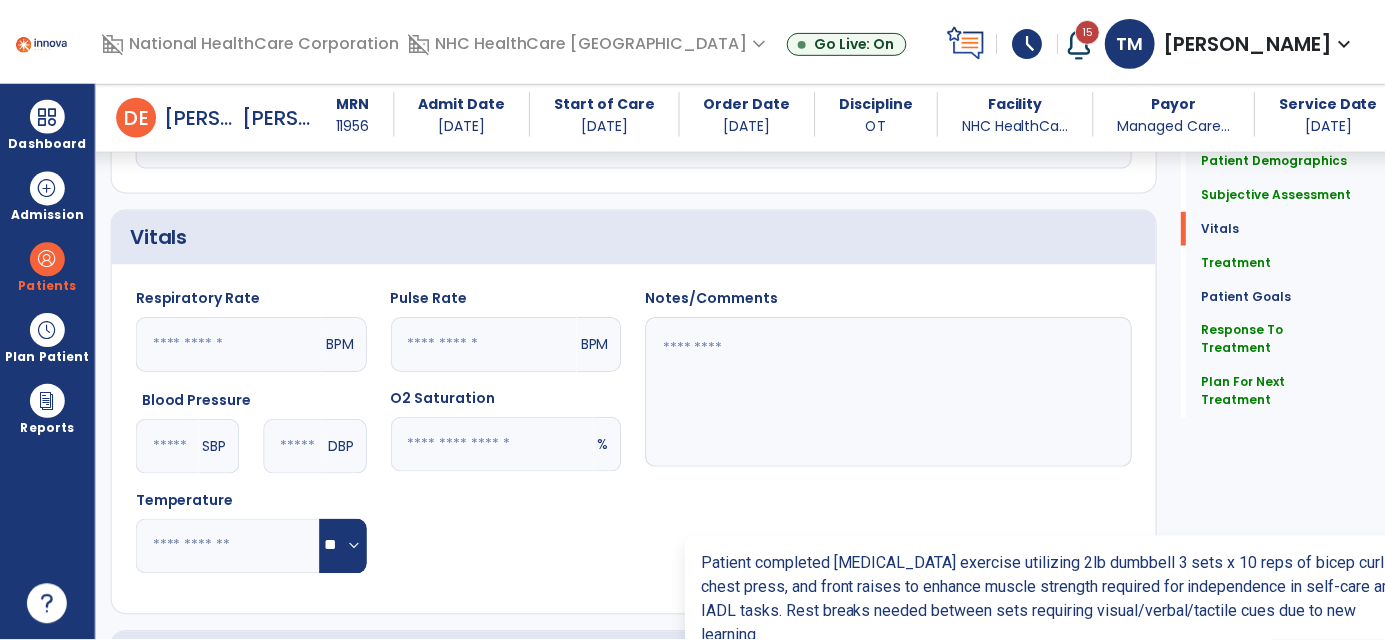 scroll, scrollTop: 909, scrollLeft: 0, axis: vertical 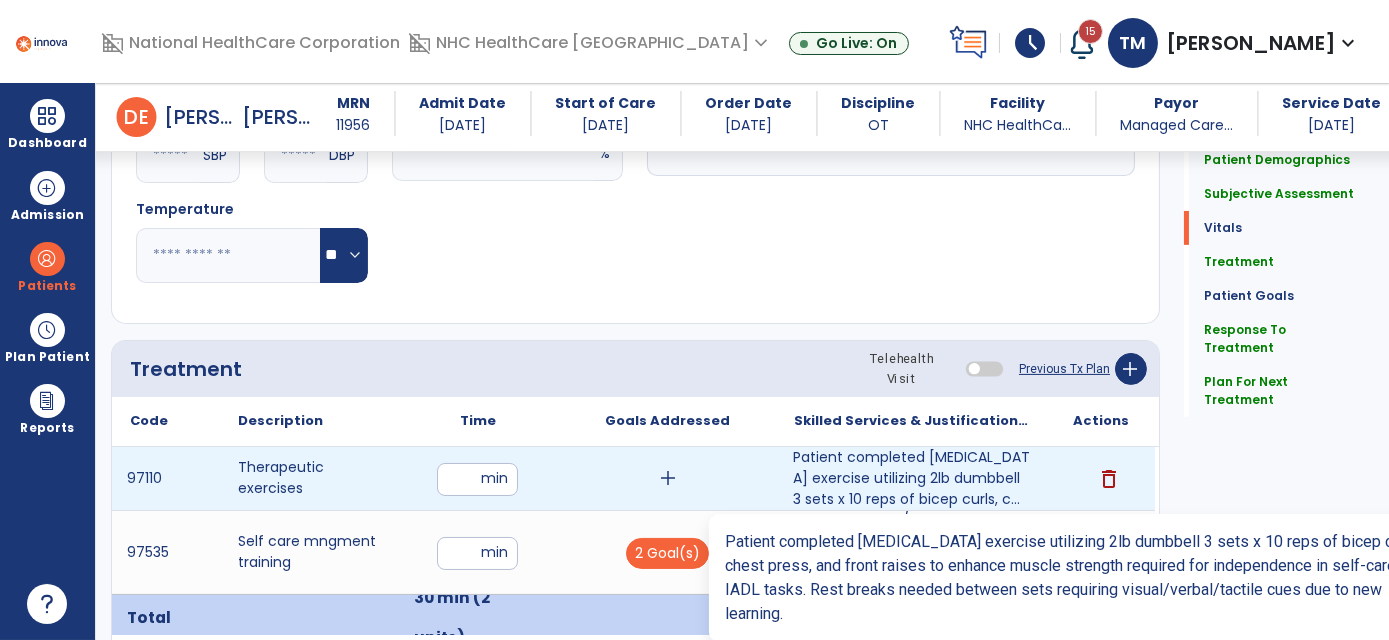 click on "Patient completed [MEDICAL_DATA] exercise utilizing 2lb dumbbell 3 sets x 10 reps of bicep curls, c..." at bounding box center [911, 478] 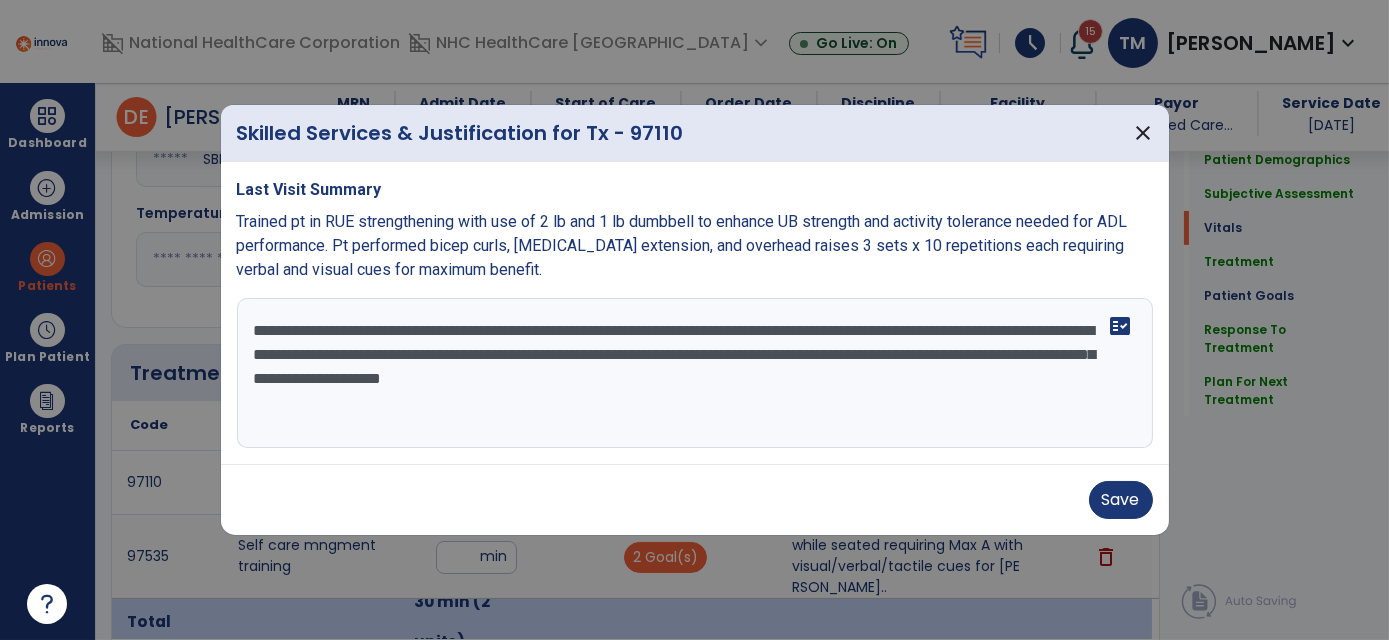 scroll, scrollTop: 909, scrollLeft: 0, axis: vertical 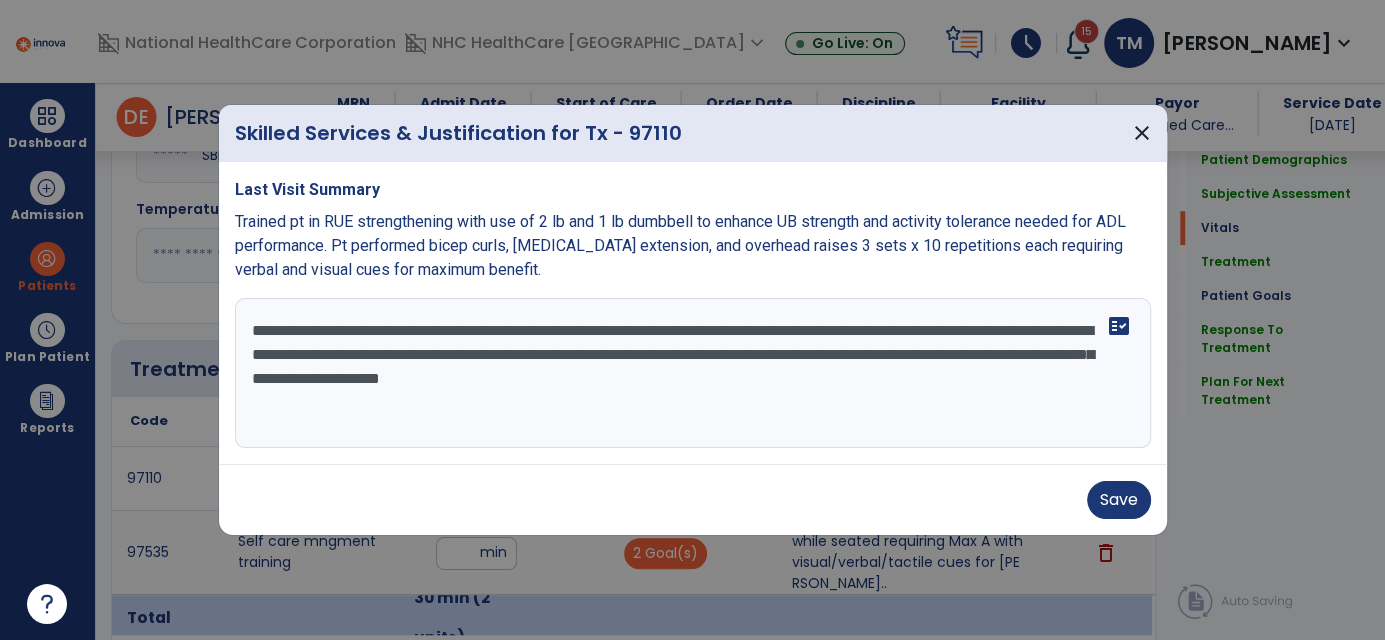 click on "**********" at bounding box center [693, 373] 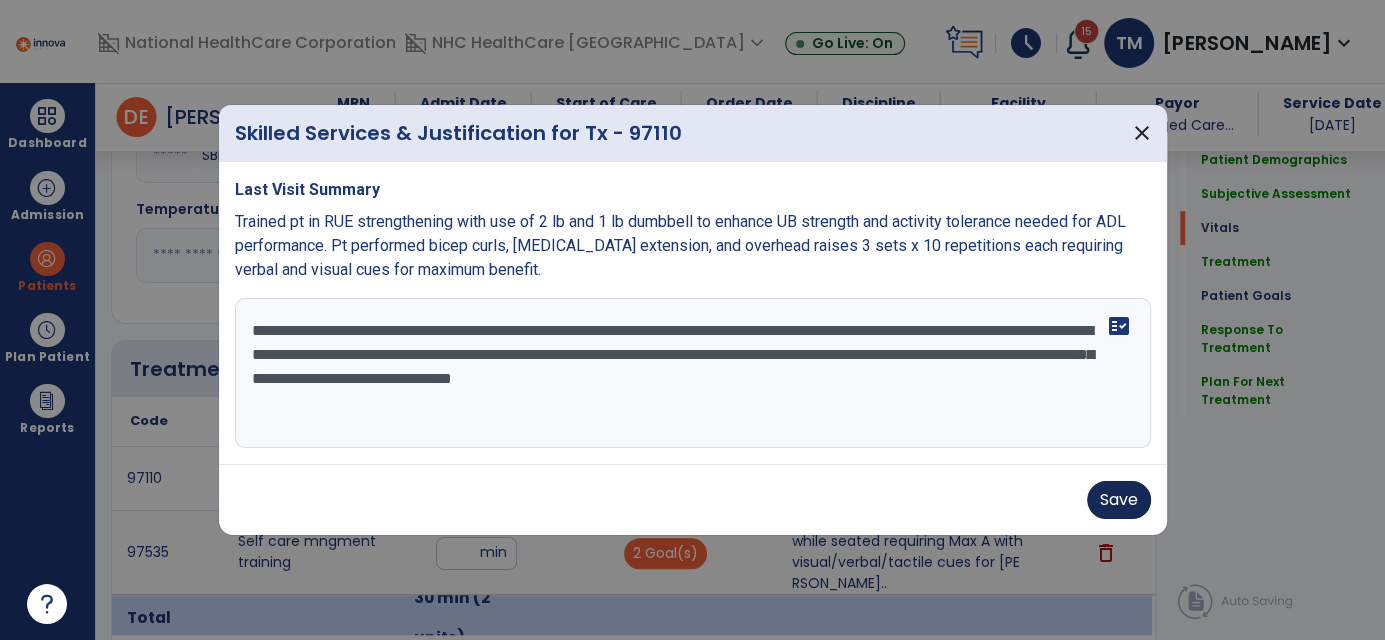 type on "**********" 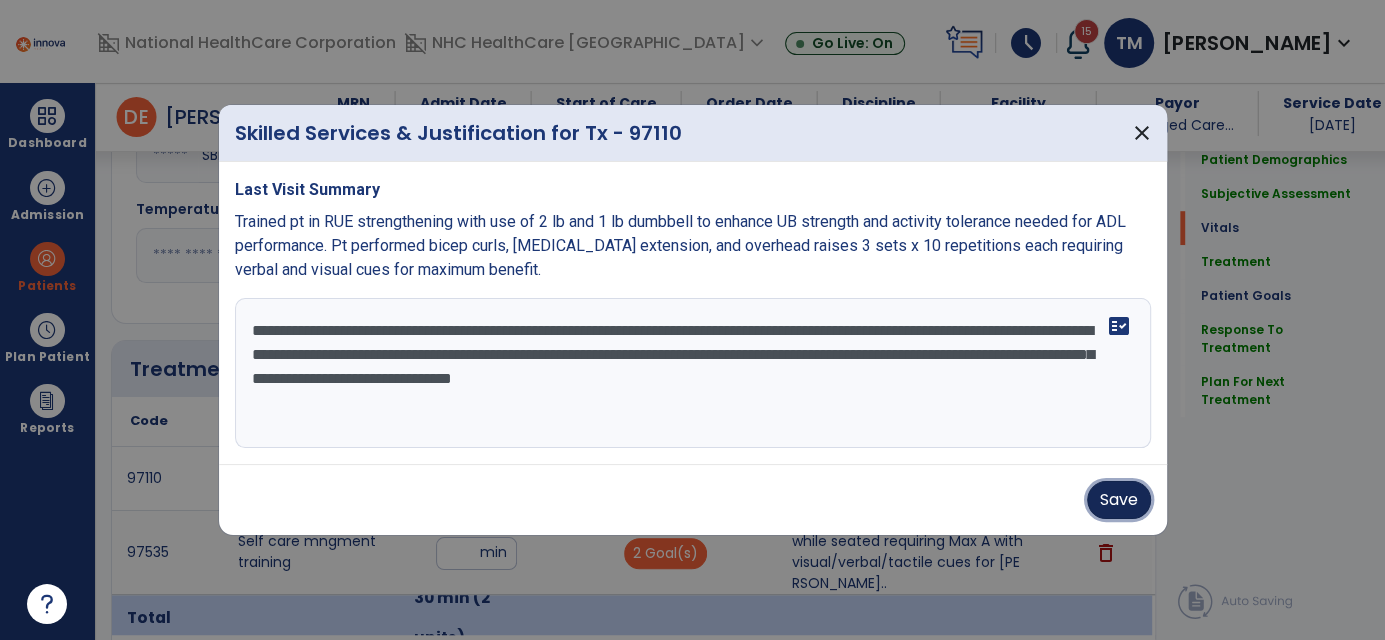 click on "Save" at bounding box center [1119, 500] 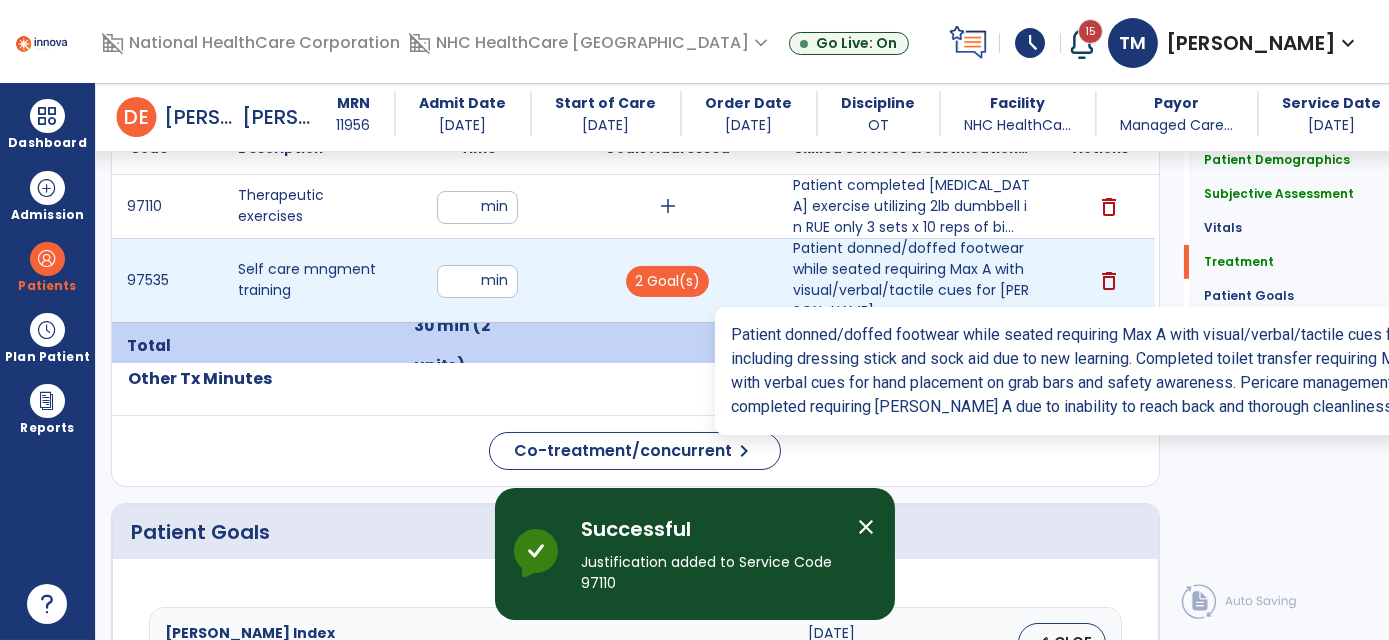 click on "Patient donned/doffed footwear while seated requiring Max A with visual/verbal/tactile cues for [PERSON_NAME].." at bounding box center [911, 280] 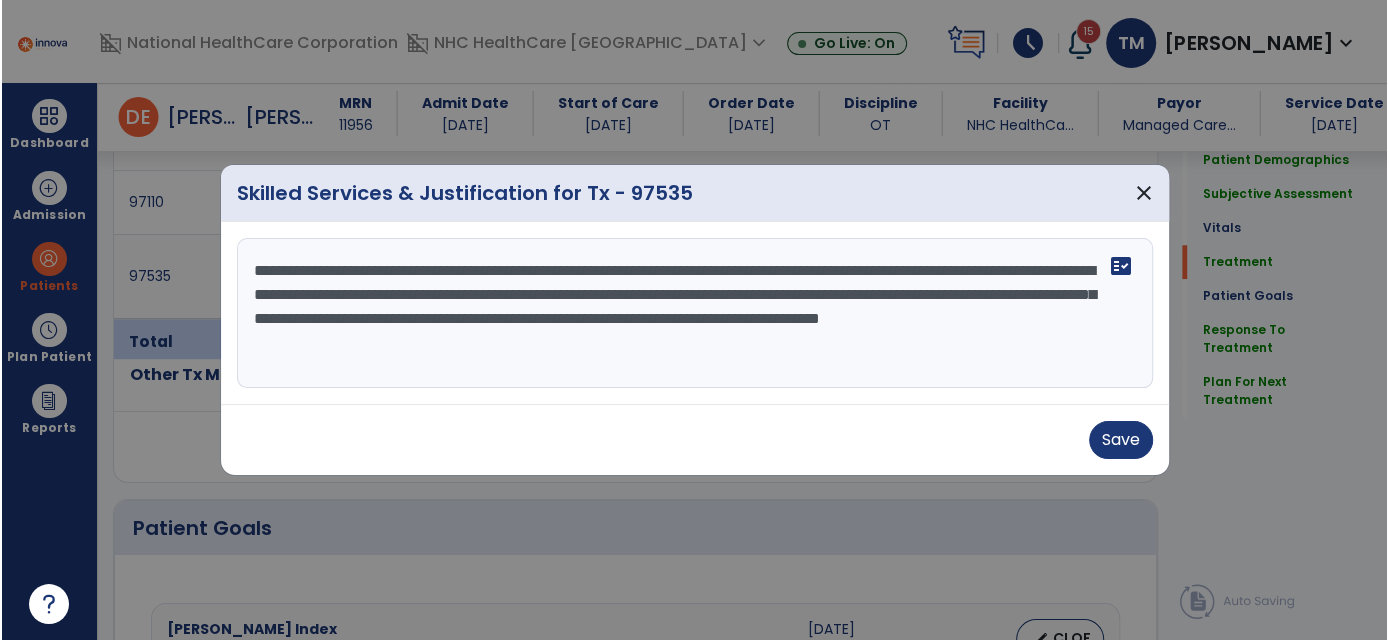 scroll, scrollTop: 1181, scrollLeft: 0, axis: vertical 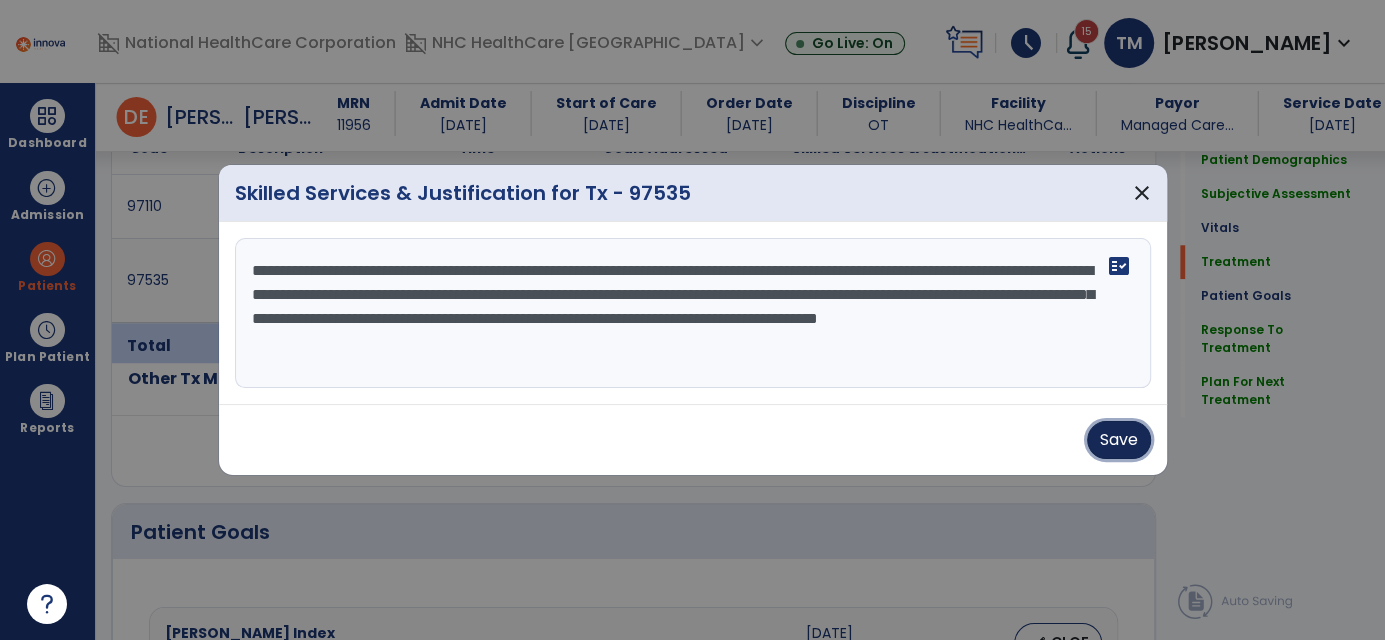 click on "Save" at bounding box center (1119, 440) 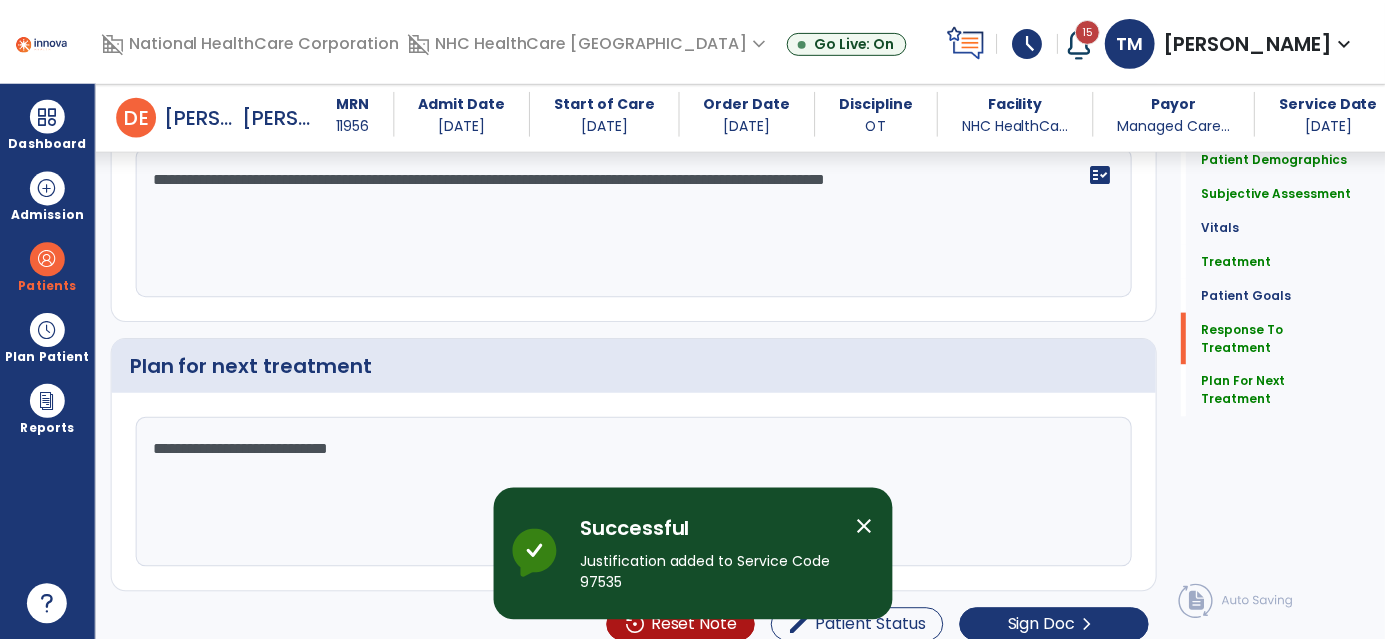 scroll, scrollTop: 2626, scrollLeft: 0, axis: vertical 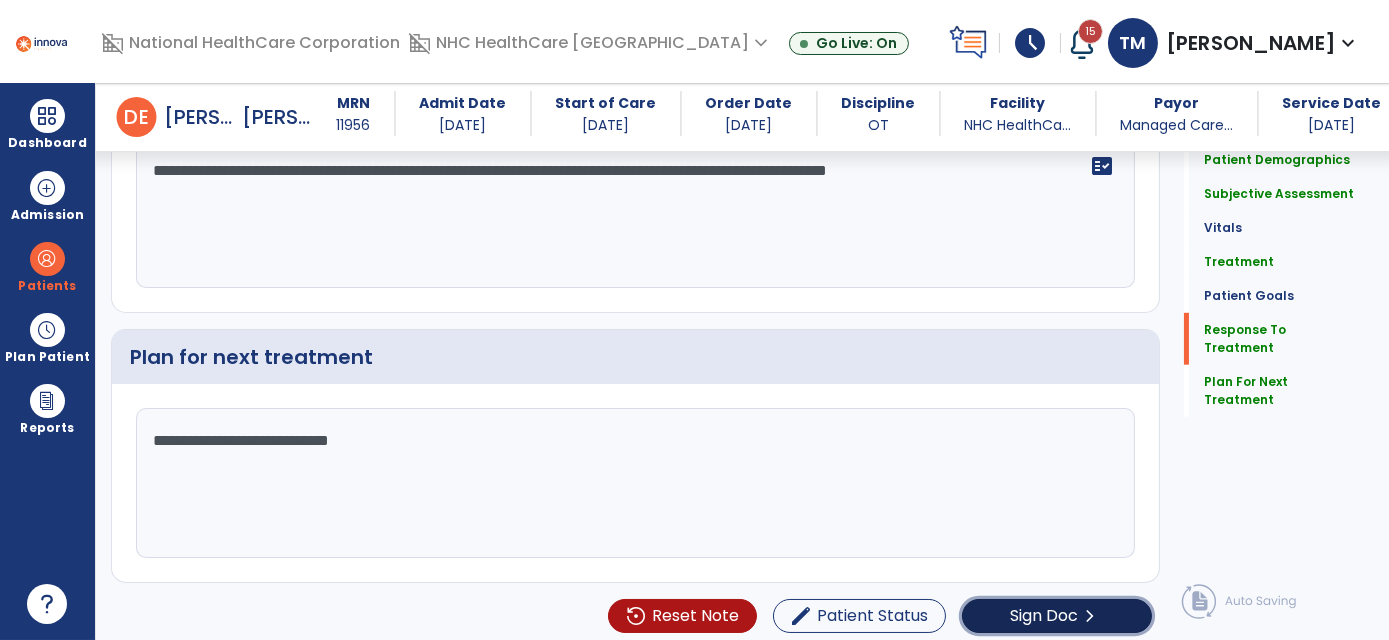click on "chevron_right" 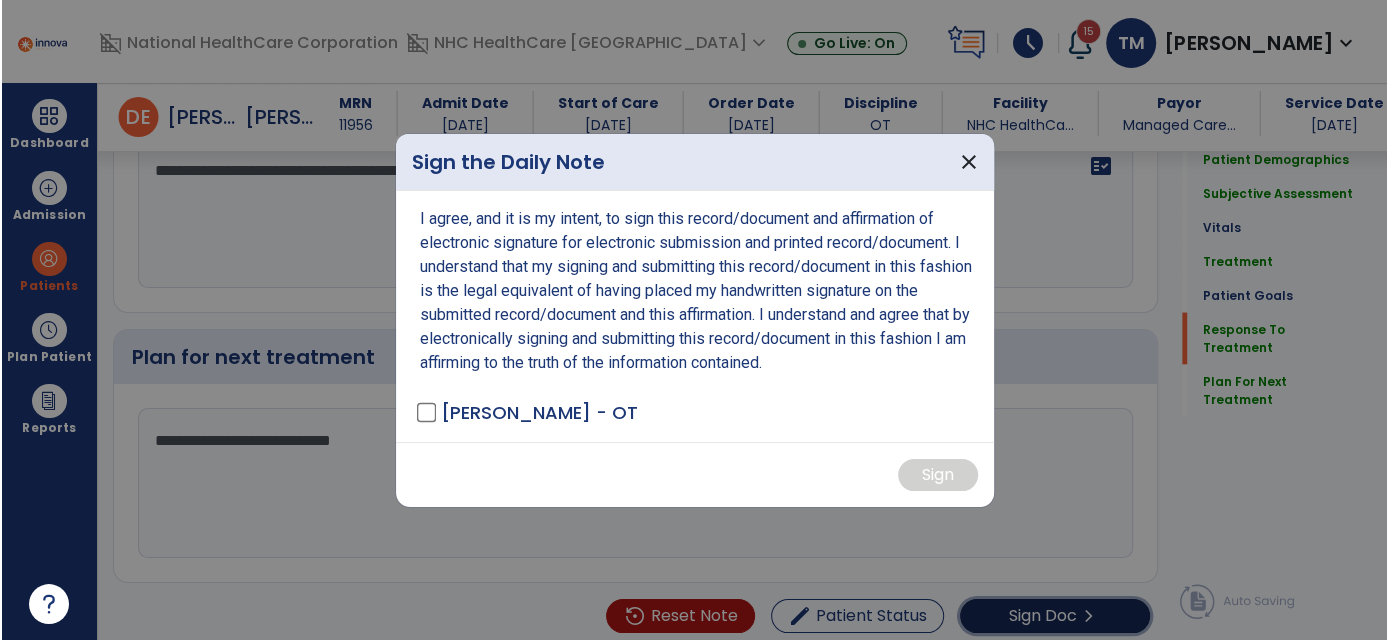 scroll, scrollTop: 2626, scrollLeft: 0, axis: vertical 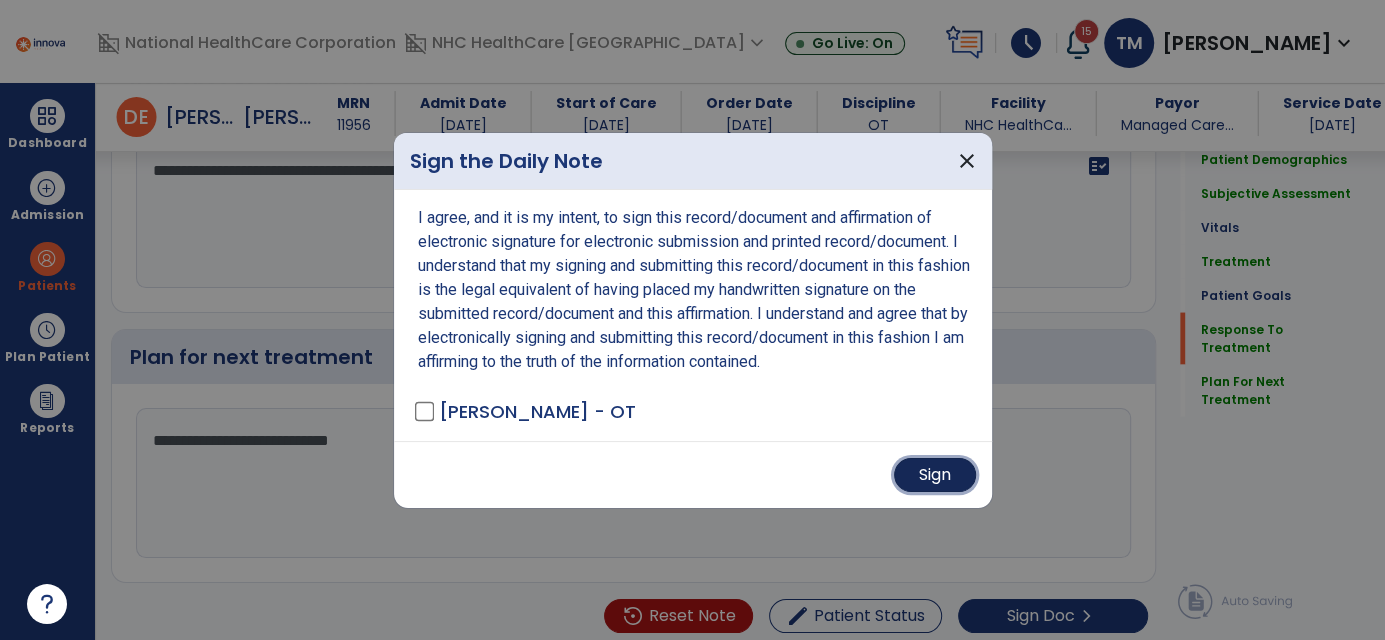 click on "Sign" at bounding box center (935, 475) 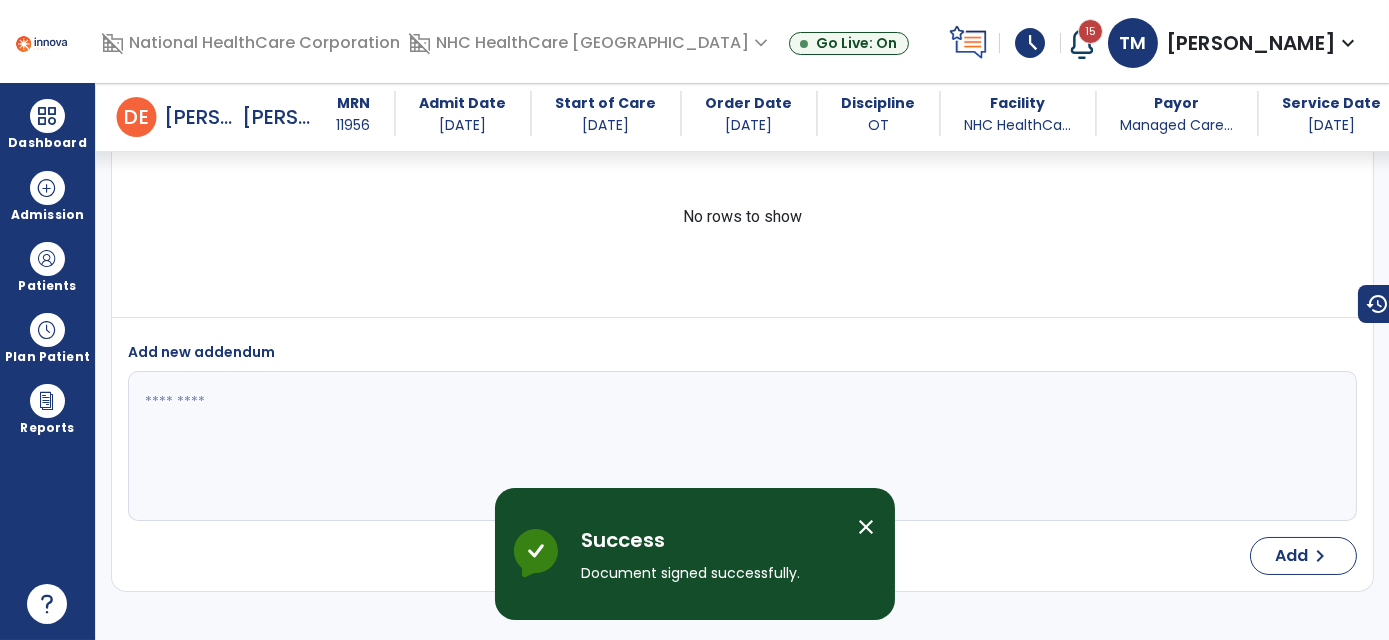 scroll, scrollTop: 3850, scrollLeft: 0, axis: vertical 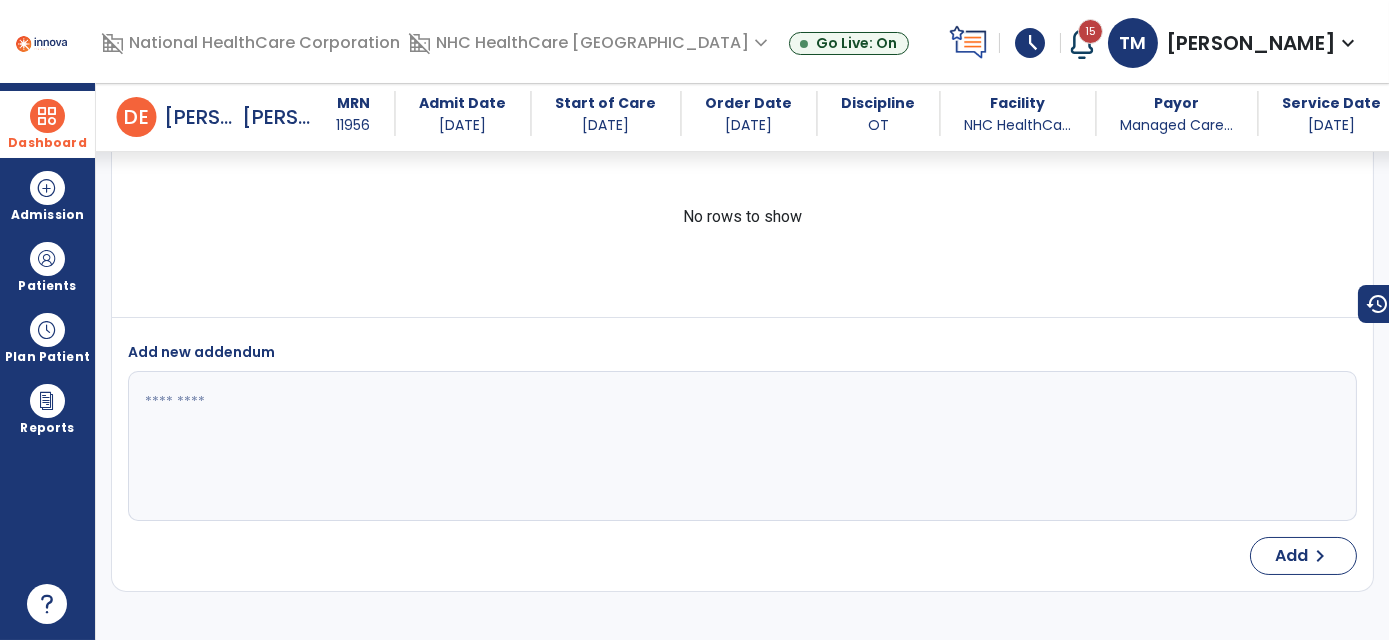 click on "Dashboard" at bounding box center (47, 124) 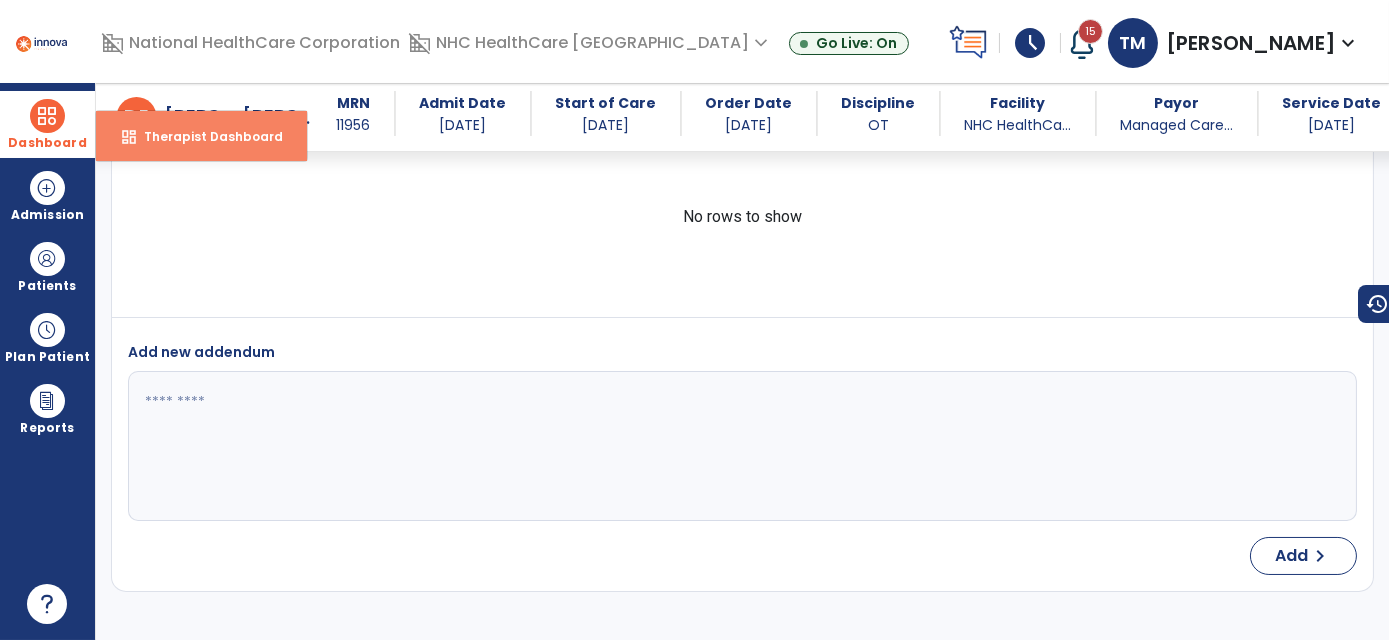 click on "dashboard  Therapist Dashboard" at bounding box center (201, 136) 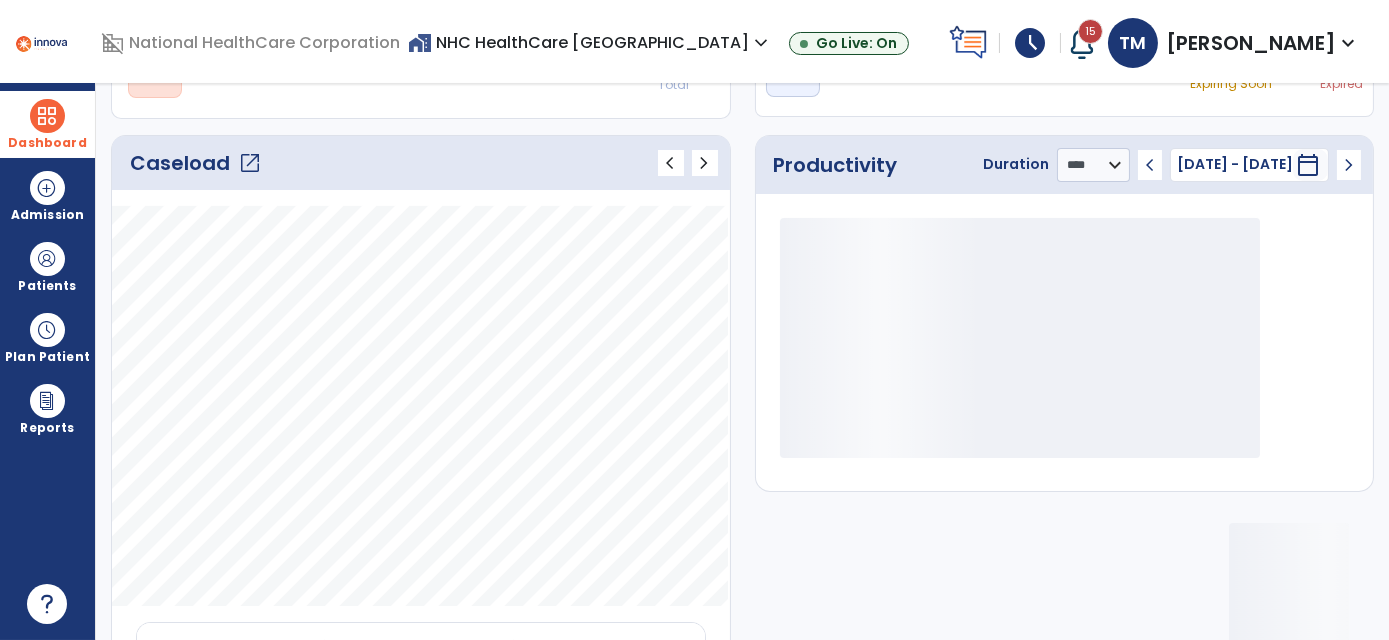 click on "open_in_new" 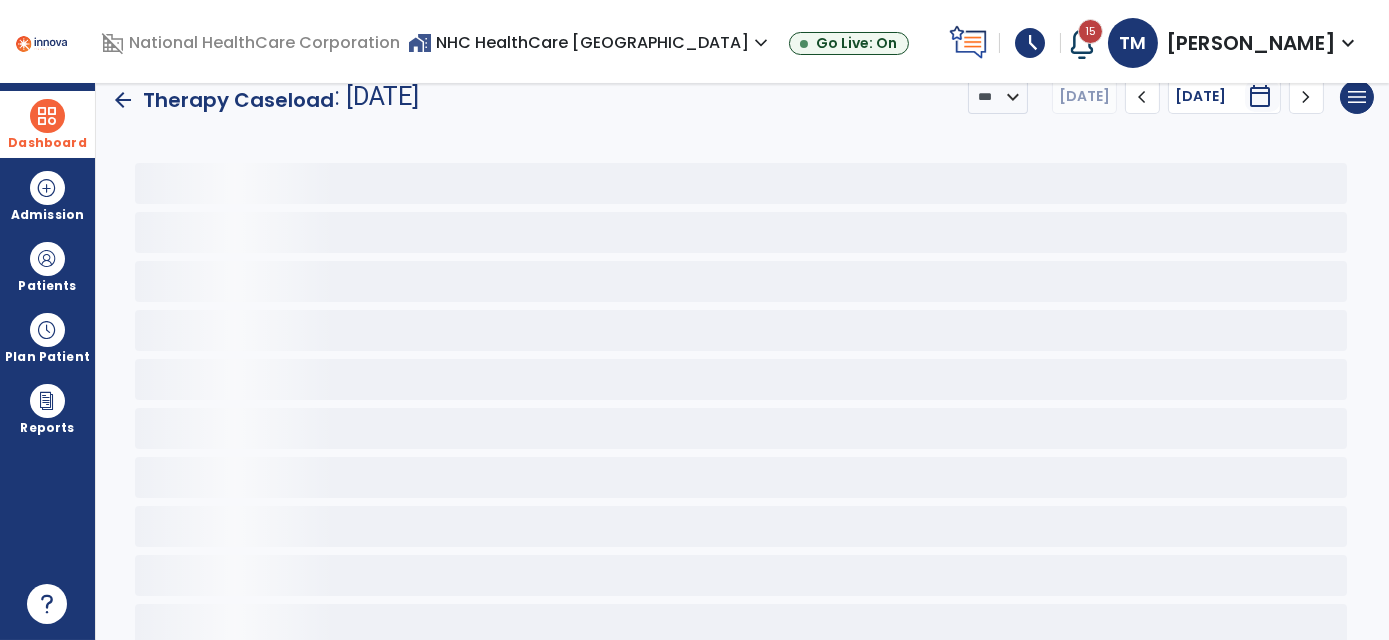 scroll, scrollTop: 0, scrollLeft: 0, axis: both 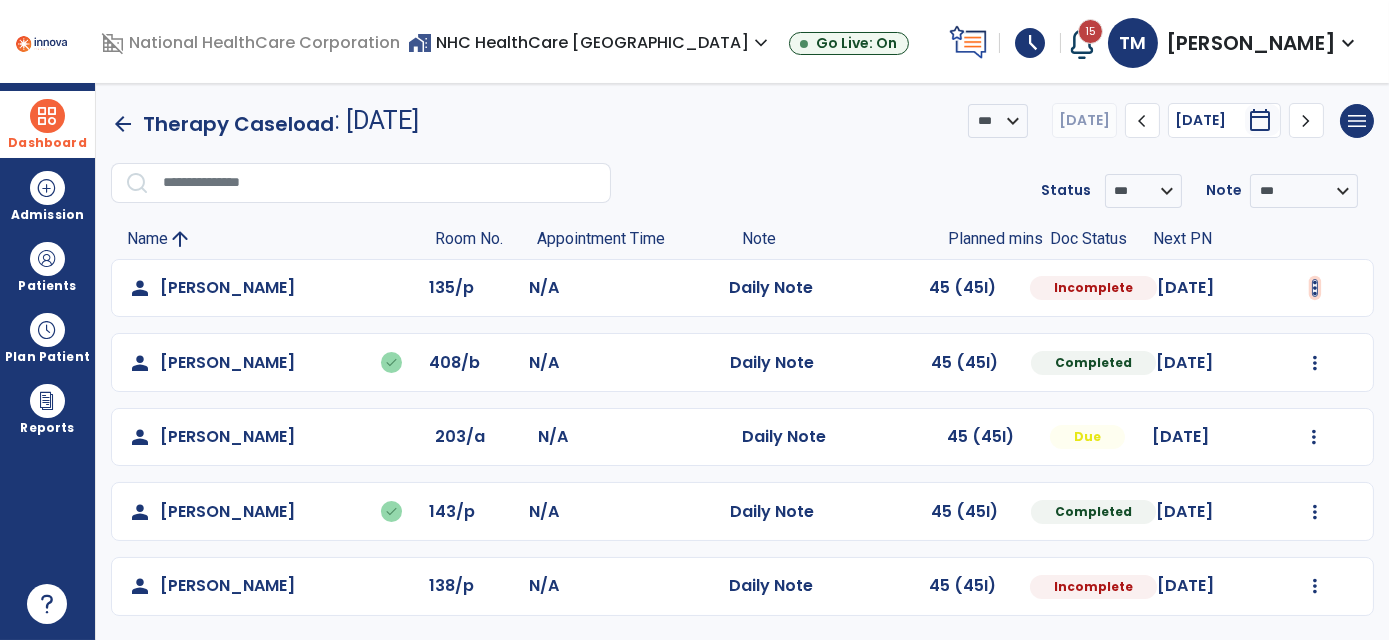 click at bounding box center [1315, 288] 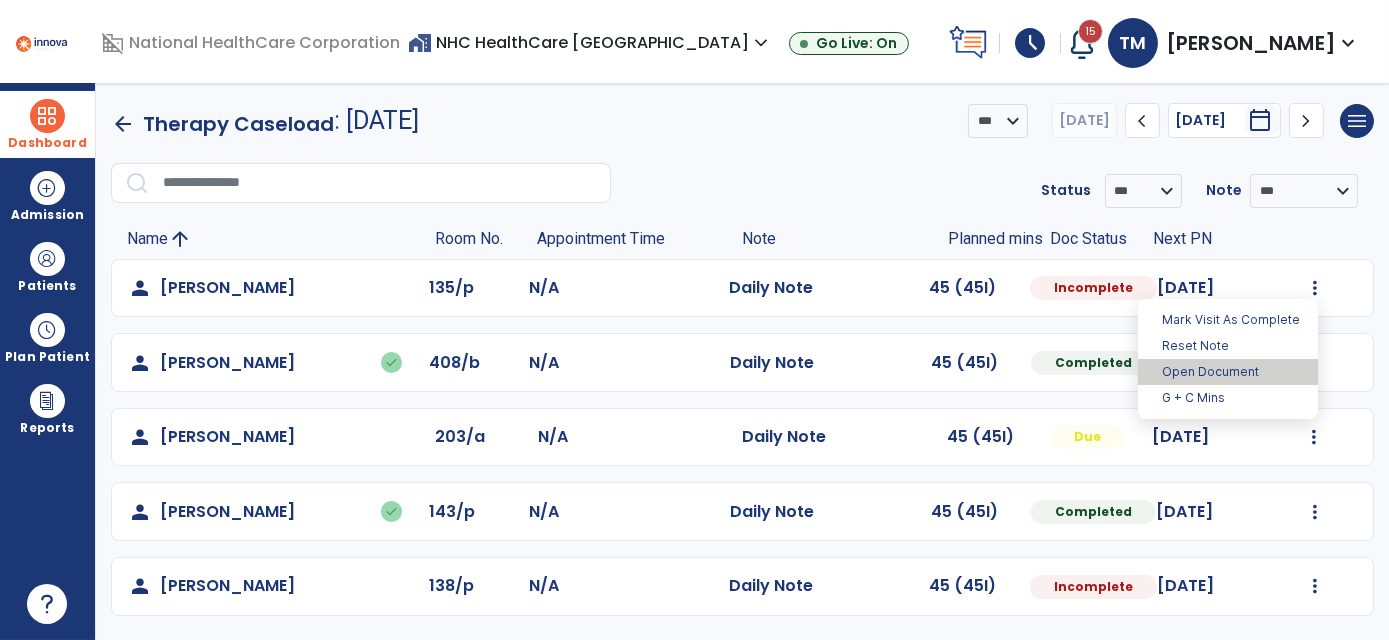click on "Open Document" at bounding box center (1228, 372) 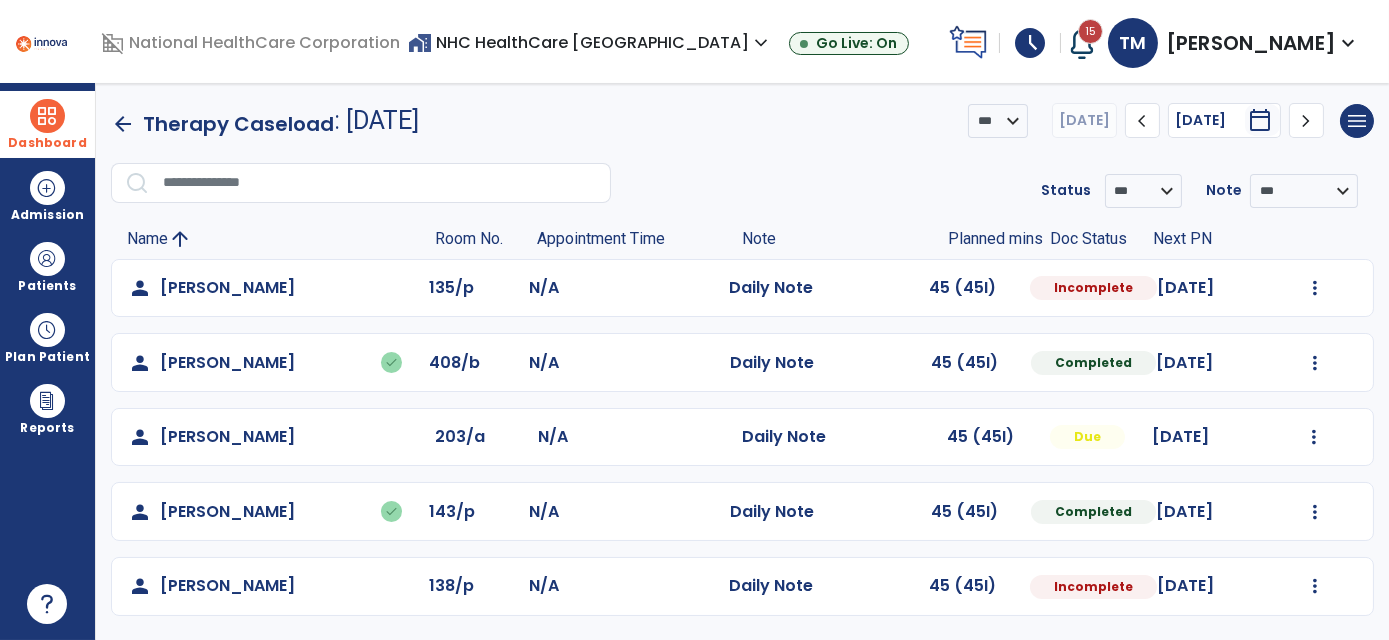 select on "*" 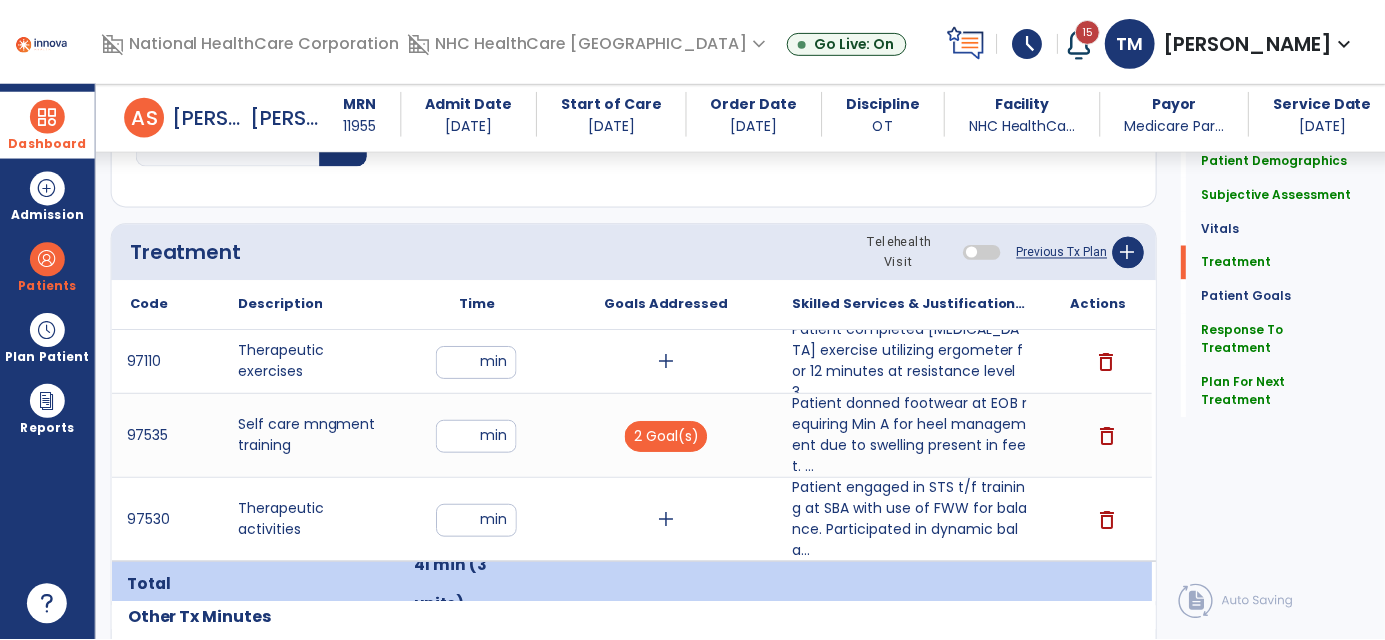 scroll, scrollTop: 1090, scrollLeft: 0, axis: vertical 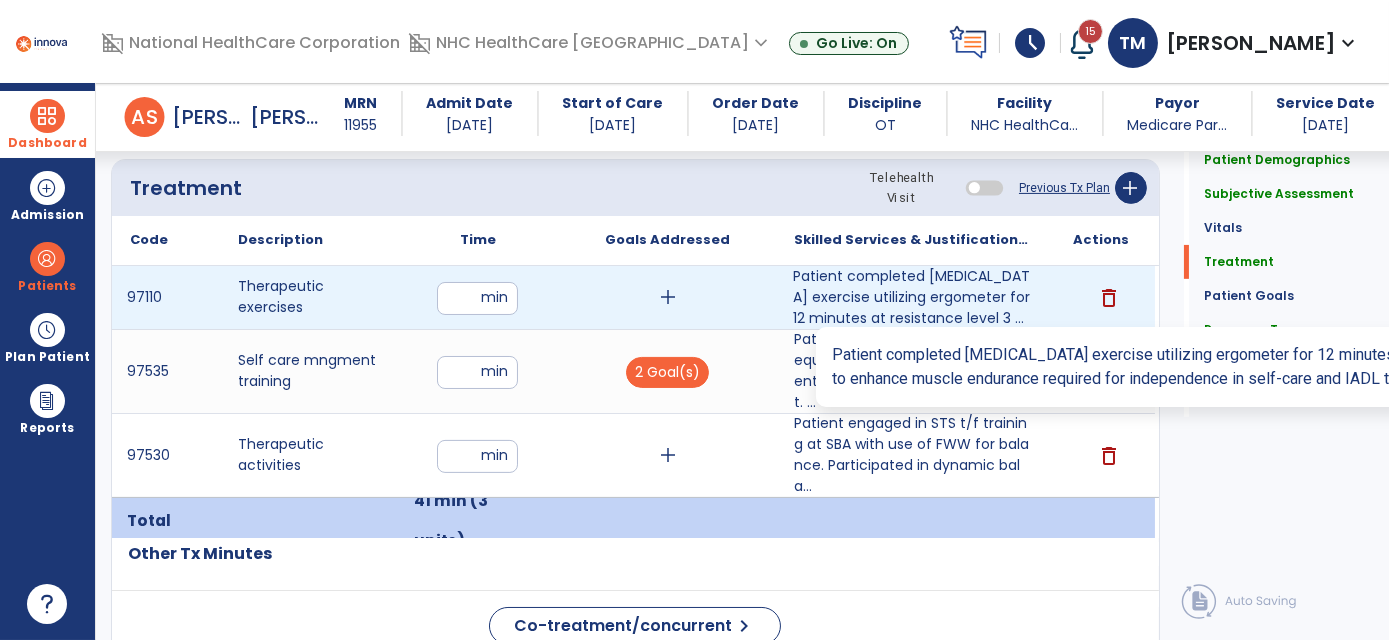 click on "Patient completed [MEDICAL_DATA] exercise utilizing ergometer for 12 minutes at resistance level 3 ..." at bounding box center [911, 297] 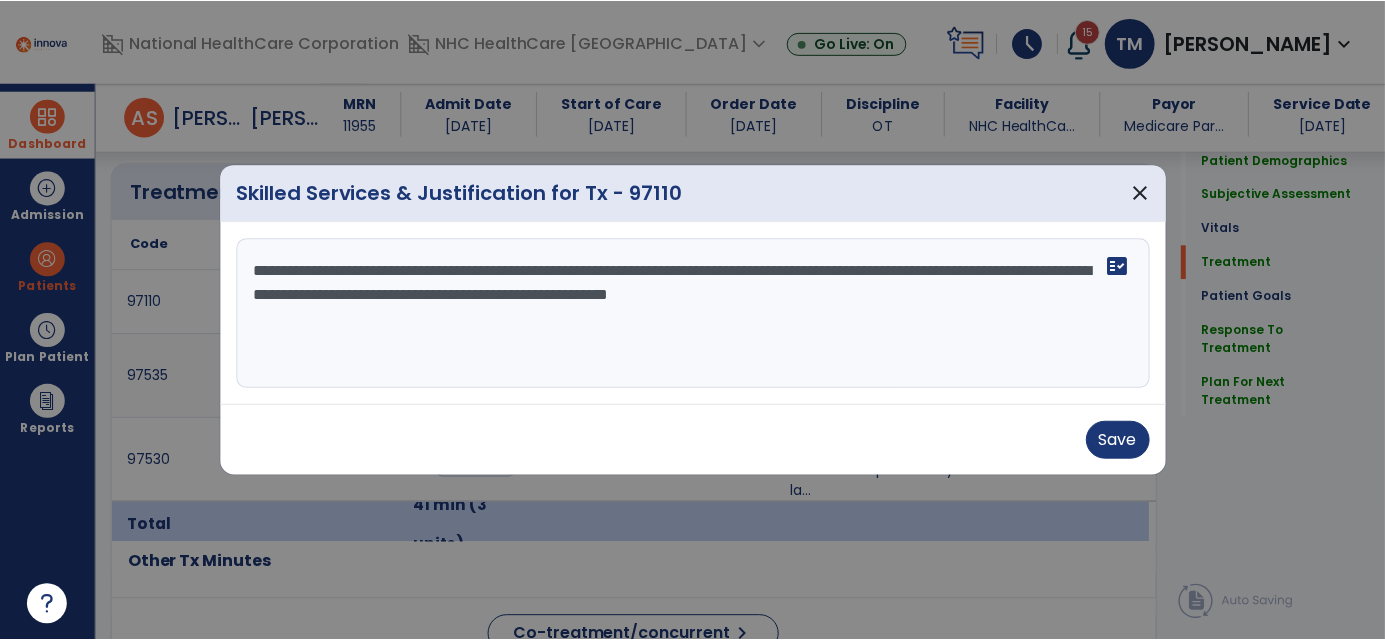scroll, scrollTop: 1090, scrollLeft: 0, axis: vertical 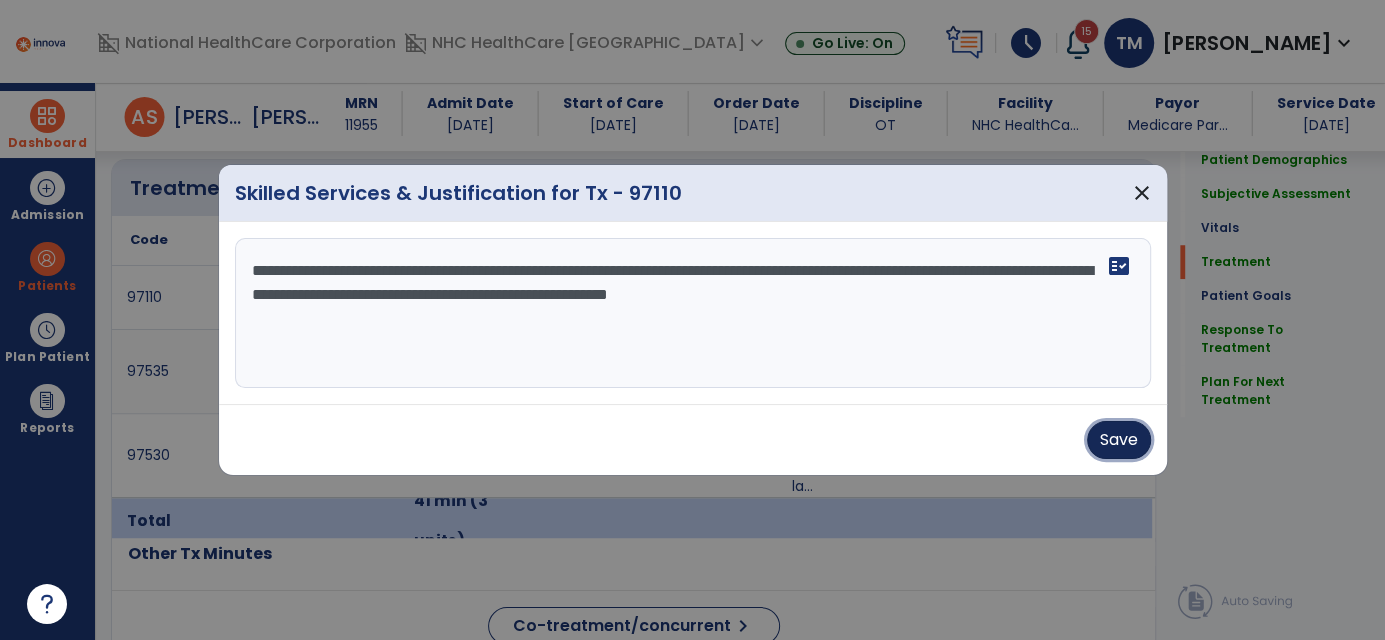 click on "Save" at bounding box center [1119, 440] 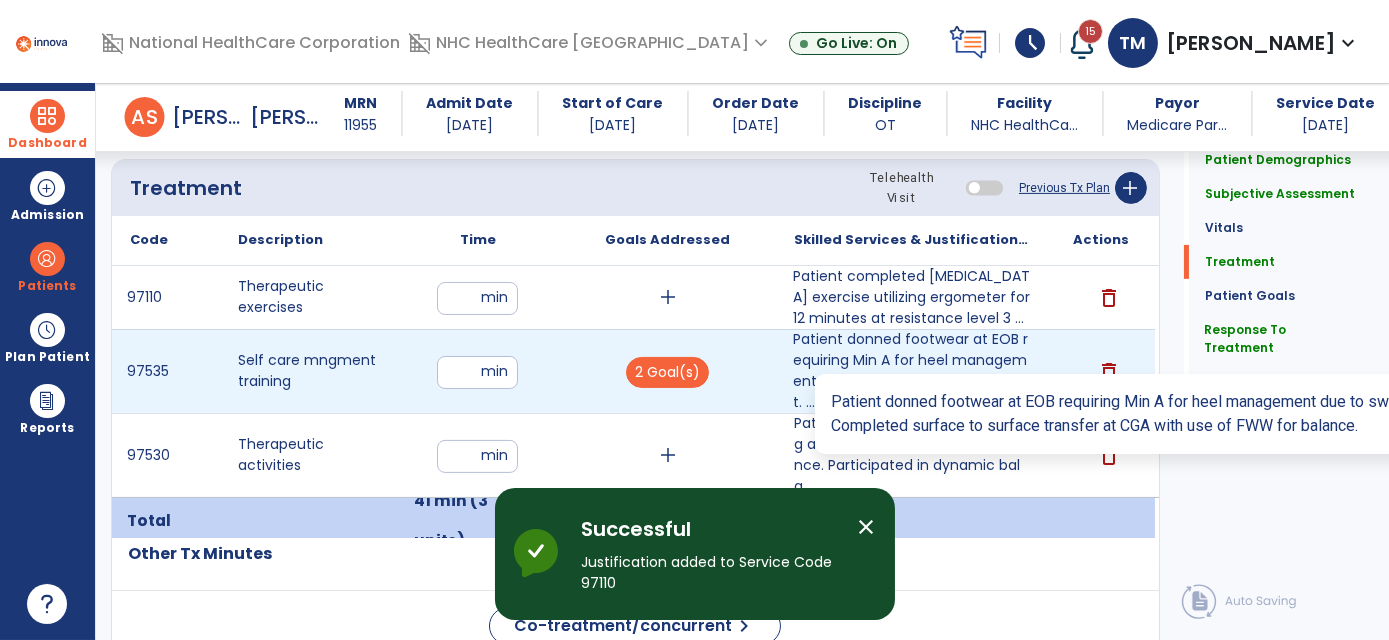 click on "Patient donned footwear at EOB requiring Min A for heel management due to swelling present in feet. ..." at bounding box center (911, 371) 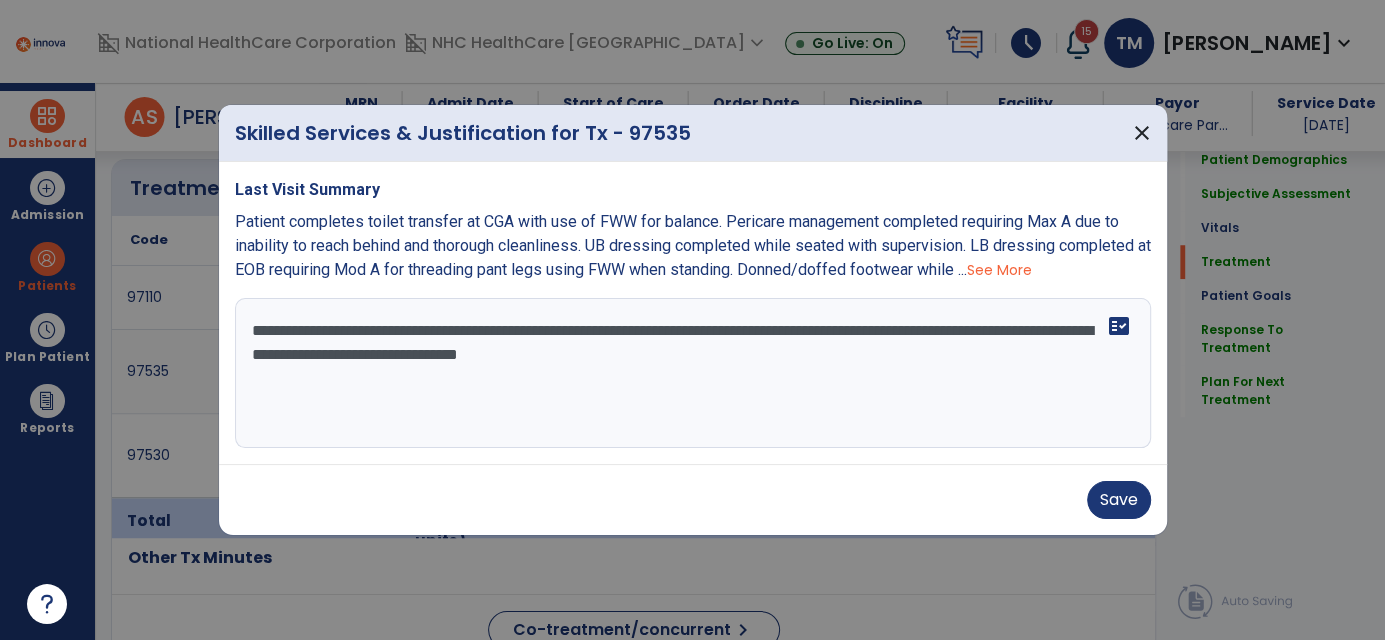 scroll, scrollTop: 1090, scrollLeft: 0, axis: vertical 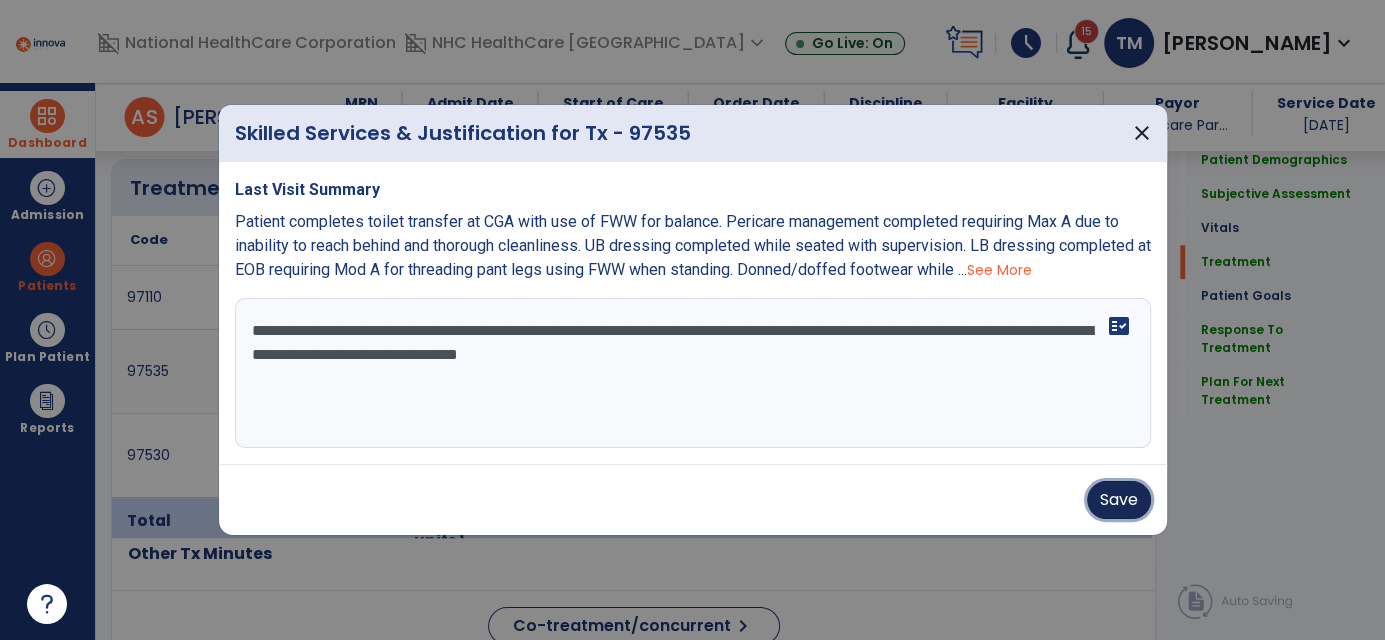 click on "Save" at bounding box center [1119, 500] 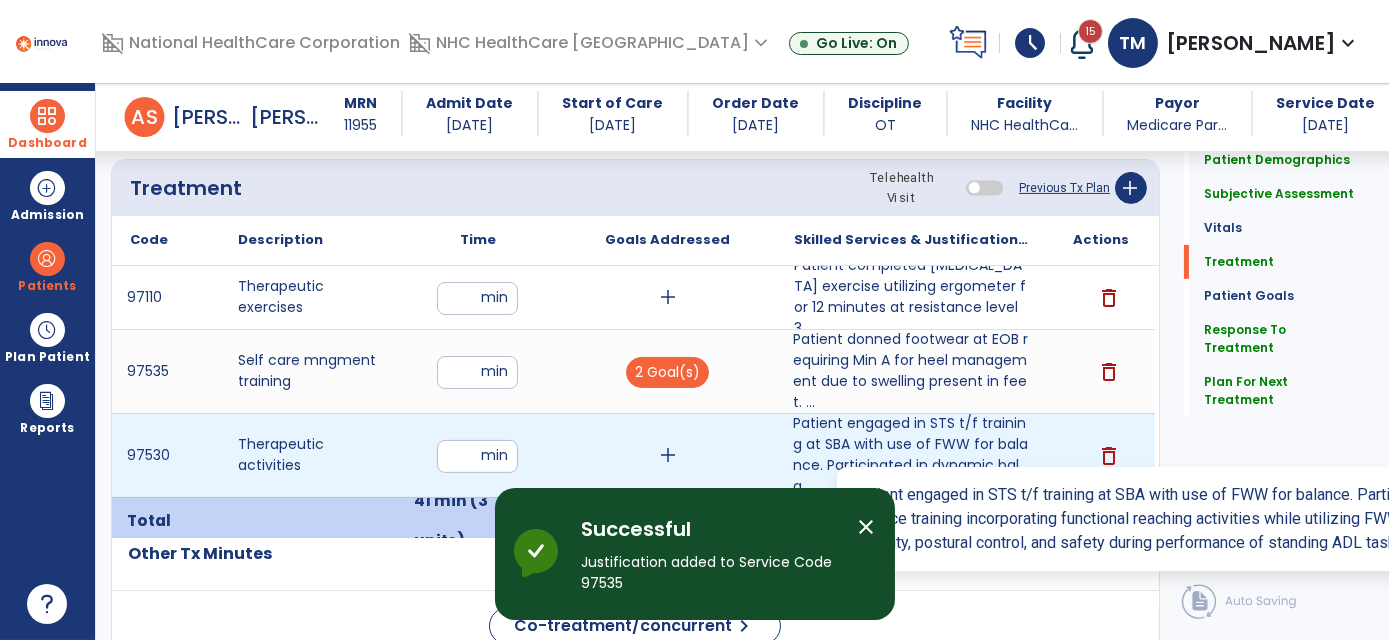 click on "Patient engaged in STS t/f training at SBA with use of FWW for balance. Participated in dynamic bala..." at bounding box center [911, 455] 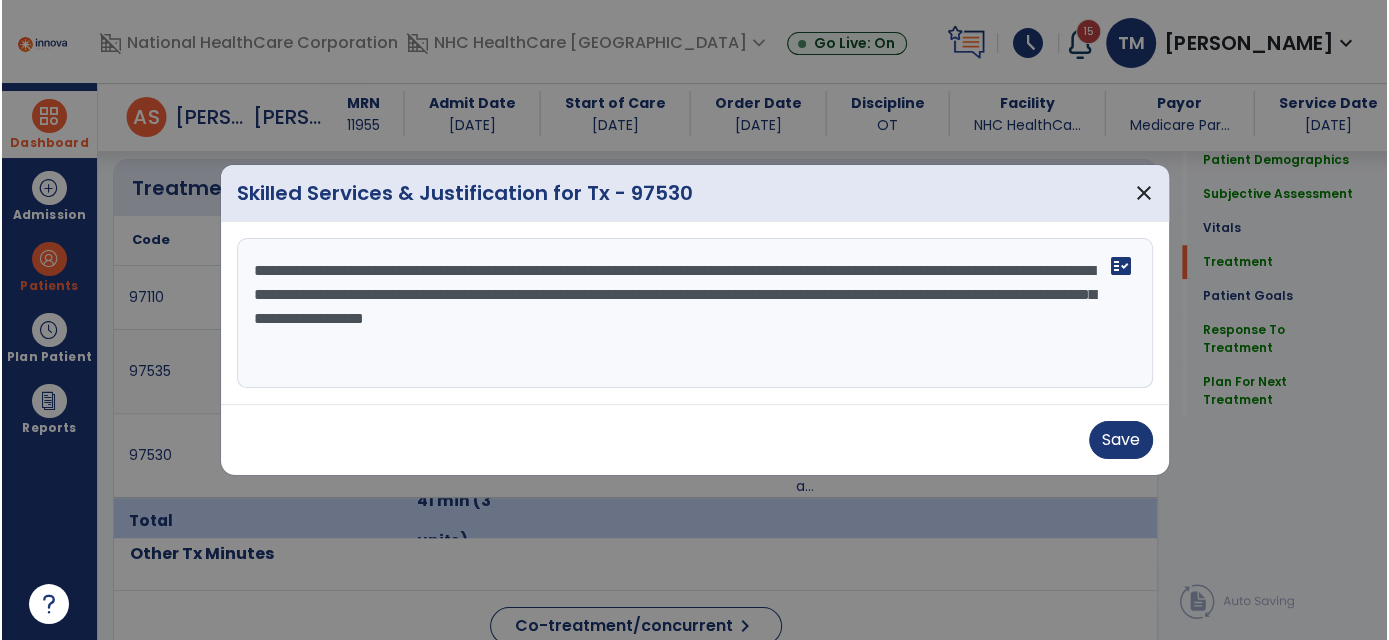 scroll, scrollTop: 1090, scrollLeft: 0, axis: vertical 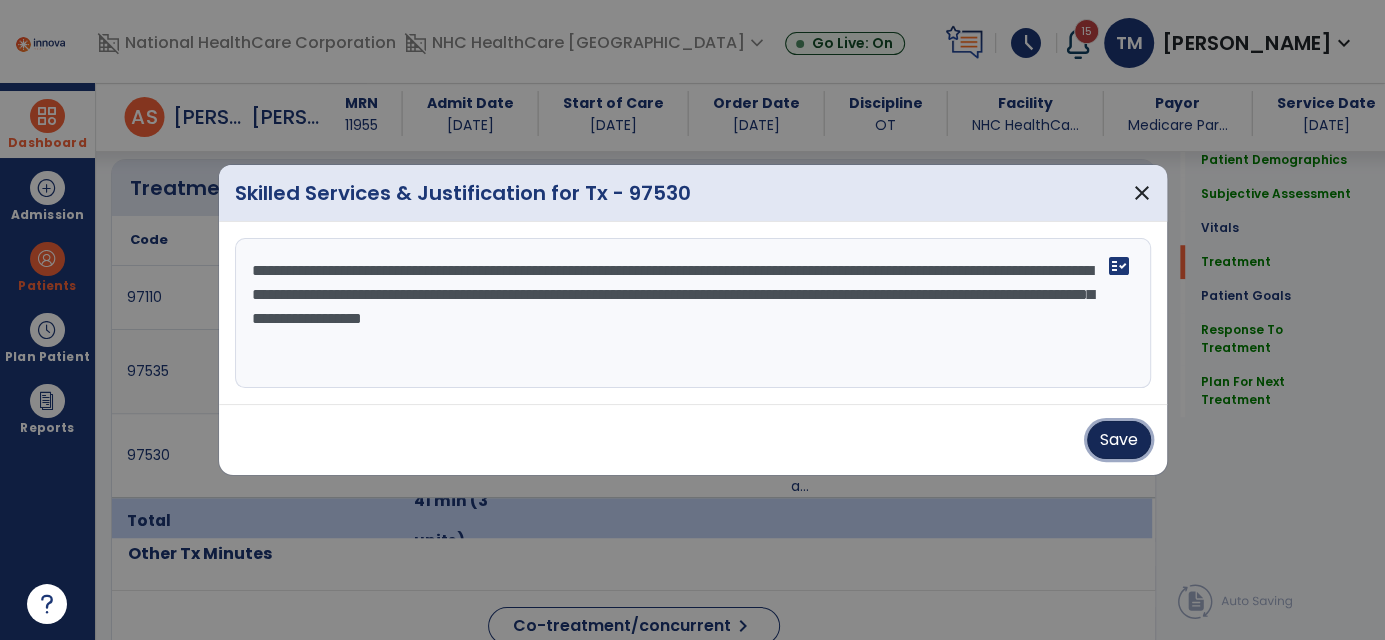 click on "Save" at bounding box center [1119, 440] 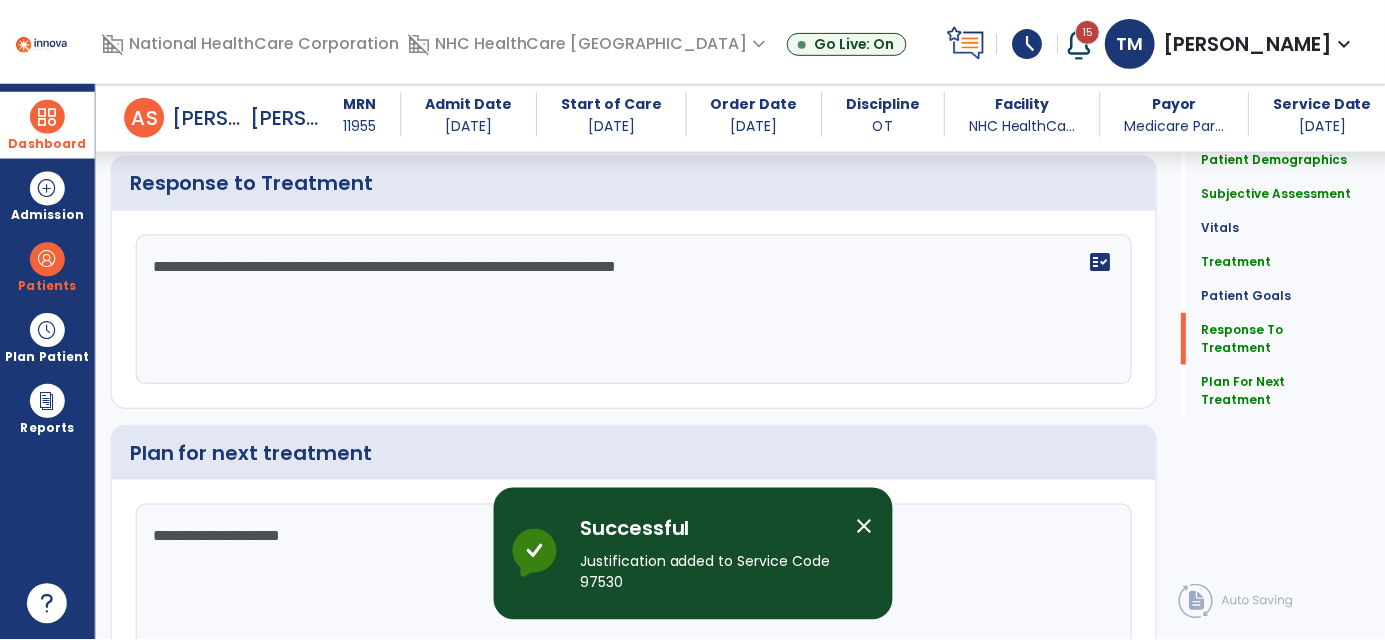 scroll, scrollTop: 2648, scrollLeft: 0, axis: vertical 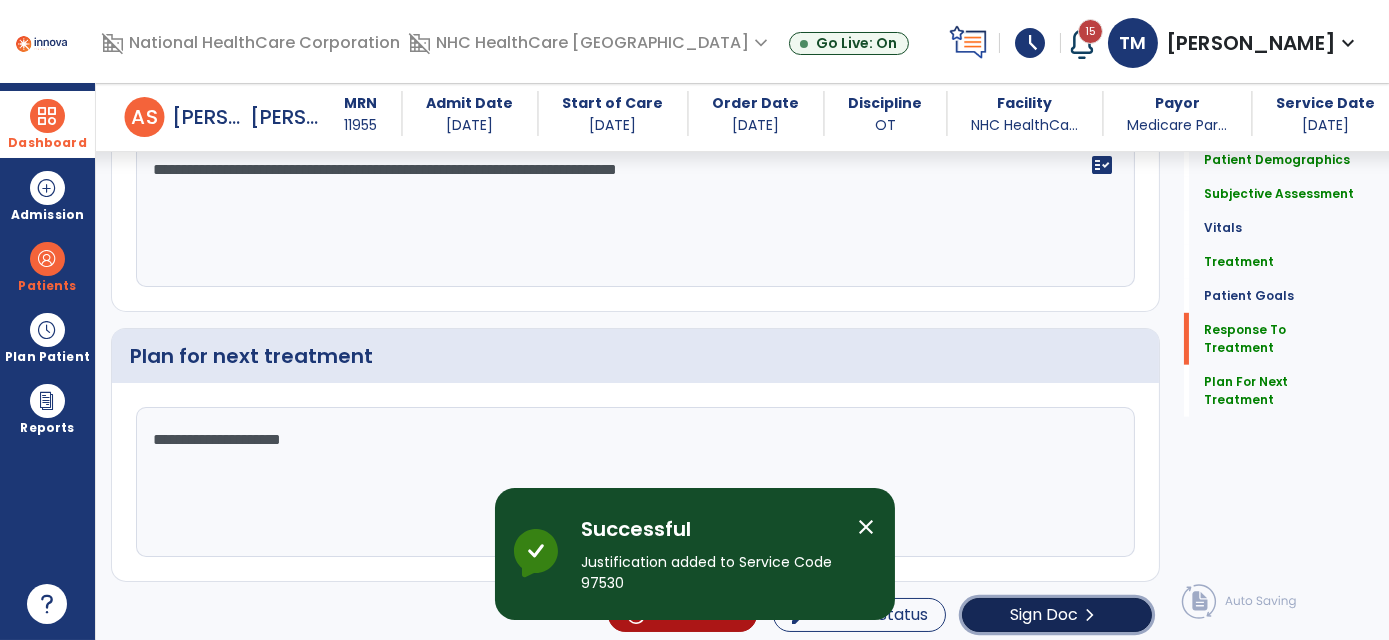 click on "chevron_right" 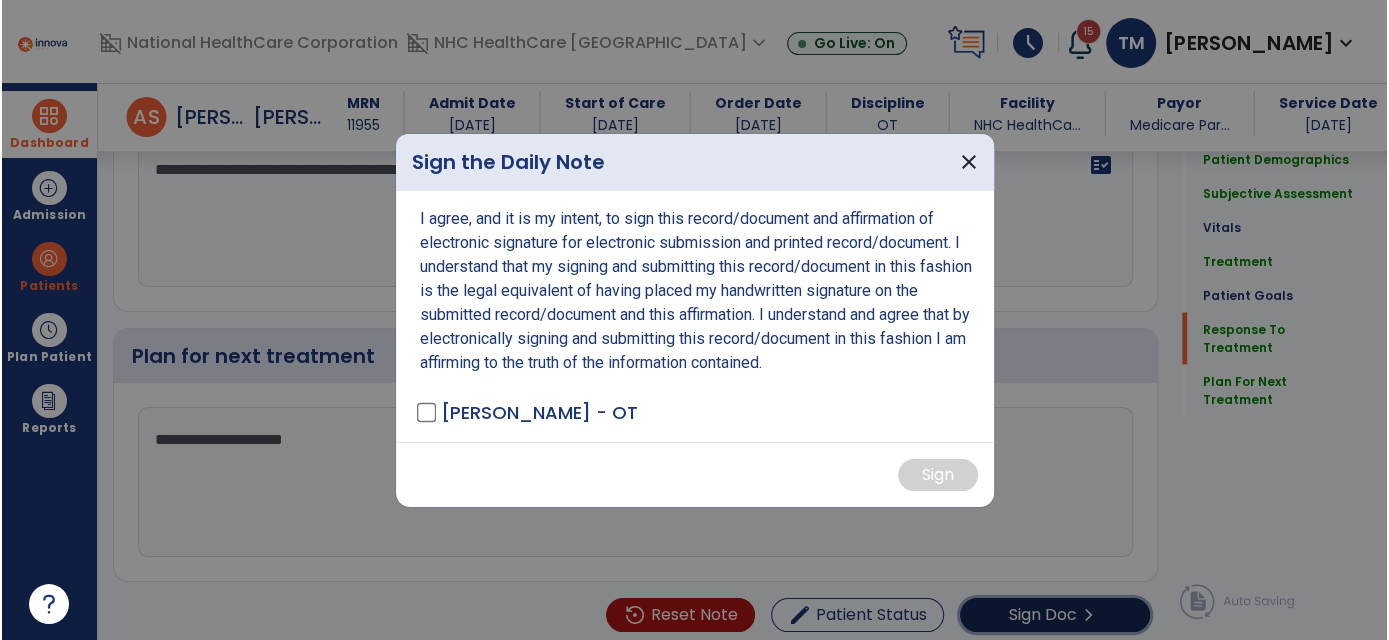 scroll, scrollTop: 2648, scrollLeft: 0, axis: vertical 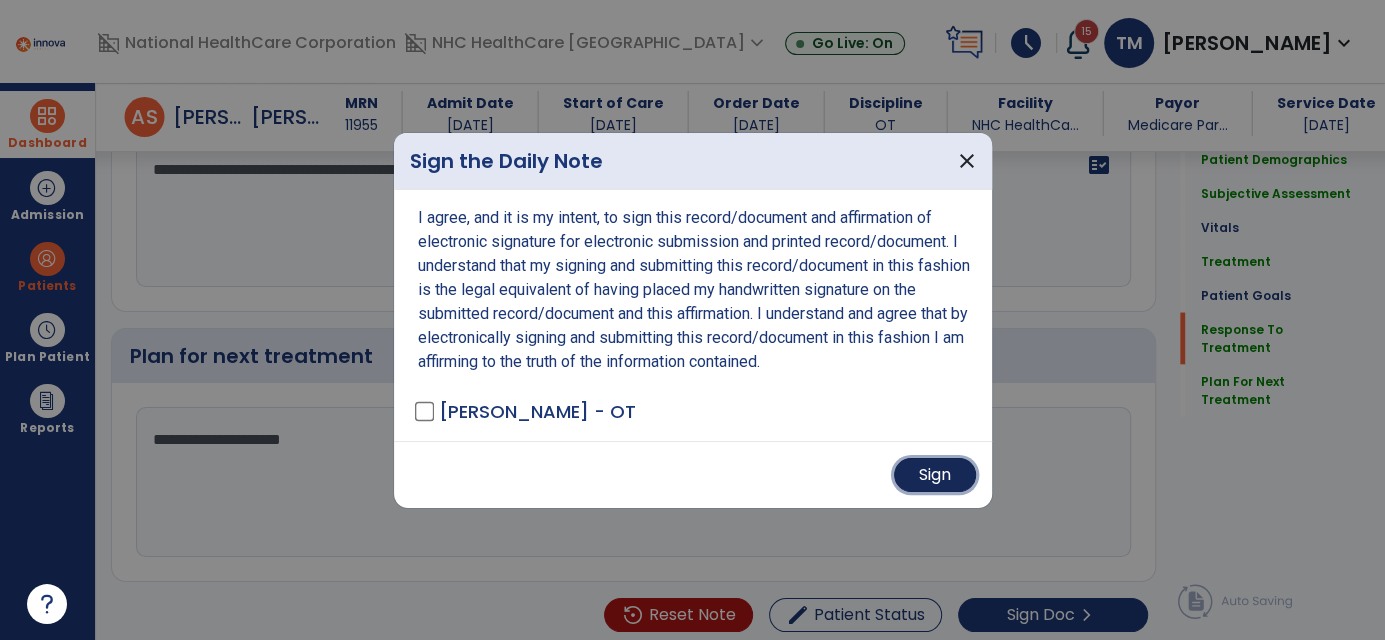 click on "Sign" at bounding box center [935, 475] 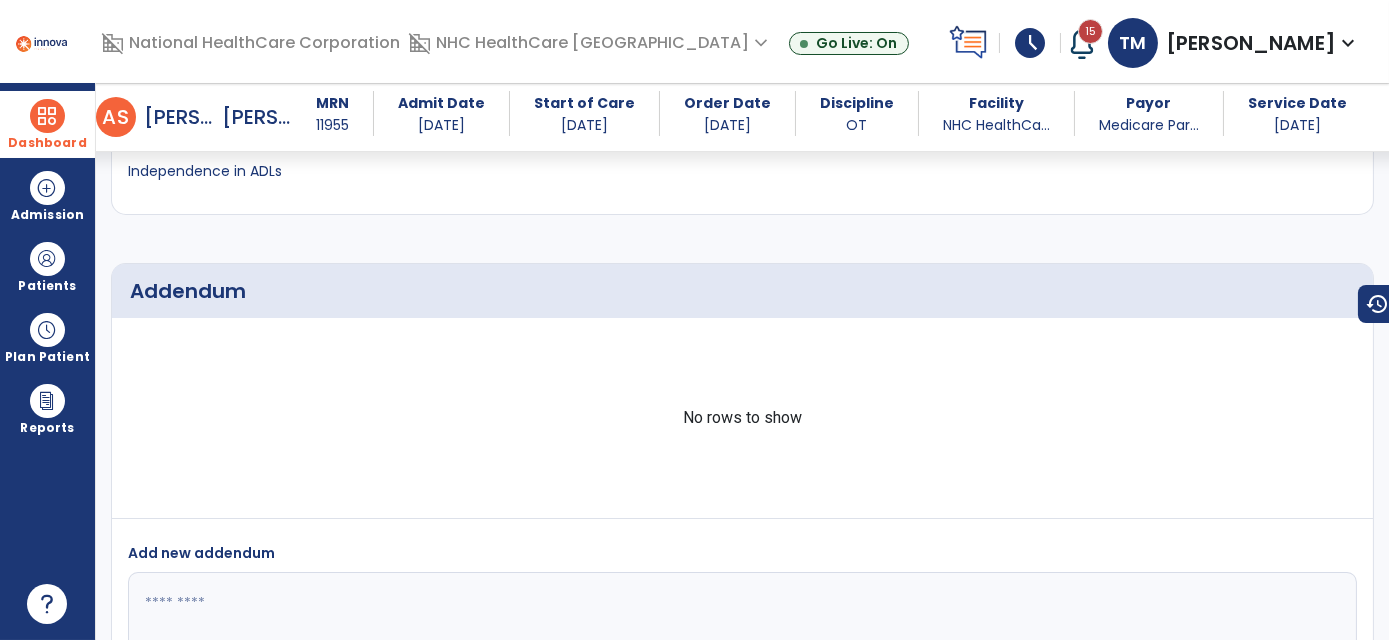 scroll, scrollTop: 3634, scrollLeft: 0, axis: vertical 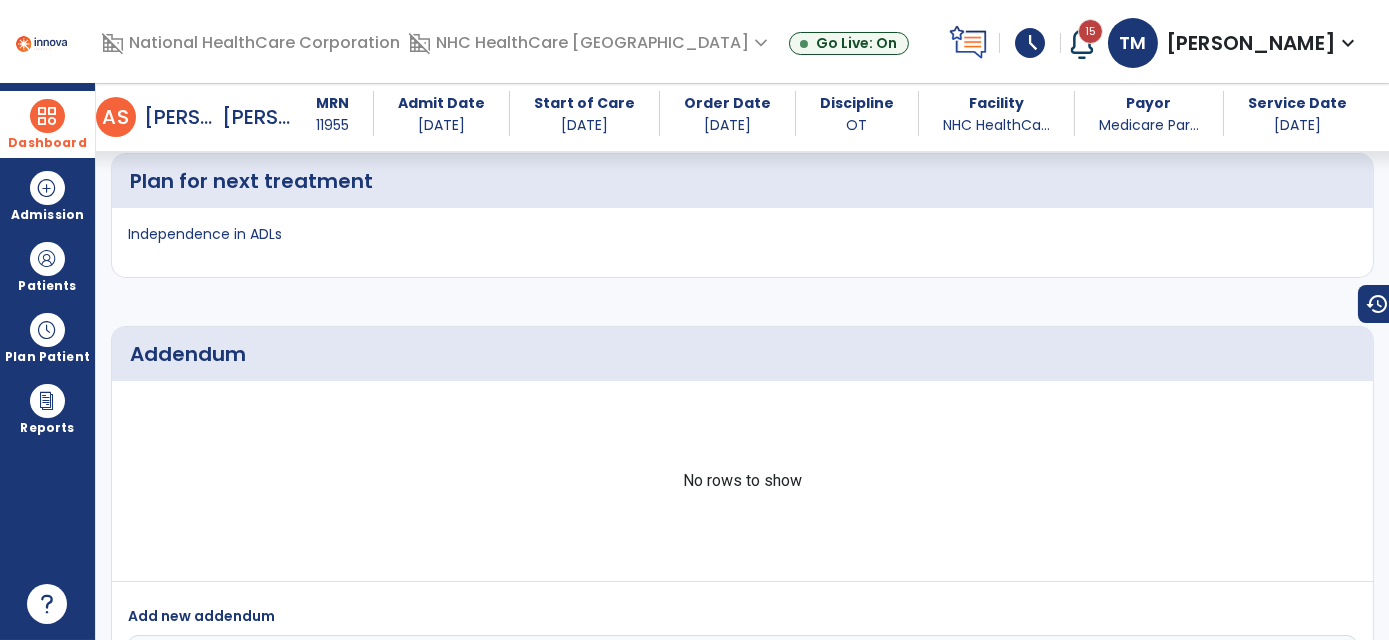 click on "Dashboard" at bounding box center (47, 143) 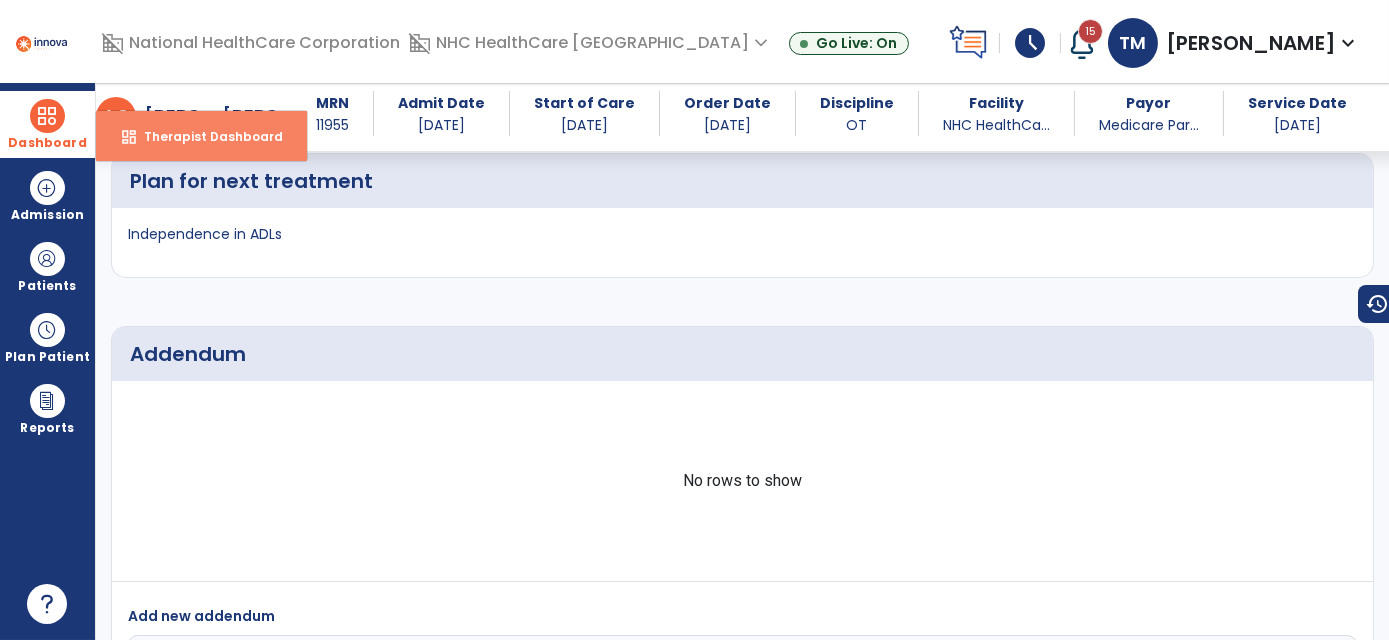 click on "Therapist Dashboard" at bounding box center [205, 136] 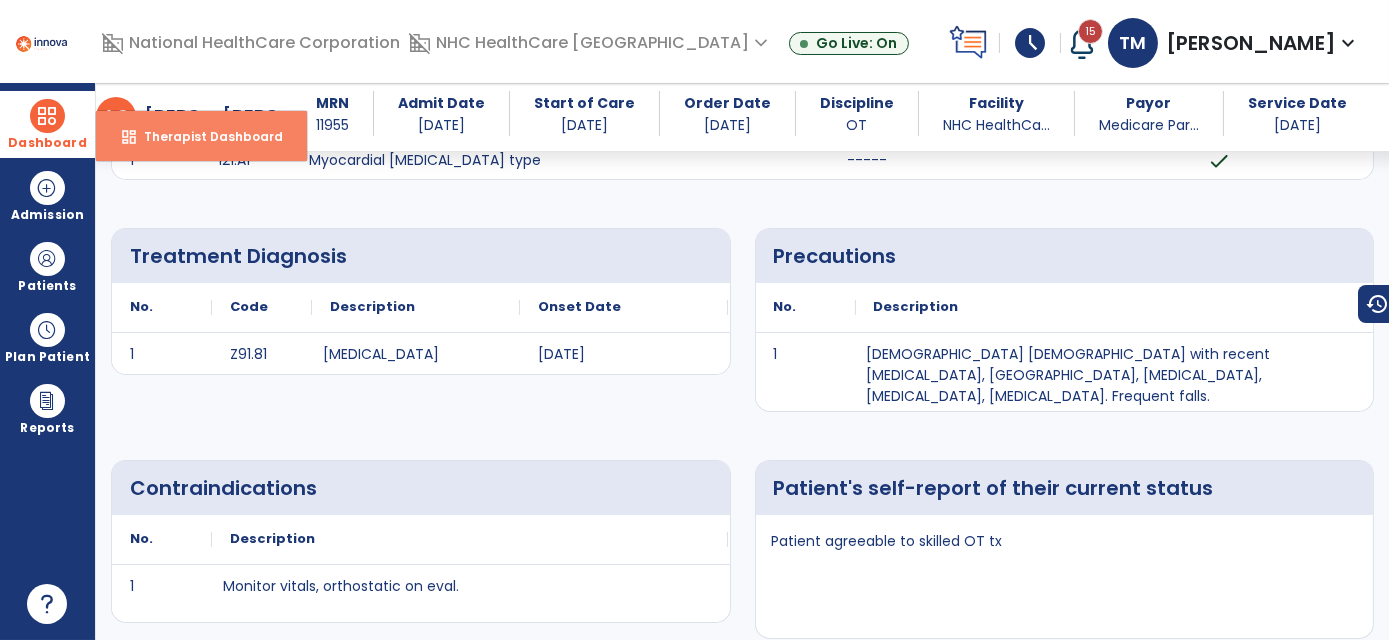 select on "****" 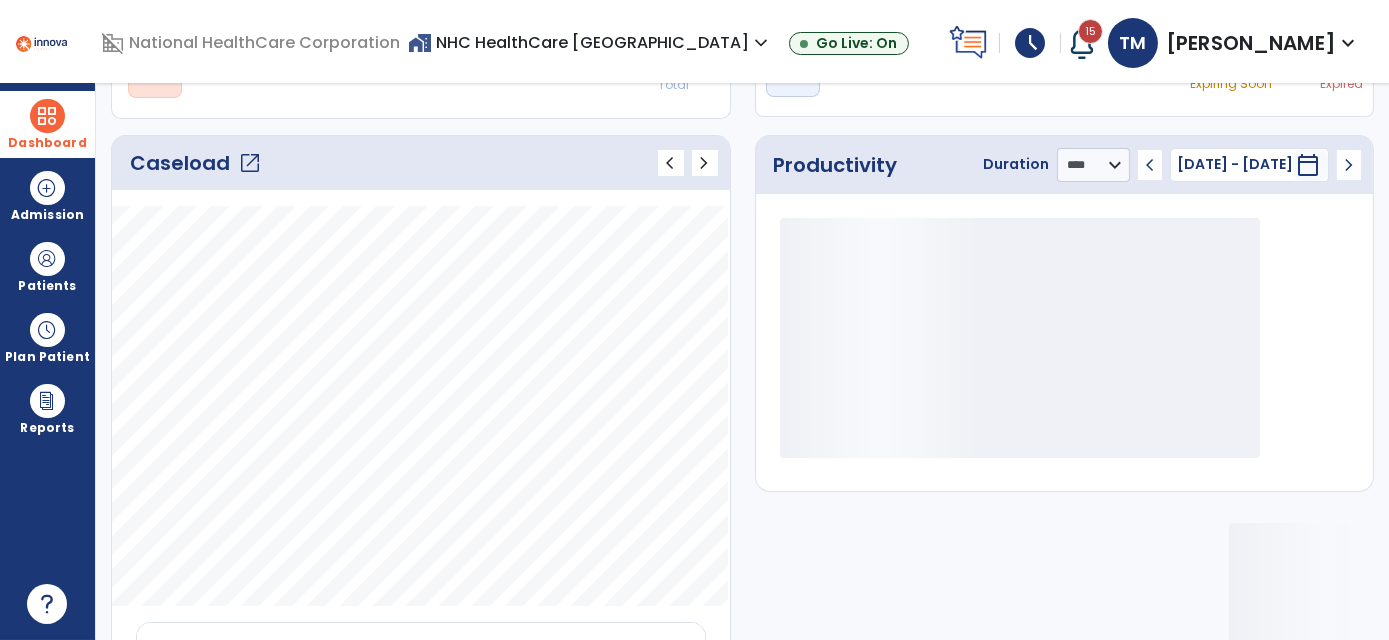 click on "open_in_new" 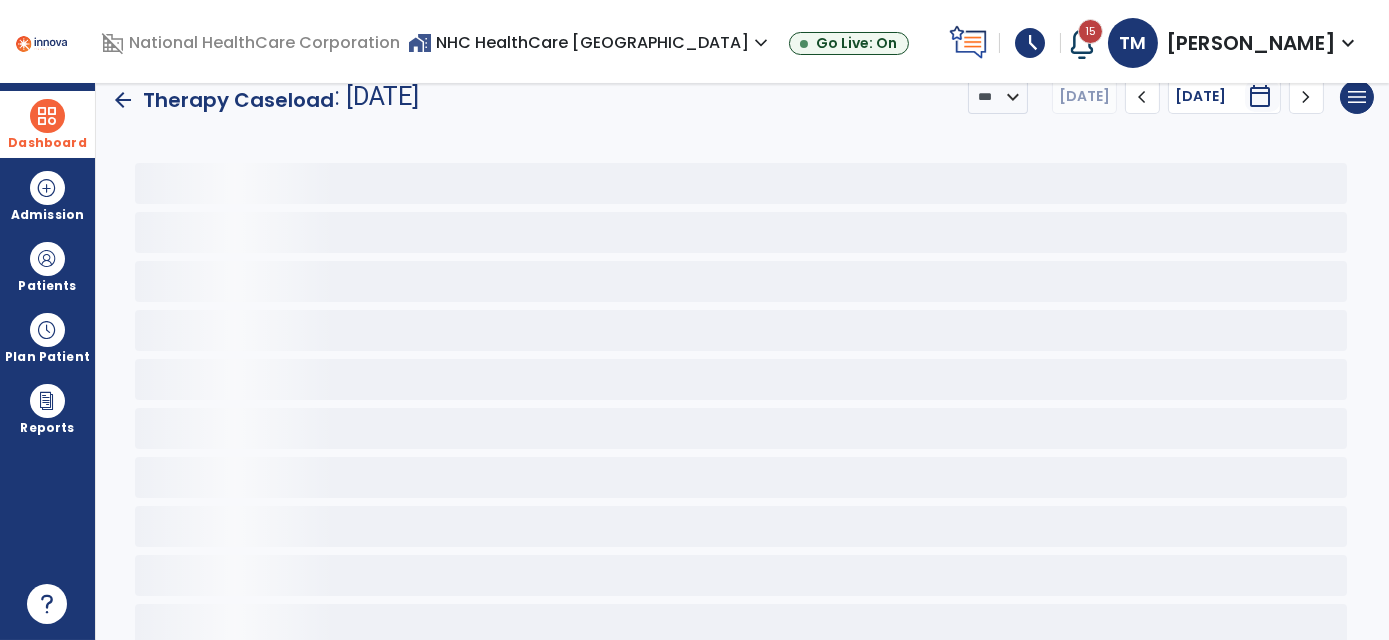 scroll, scrollTop: 0, scrollLeft: 0, axis: both 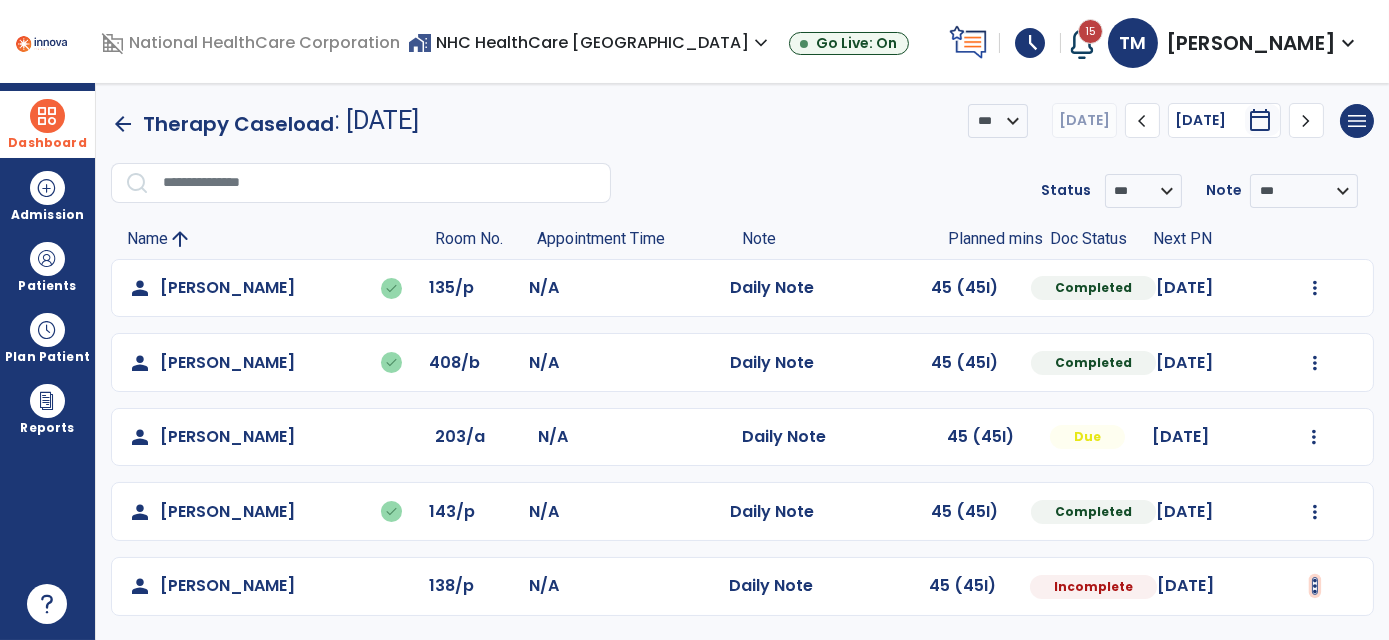 click at bounding box center (1315, 288) 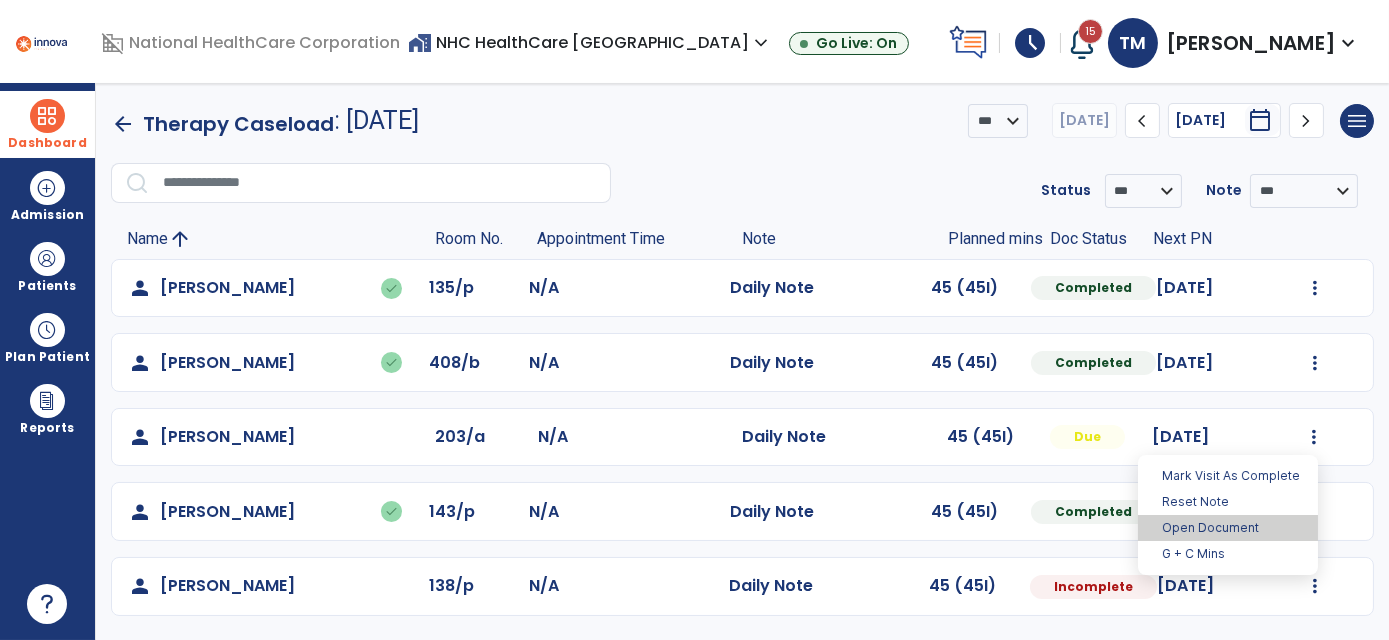 click on "Open Document" at bounding box center [1228, 528] 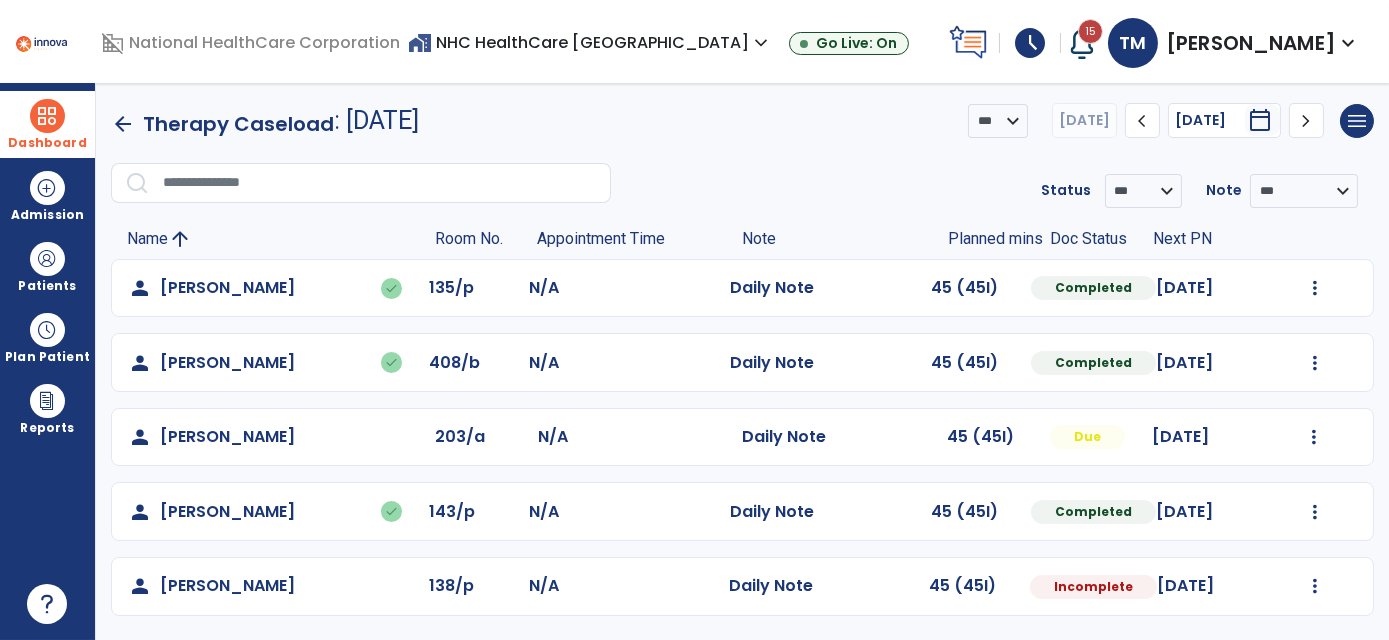 select on "*" 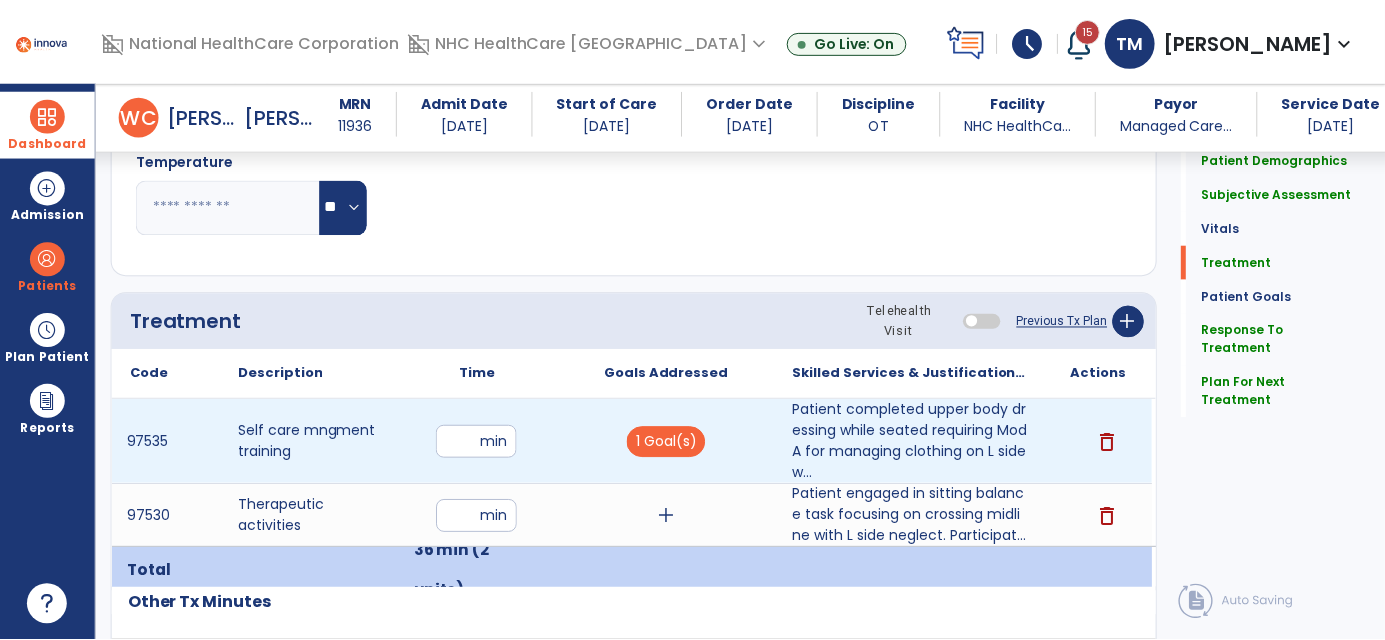 scroll, scrollTop: 1000, scrollLeft: 0, axis: vertical 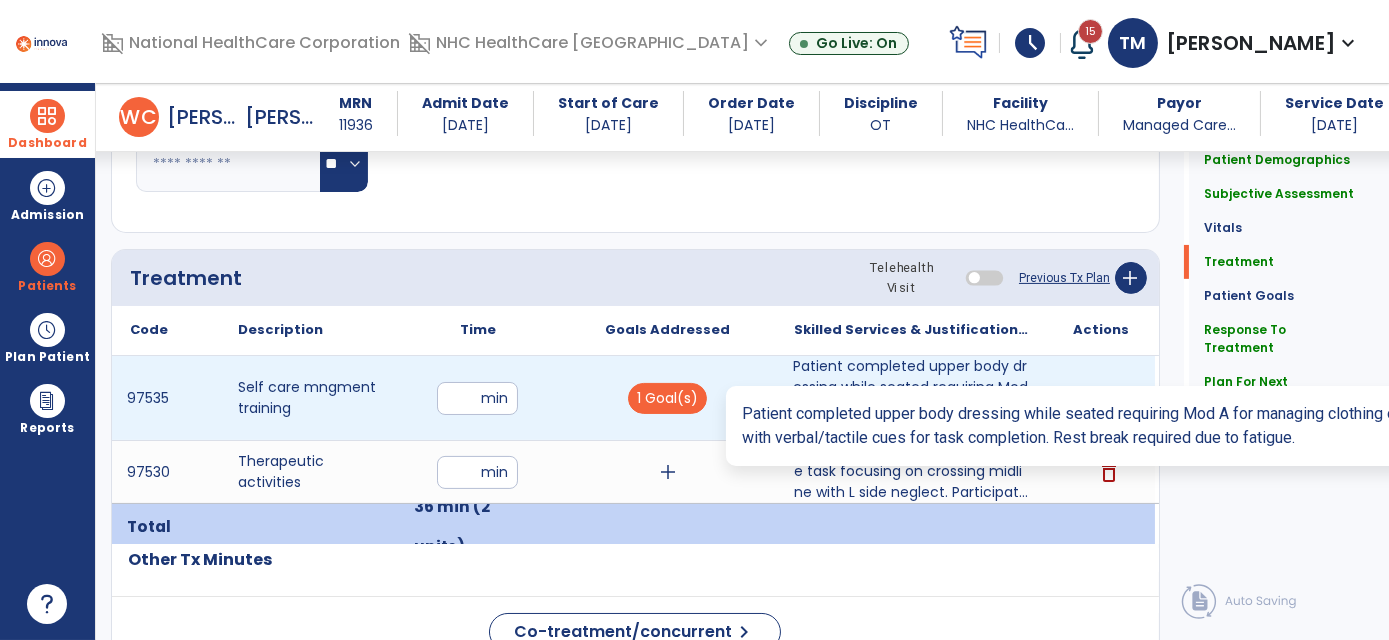 click on "Patient completed upper body dressing while seated requiring Mod A for managing clothing on L side w..." at bounding box center [911, 398] 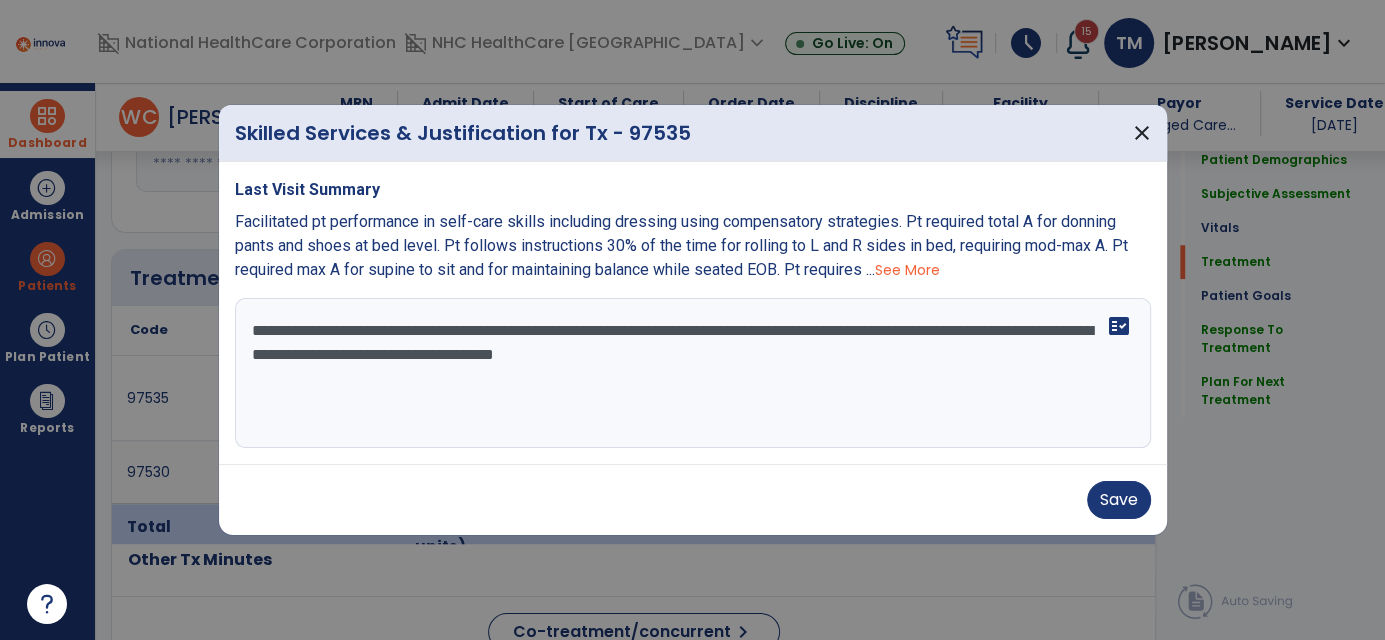 scroll, scrollTop: 1000, scrollLeft: 0, axis: vertical 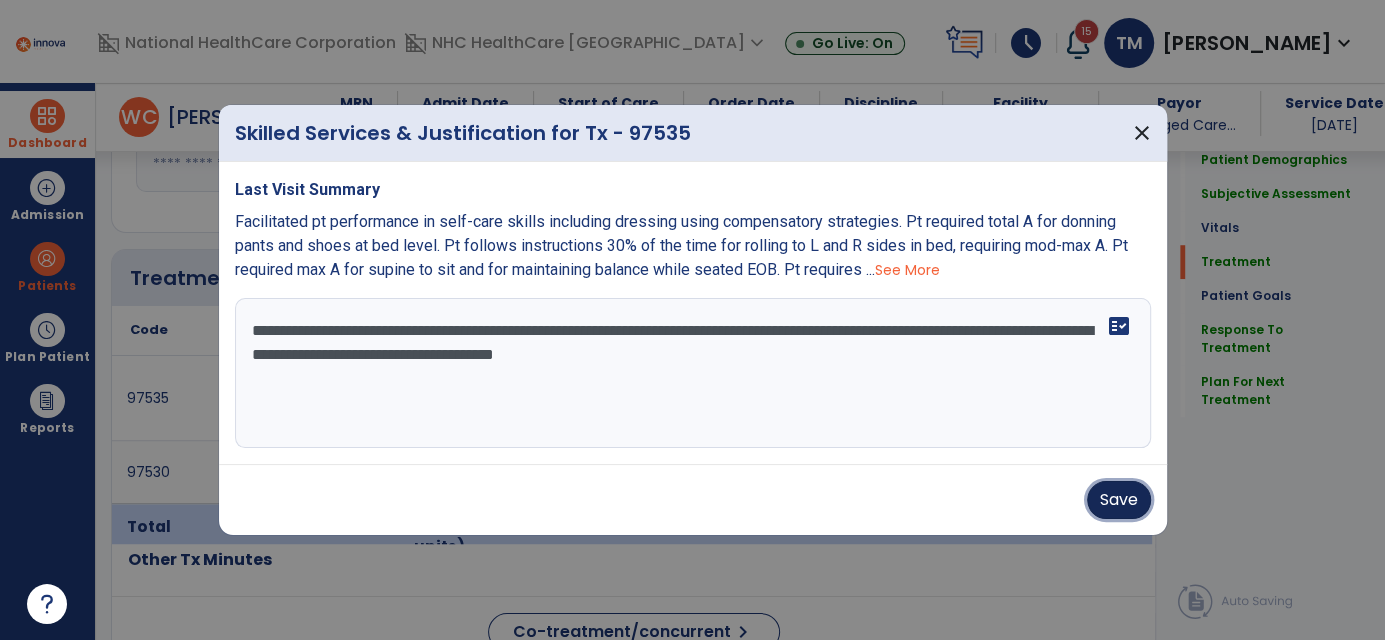 click on "Save" at bounding box center (1119, 500) 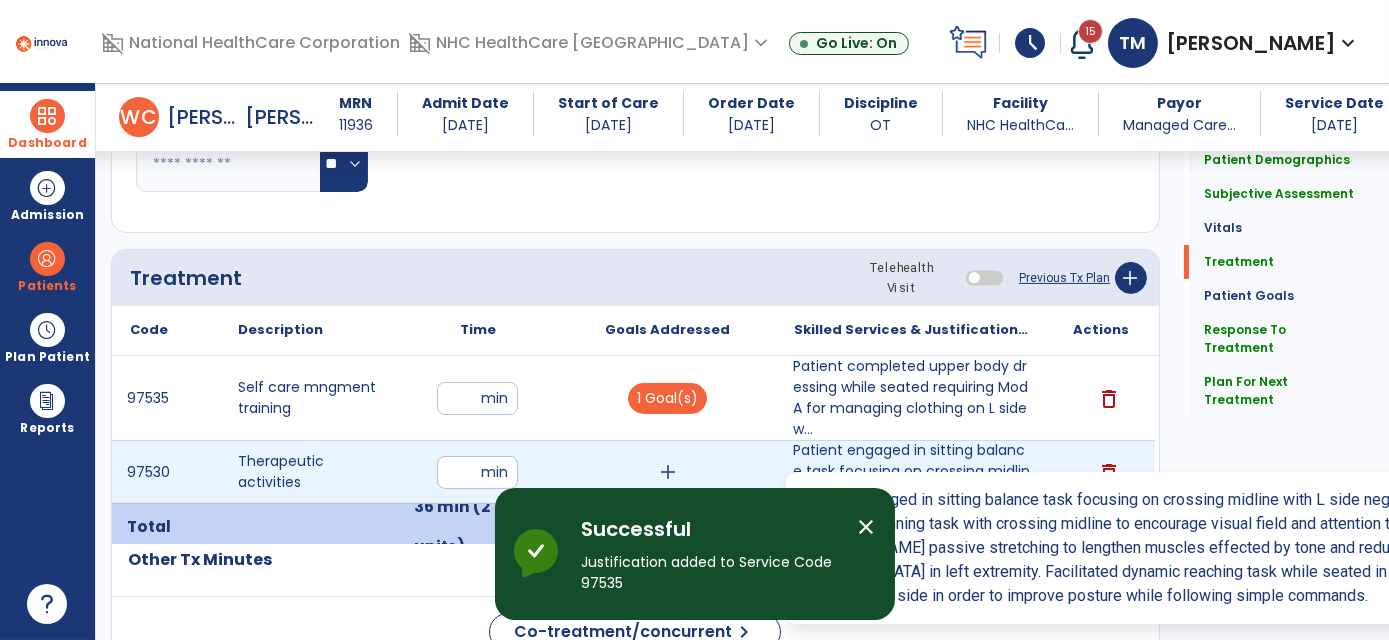 click on "Patient engaged in sitting balance task focusing on crossing midline with L side neglect. Participat..." at bounding box center [911, 471] 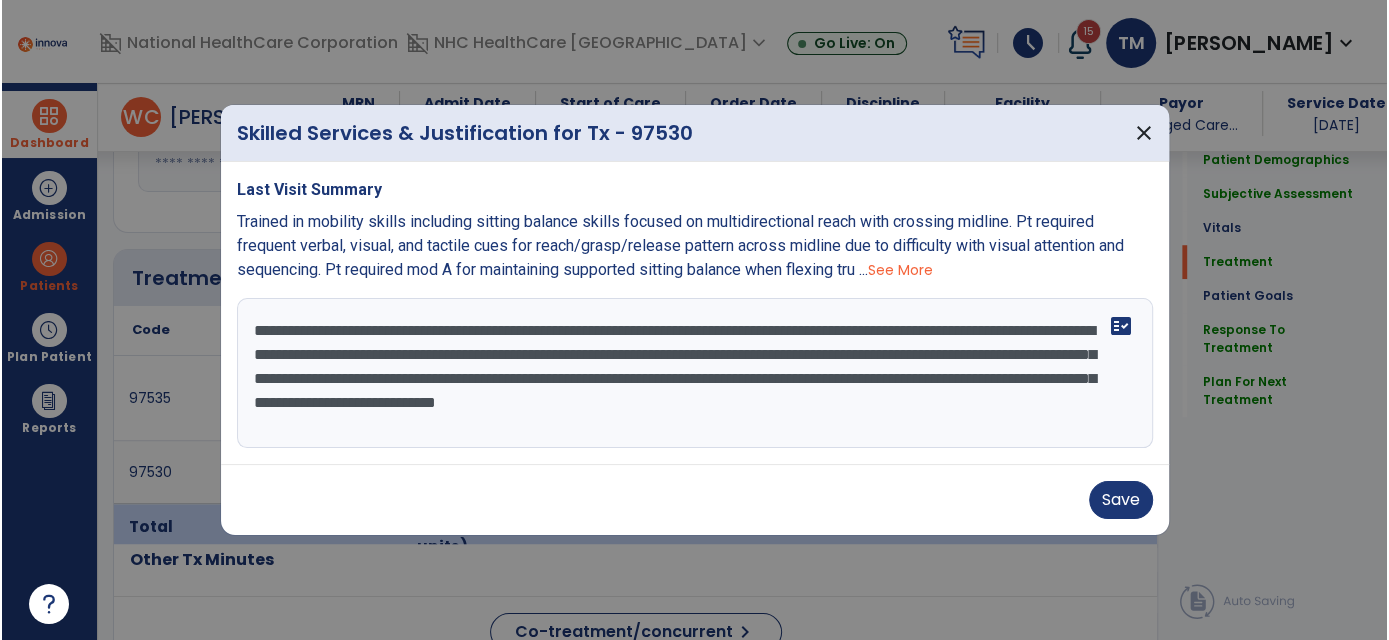 scroll, scrollTop: 1000, scrollLeft: 0, axis: vertical 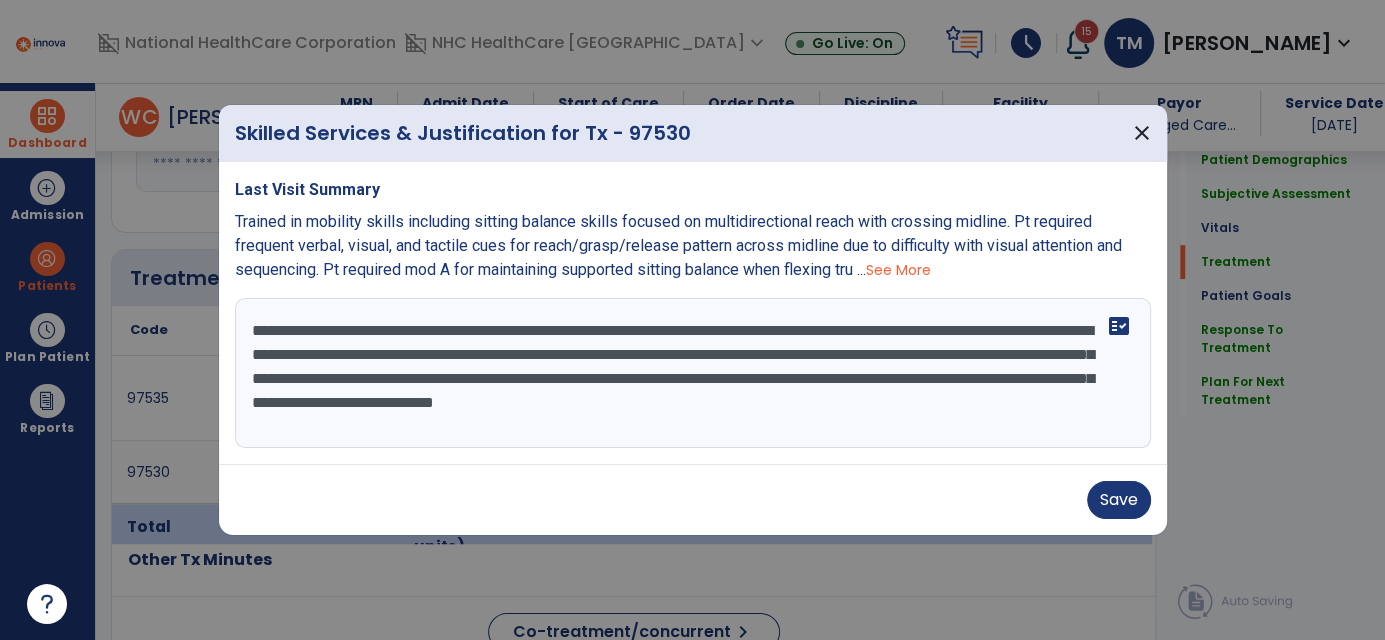 click on "**********" at bounding box center (693, 373) 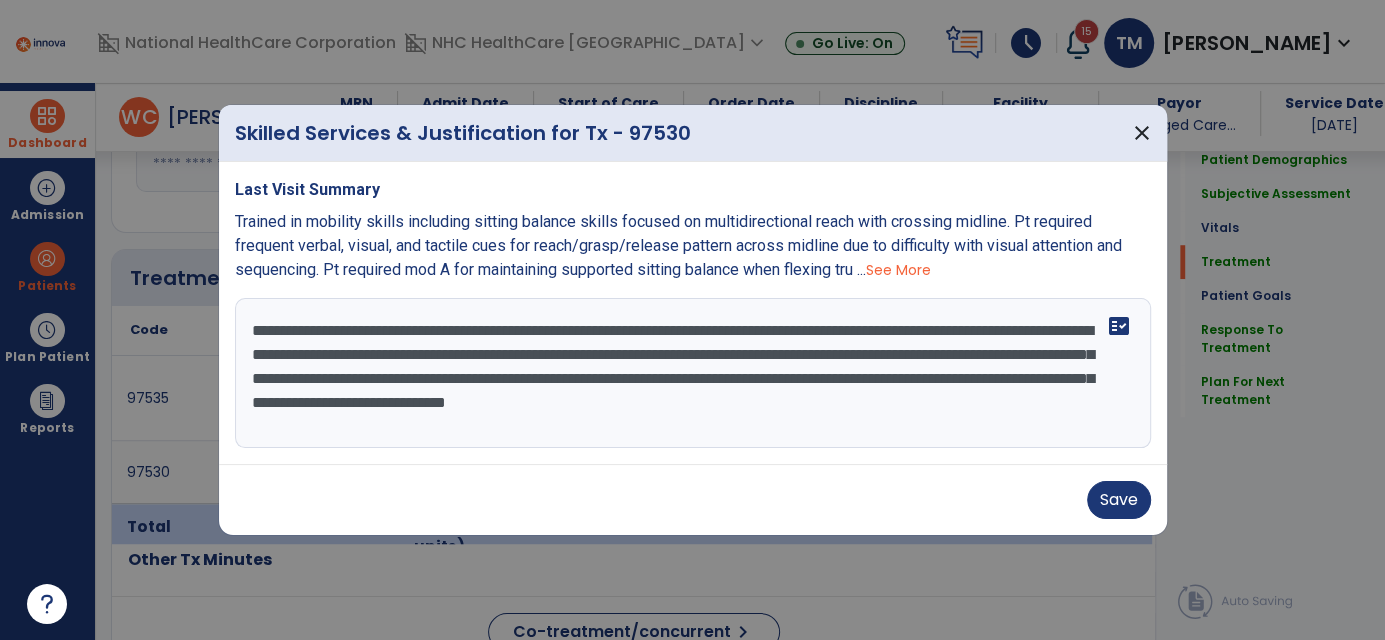 click on "**********" at bounding box center (693, 373) 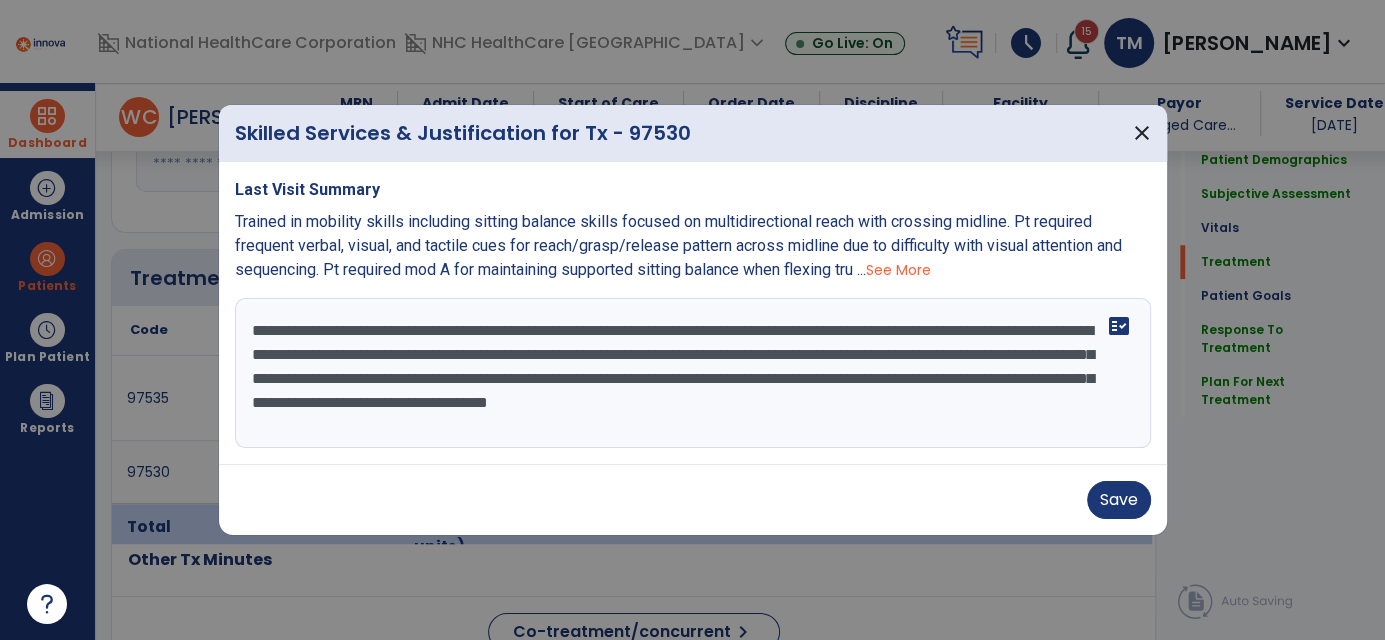 drag, startPoint x: 993, startPoint y: 121, endPoint x: 987, endPoint y: 168, distance: 47.38143 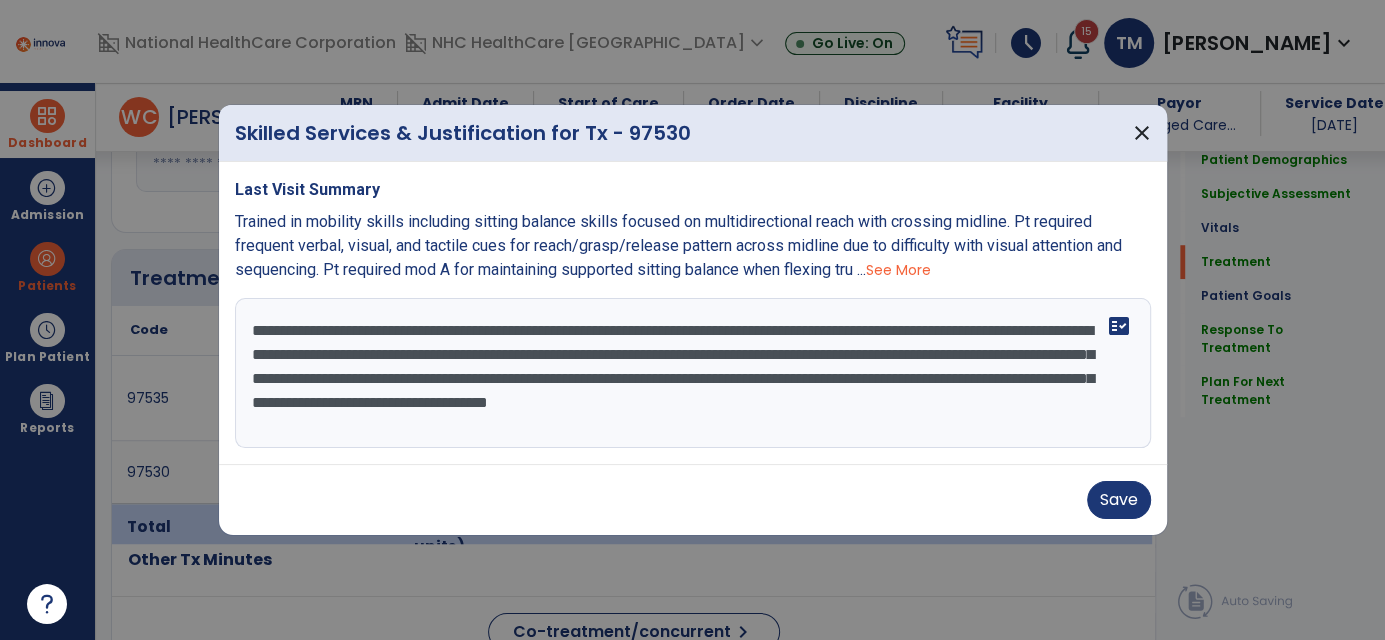 drag, startPoint x: 246, startPoint y: 373, endPoint x: 1105, endPoint y: 391, distance: 859.1886 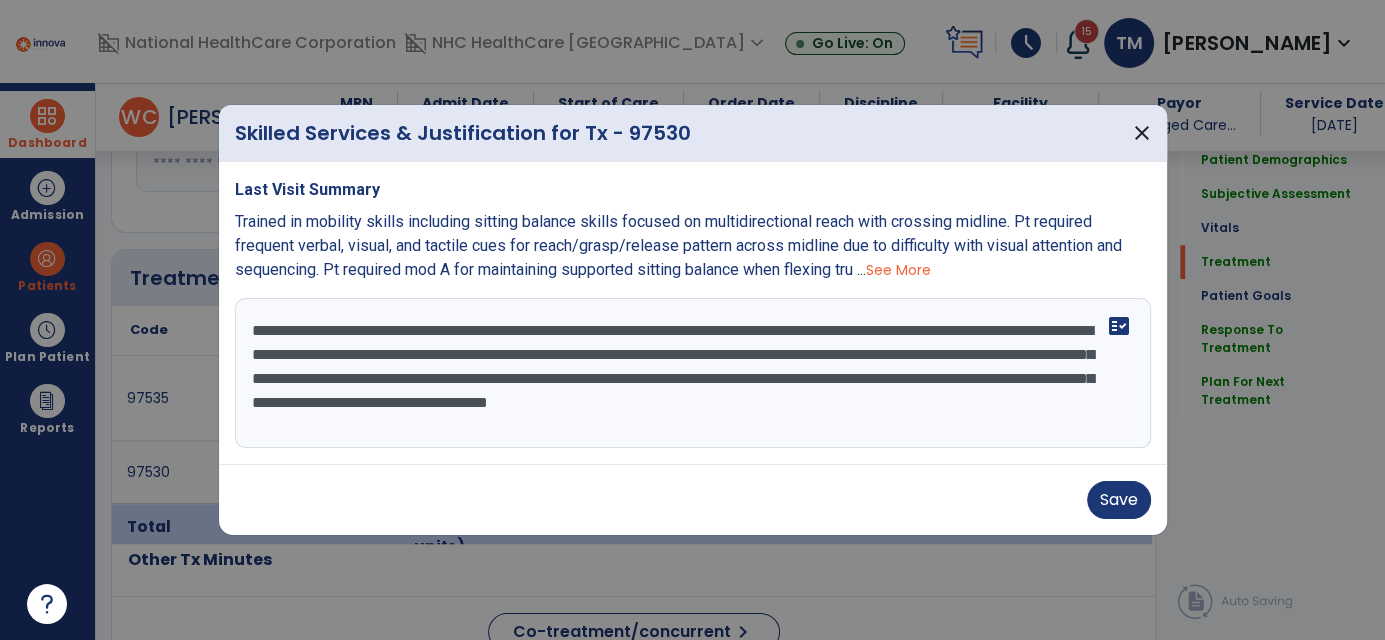 click on "**********" at bounding box center [693, 373] 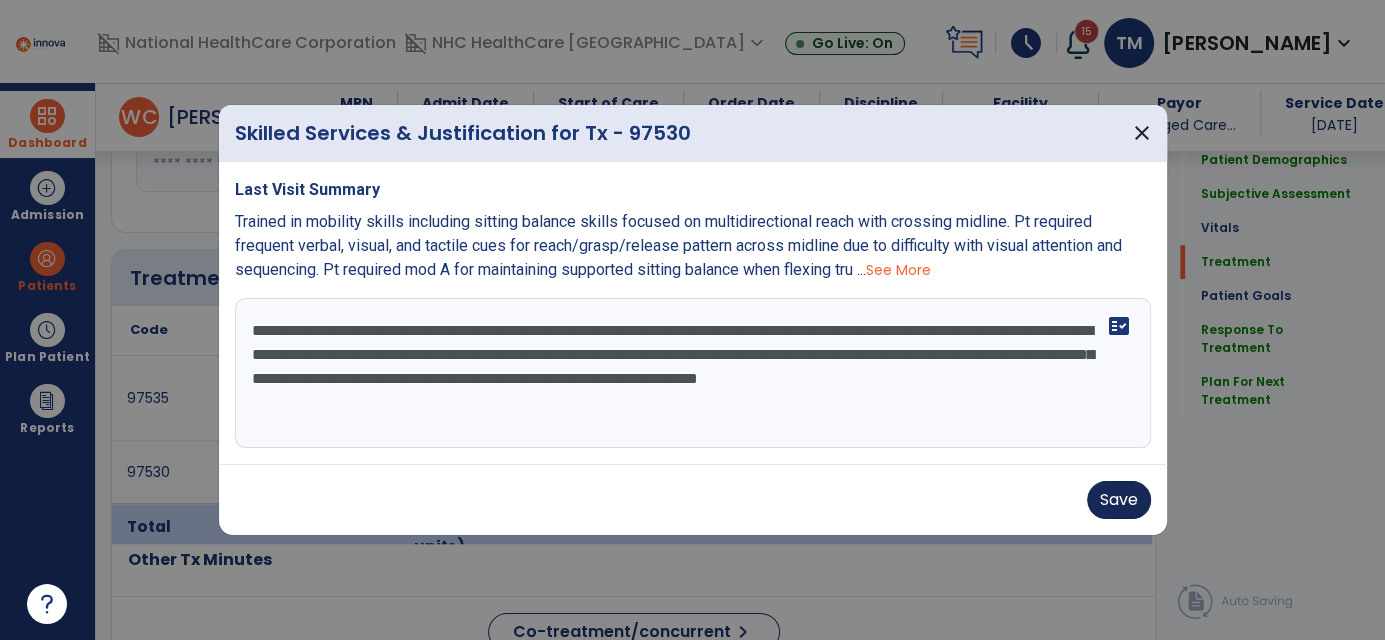 type on "**********" 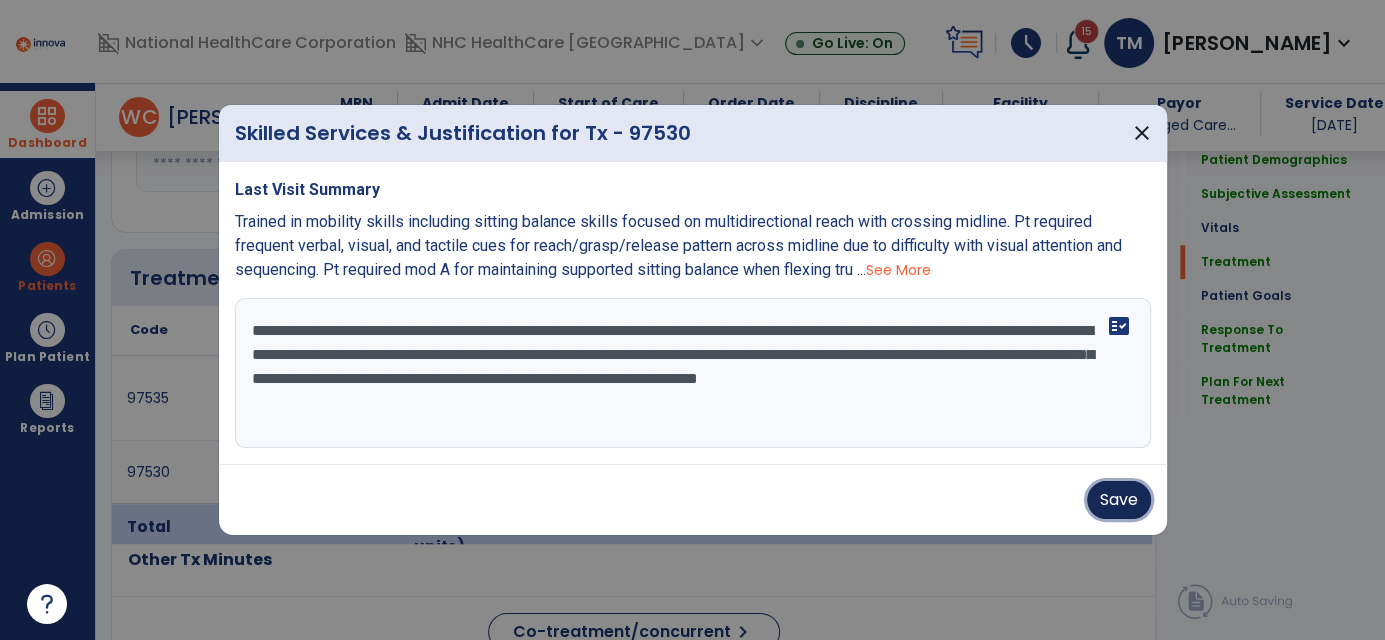 click on "Save" at bounding box center [1119, 500] 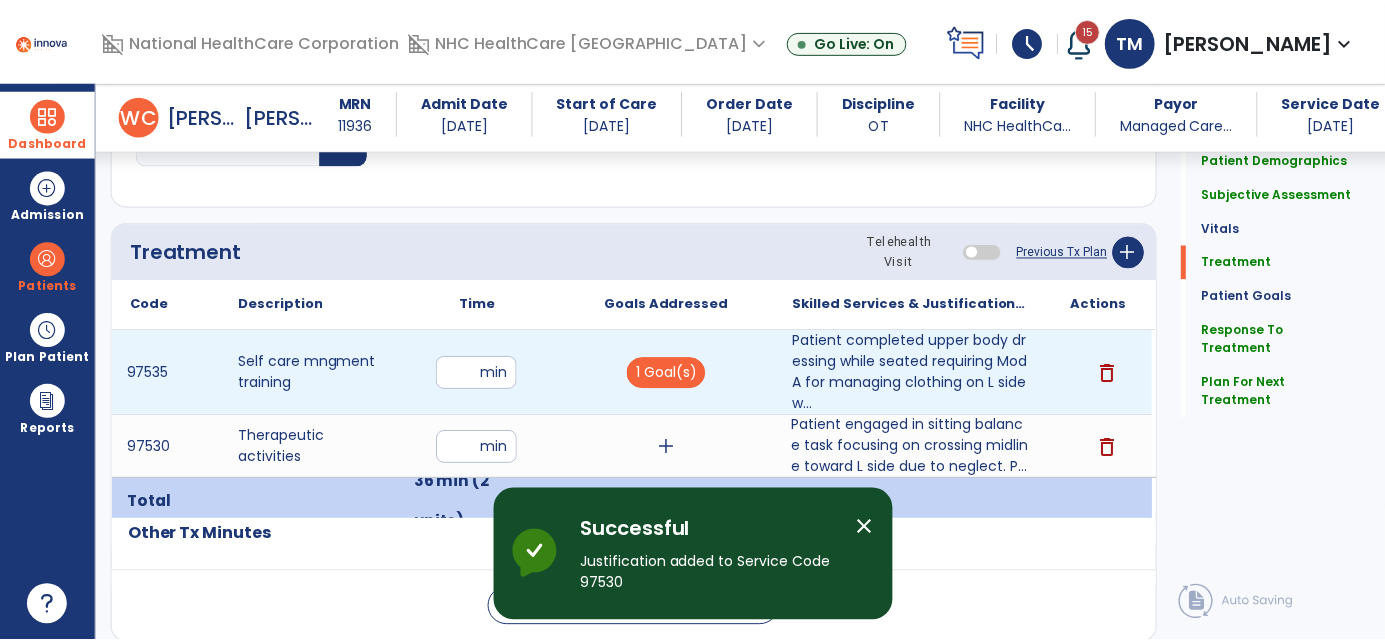 scroll, scrollTop: 1000, scrollLeft: 0, axis: vertical 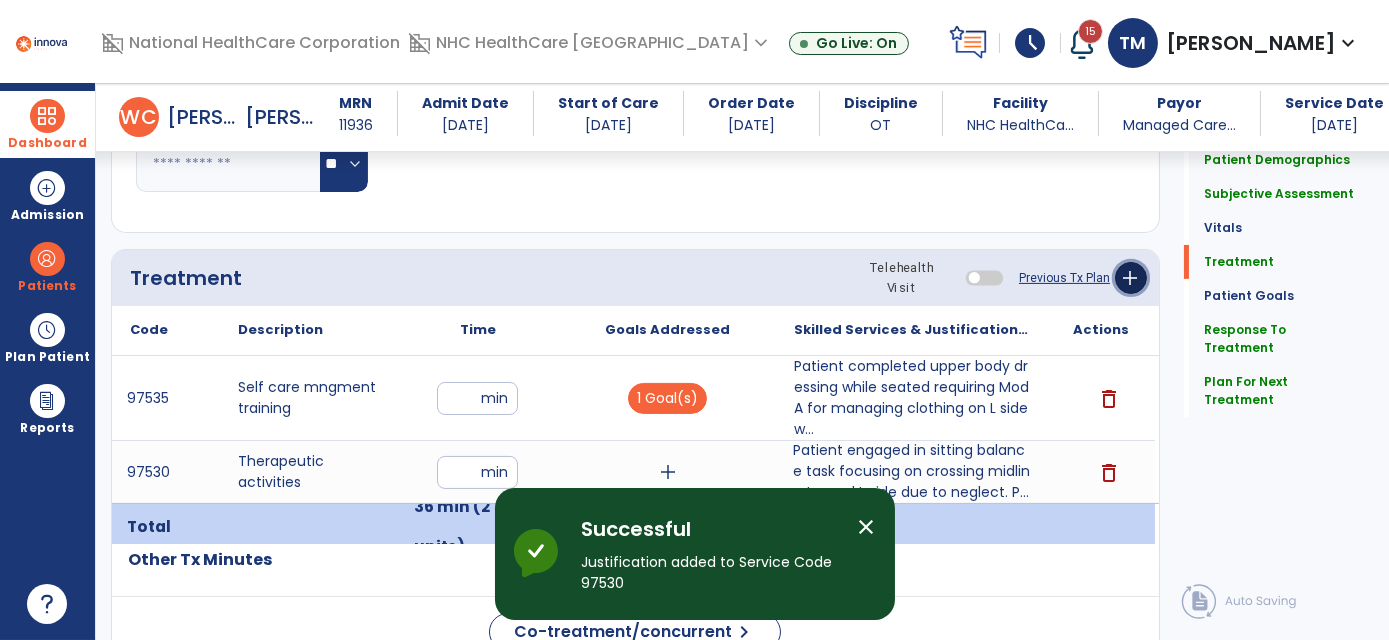 click on "add" 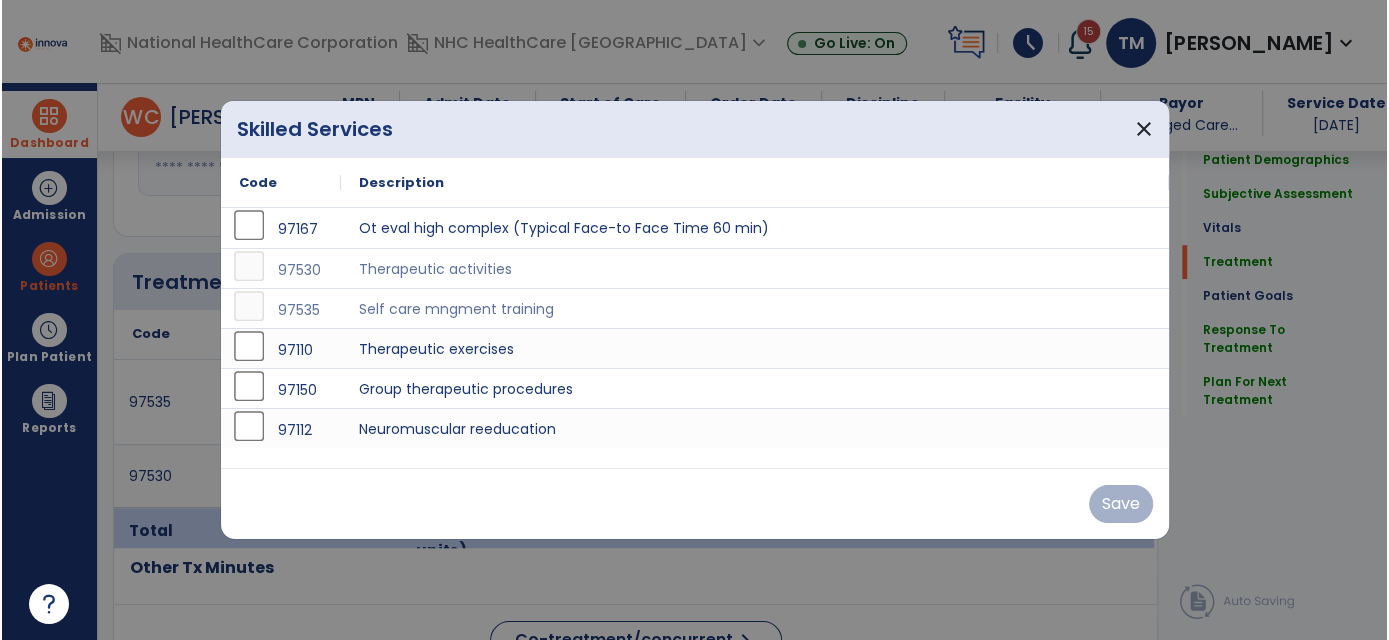 scroll, scrollTop: 1000, scrollLeft: 0, axis: vertical 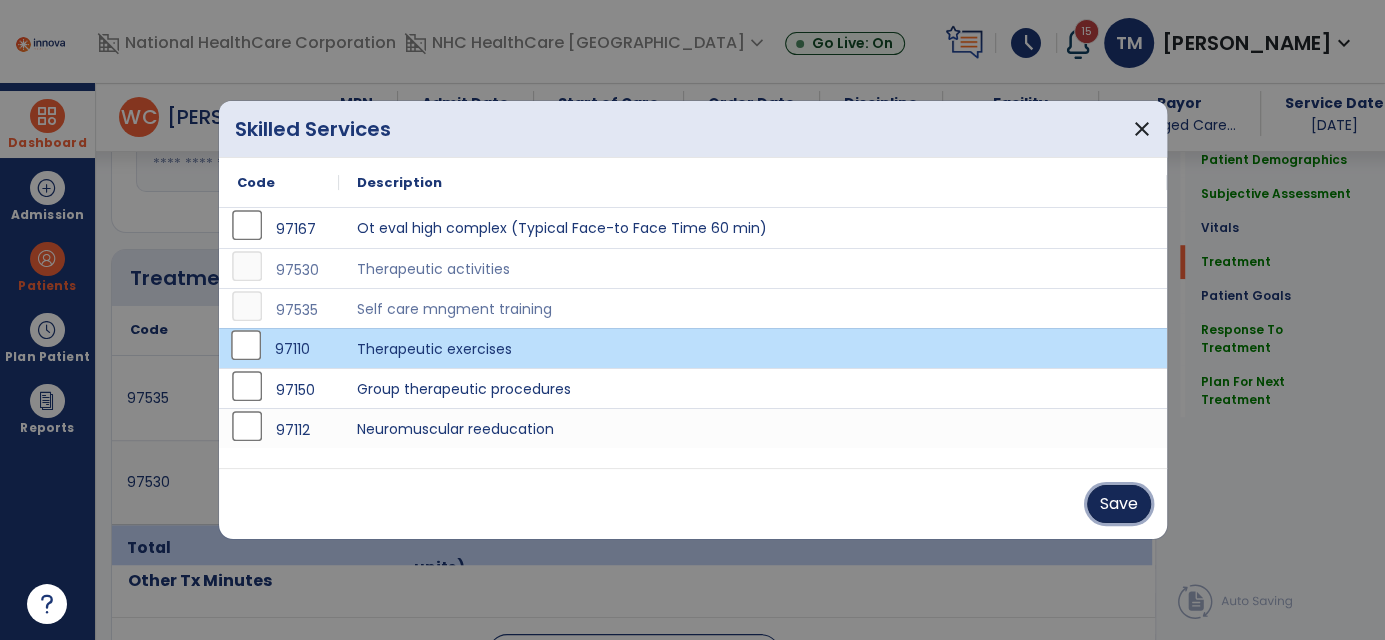 click on "Save" at bounding box center (1119, 504) 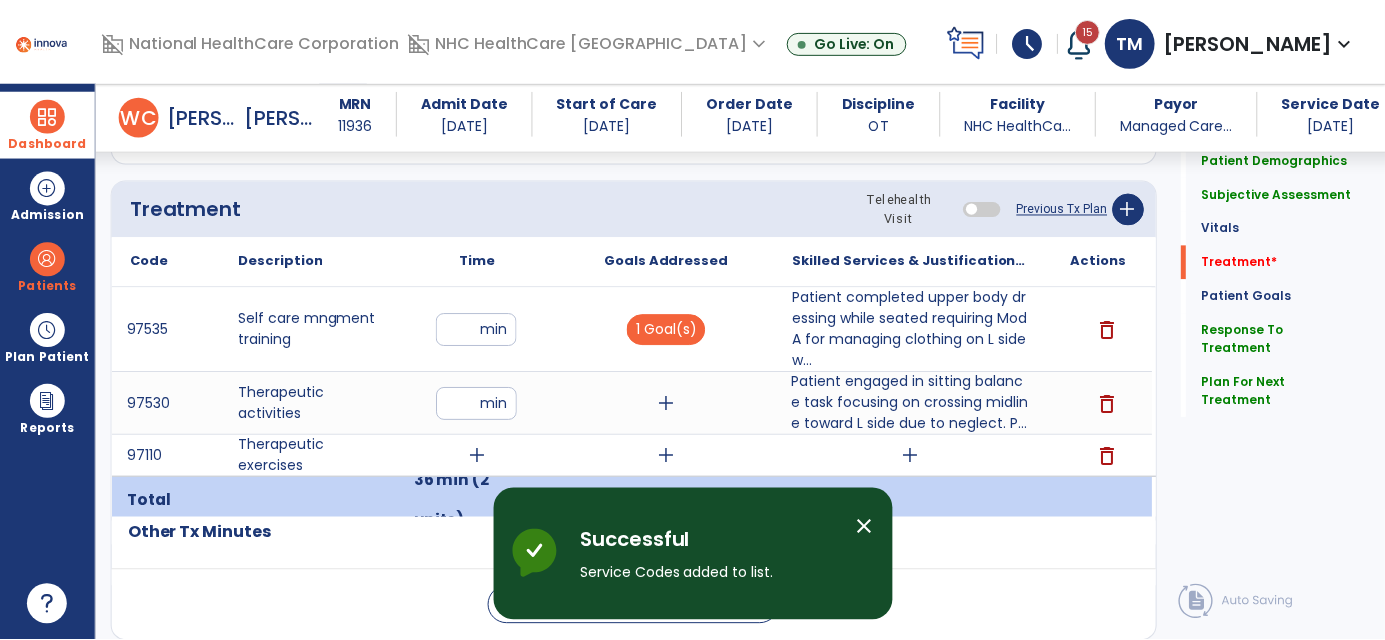 scroll, scrollTop: 1090, scrollLeft: 0, axis: vertical 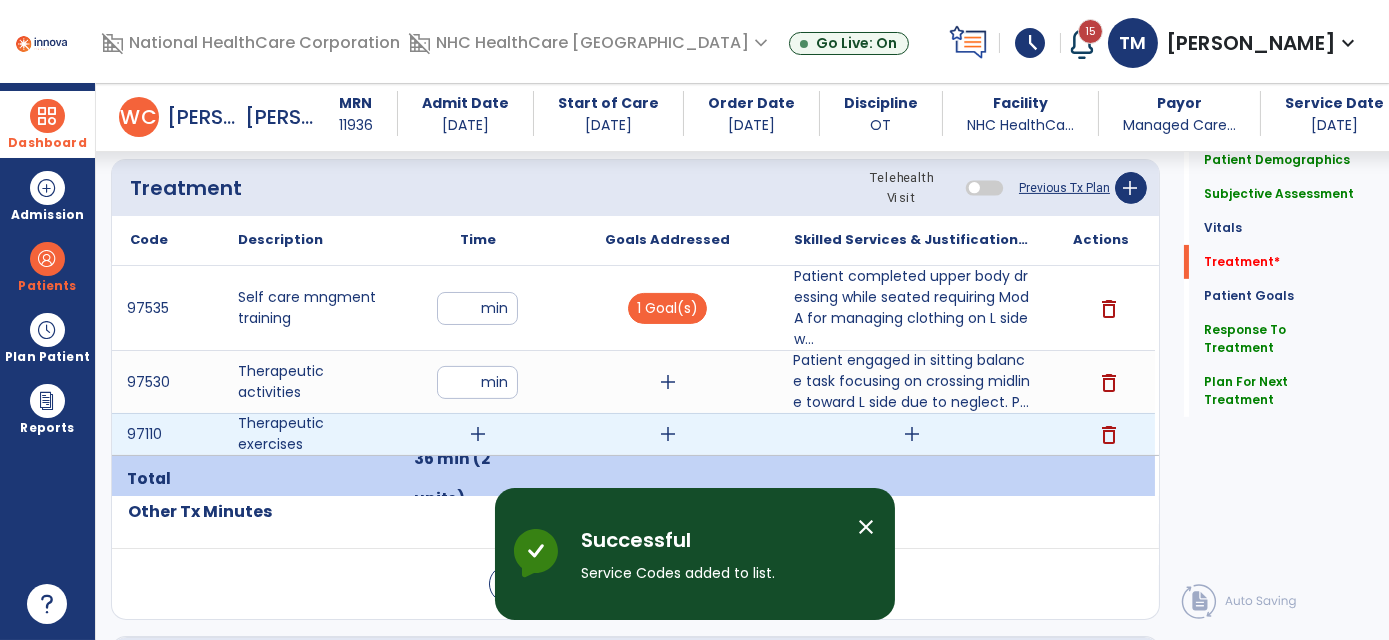 click on "add" at bounding box center (478, 434) 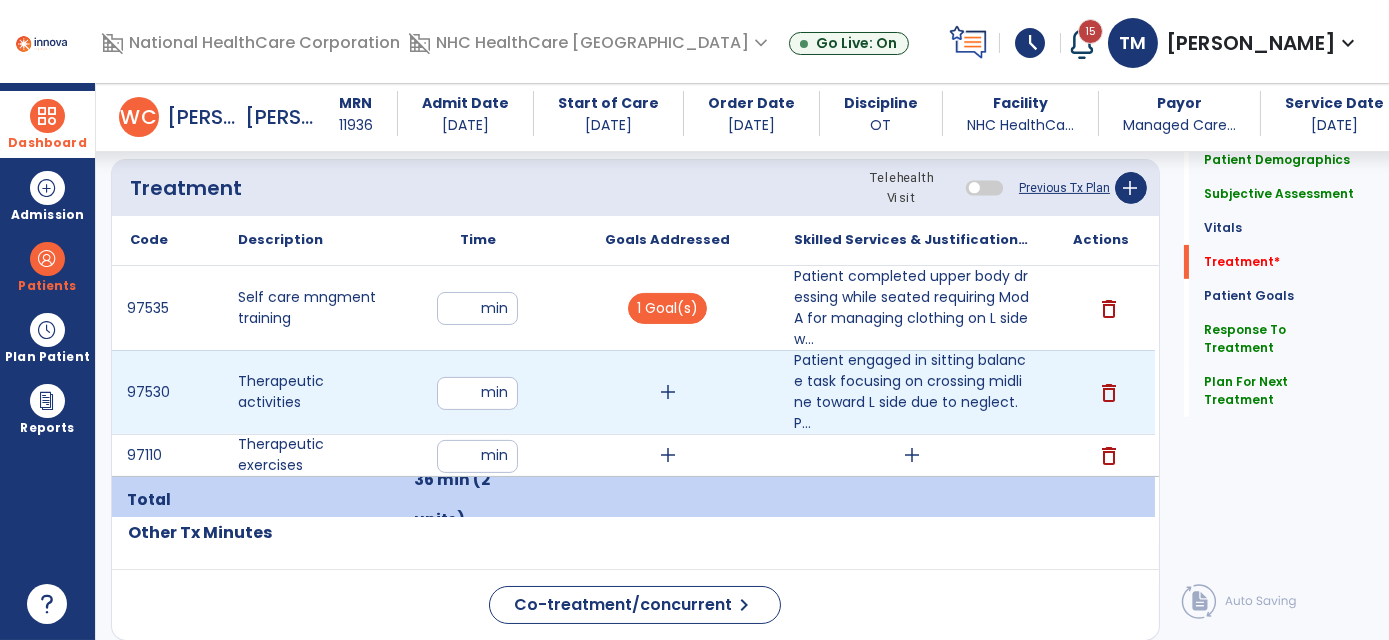 type on "**" 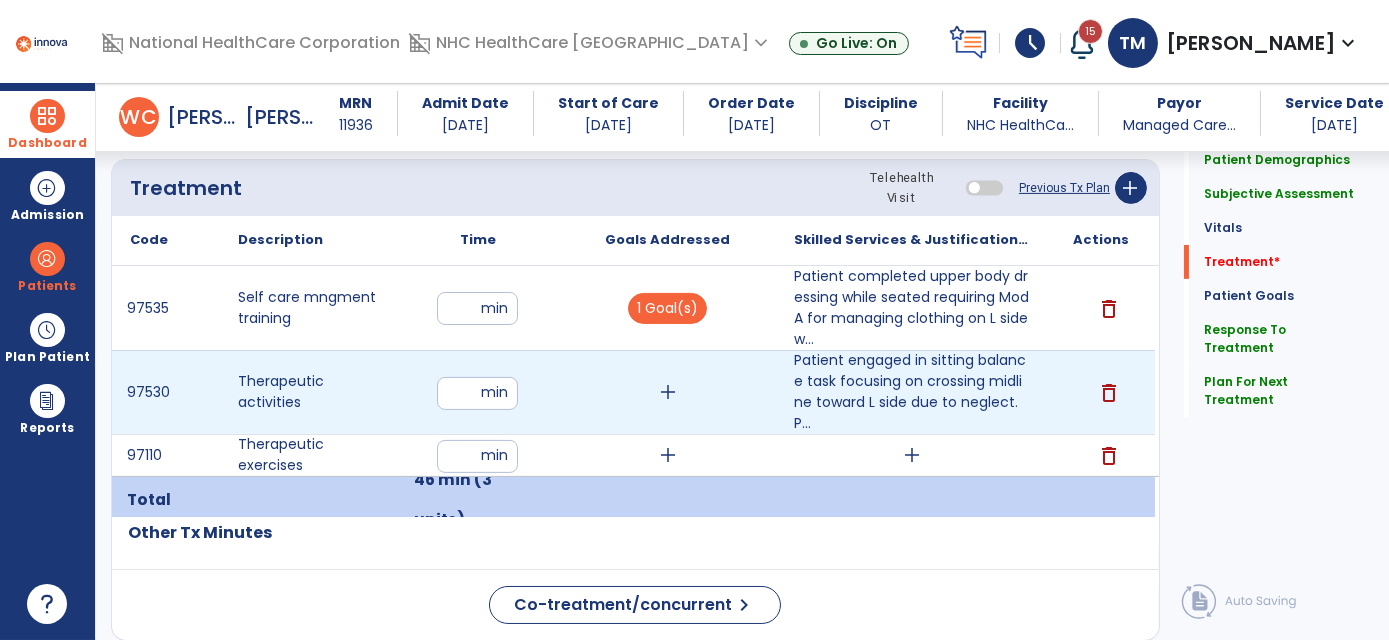 click on "**" at bounding box center (477, 393) 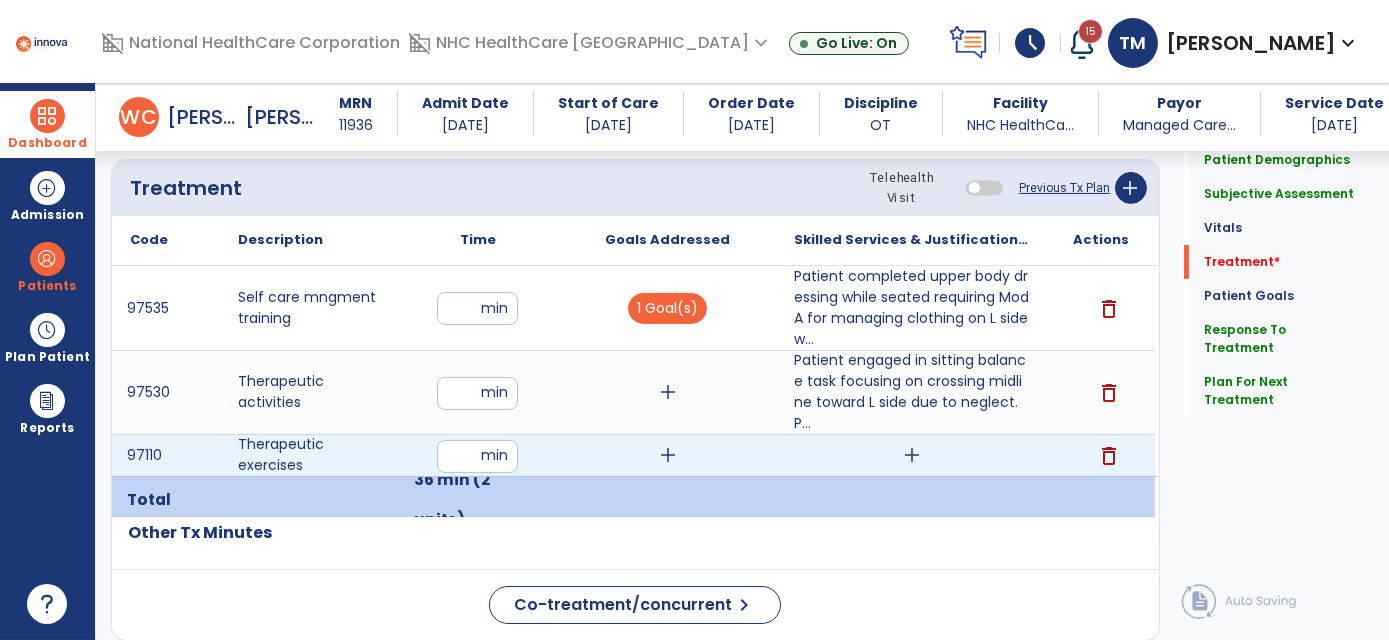 click on "add" at bounding box center [912, 455] 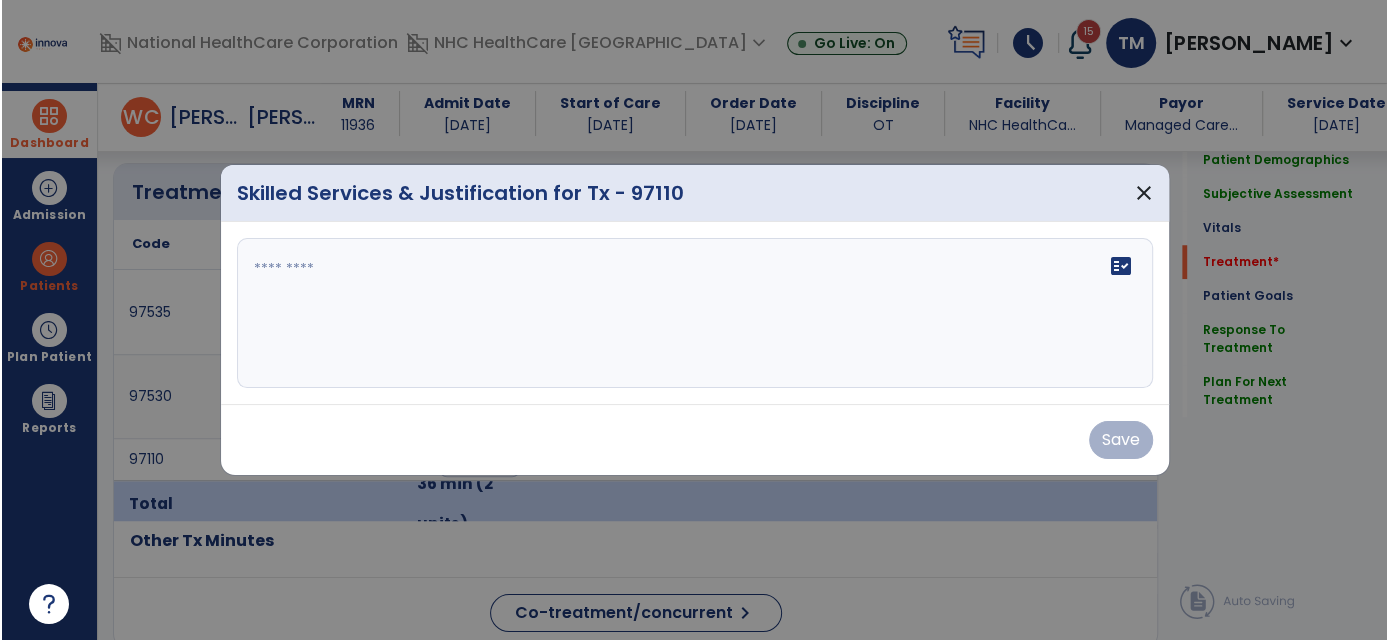 scroll, scrollTop: 1090, scrollLeft: 0, axis: vertical 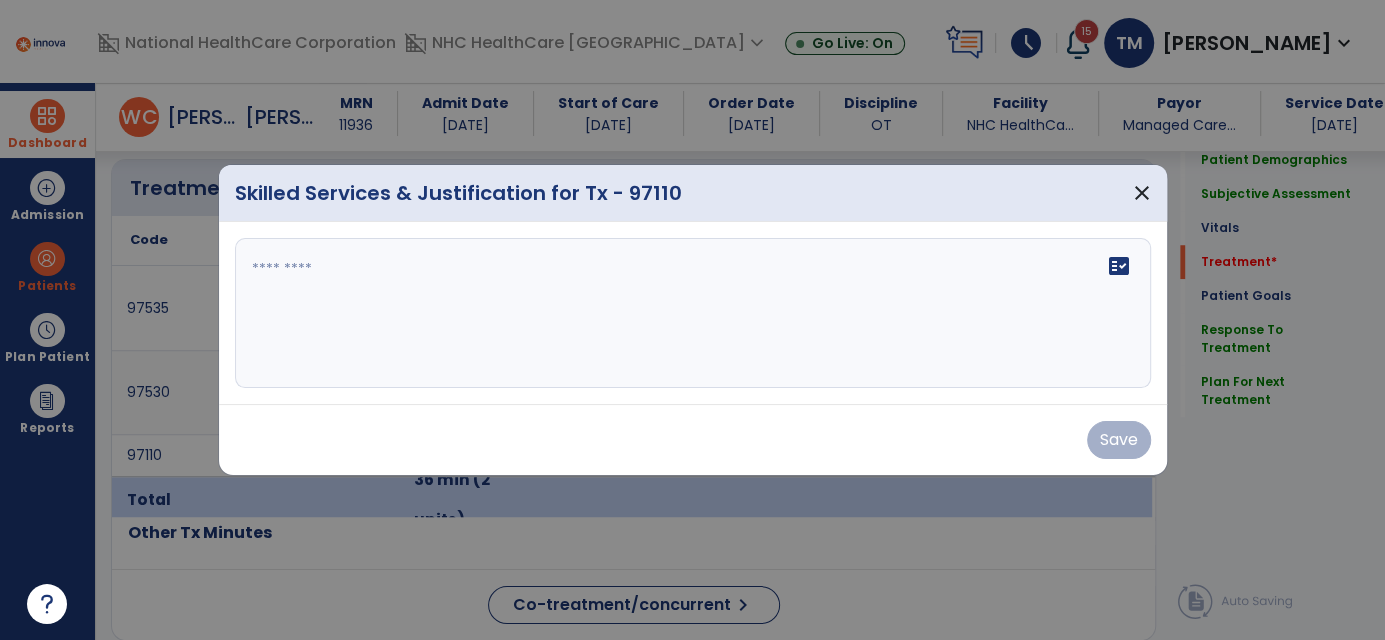 click on "fact_check" at bounding box center (693, 313) 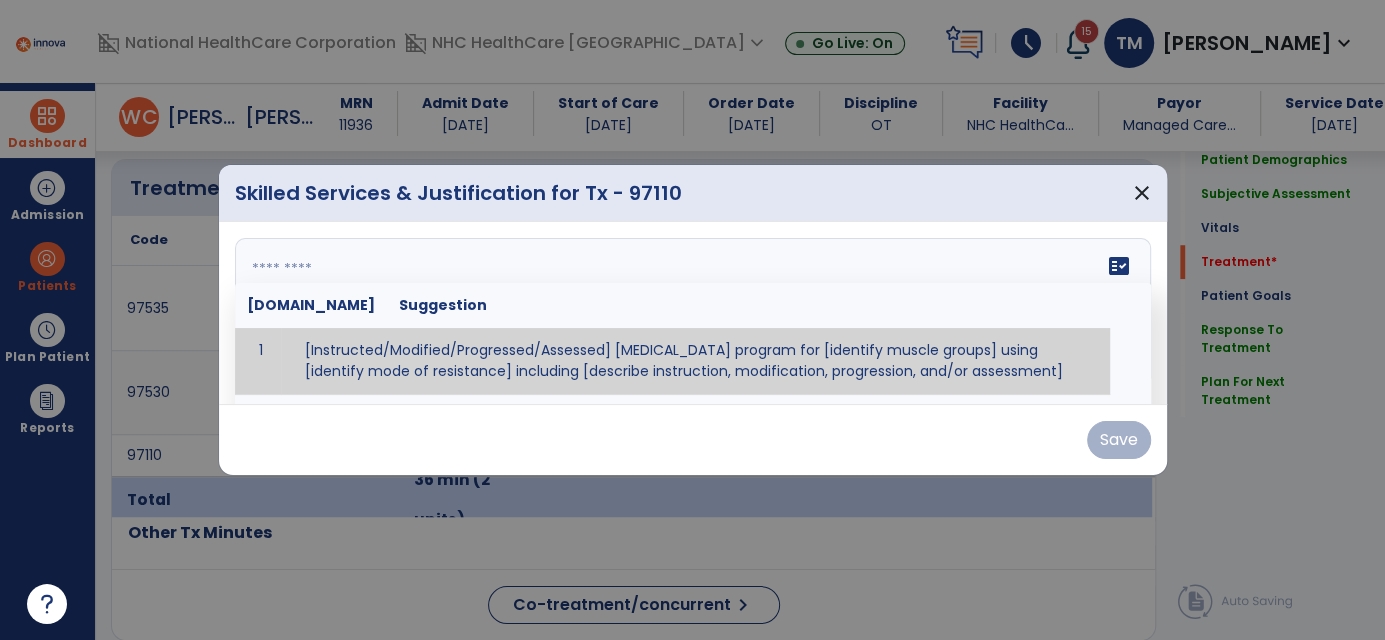 paste on "**********" 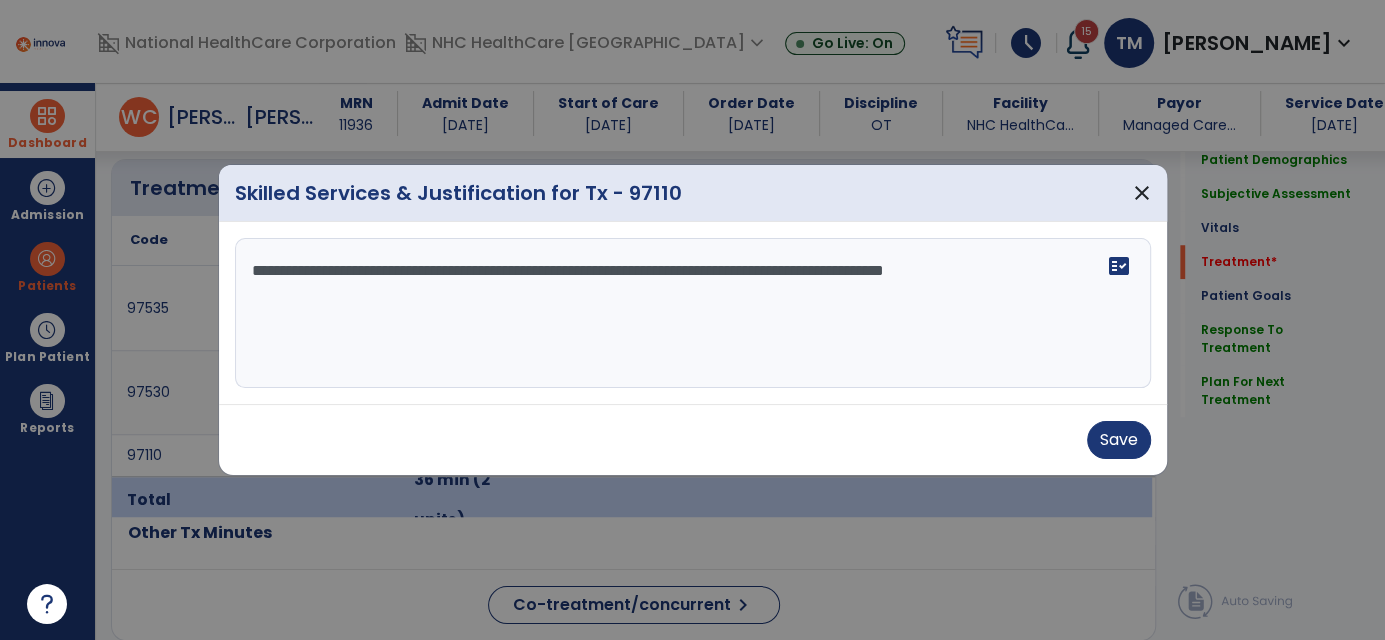 drag, startPoint x: 1098, startPoint y: 275, endPoint x: 991, endPoint y: 279, distance: 107.07474 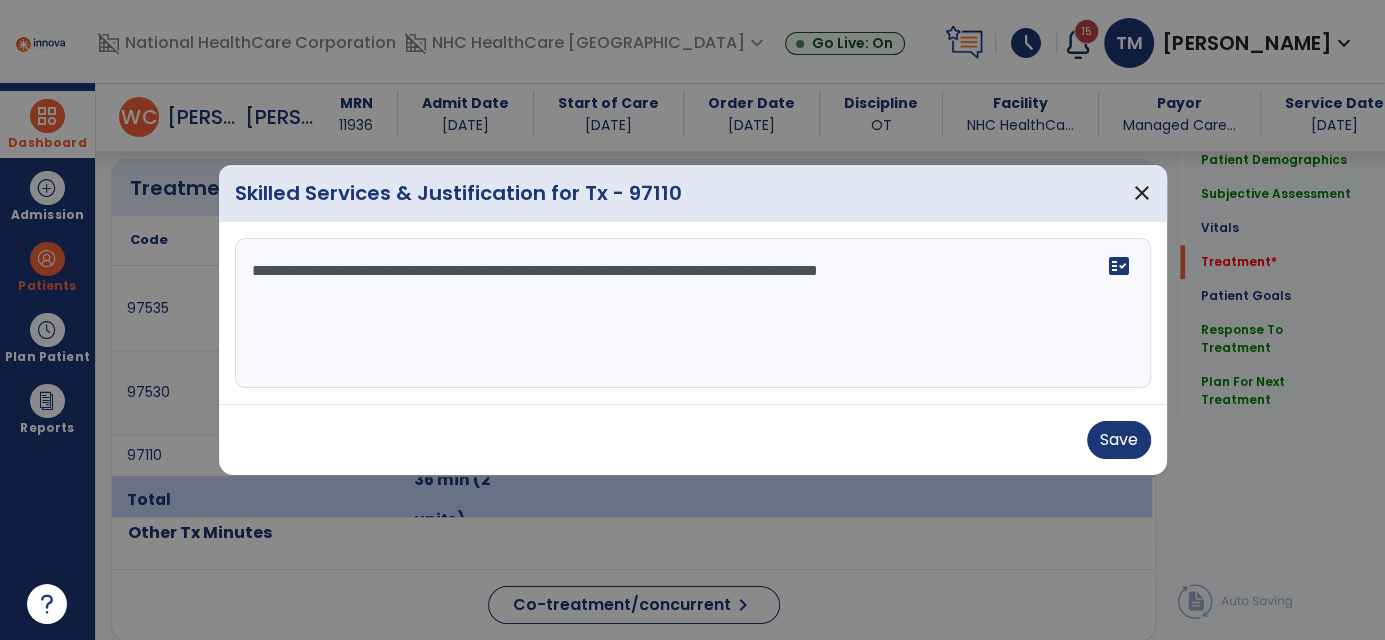 click on "**********" at bounding box center (693, 313) 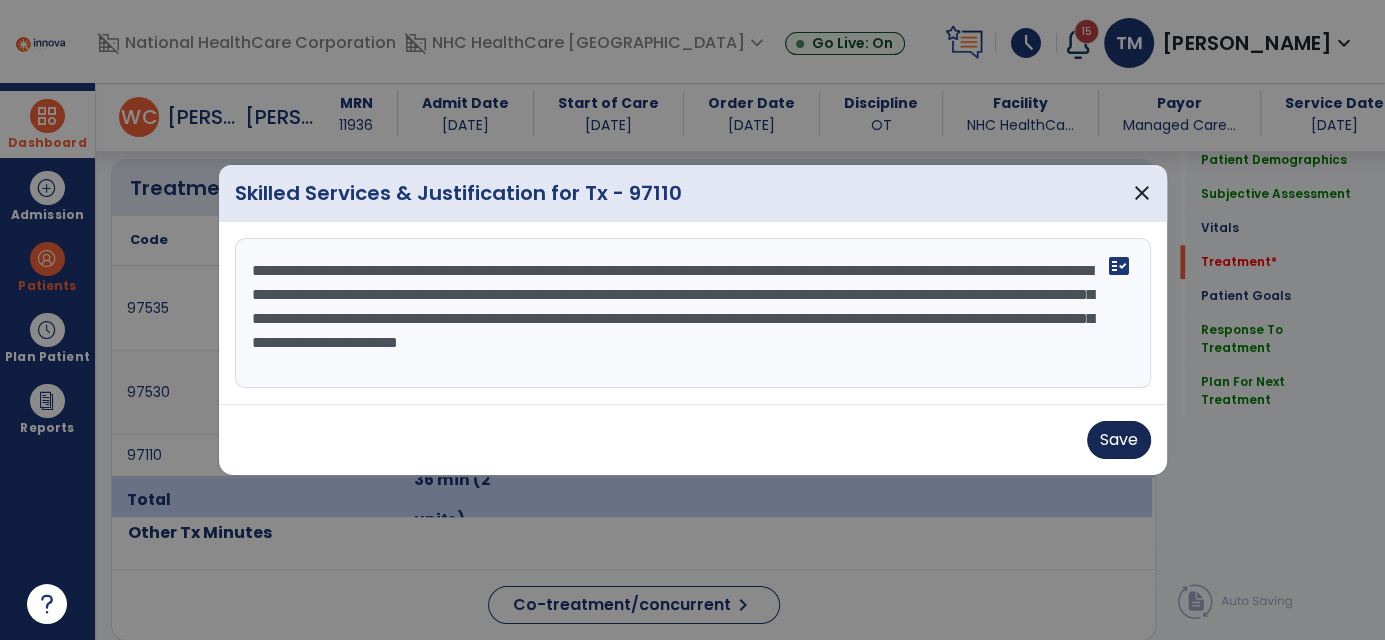 type on "**********" 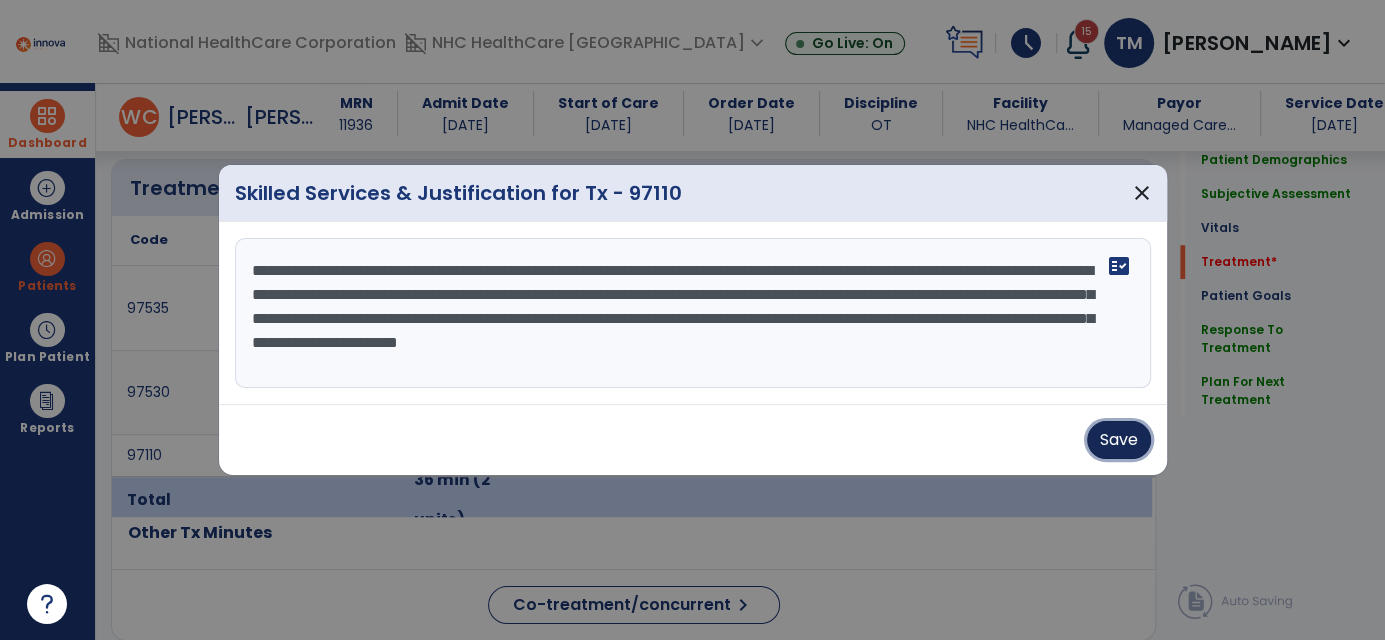 click on "Save" at bounding box center [1119, 440] 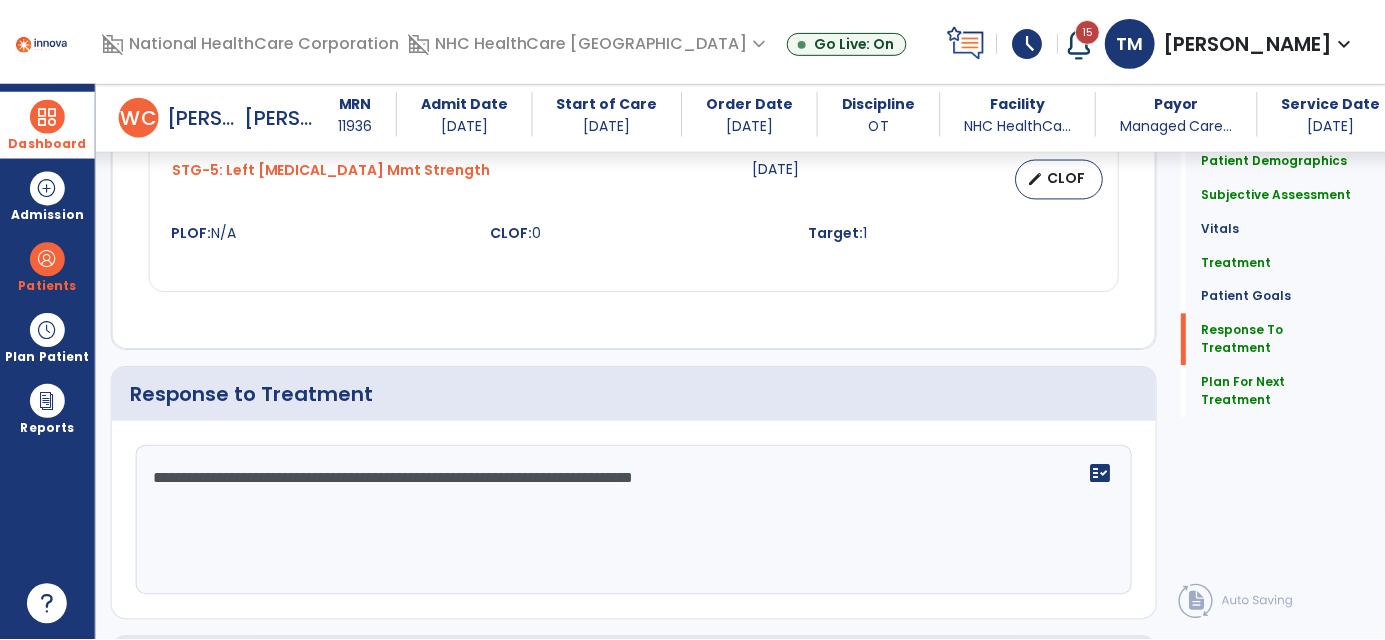 scroll, scrollTop: 2669, scrollLeft: 0, axis: vertical 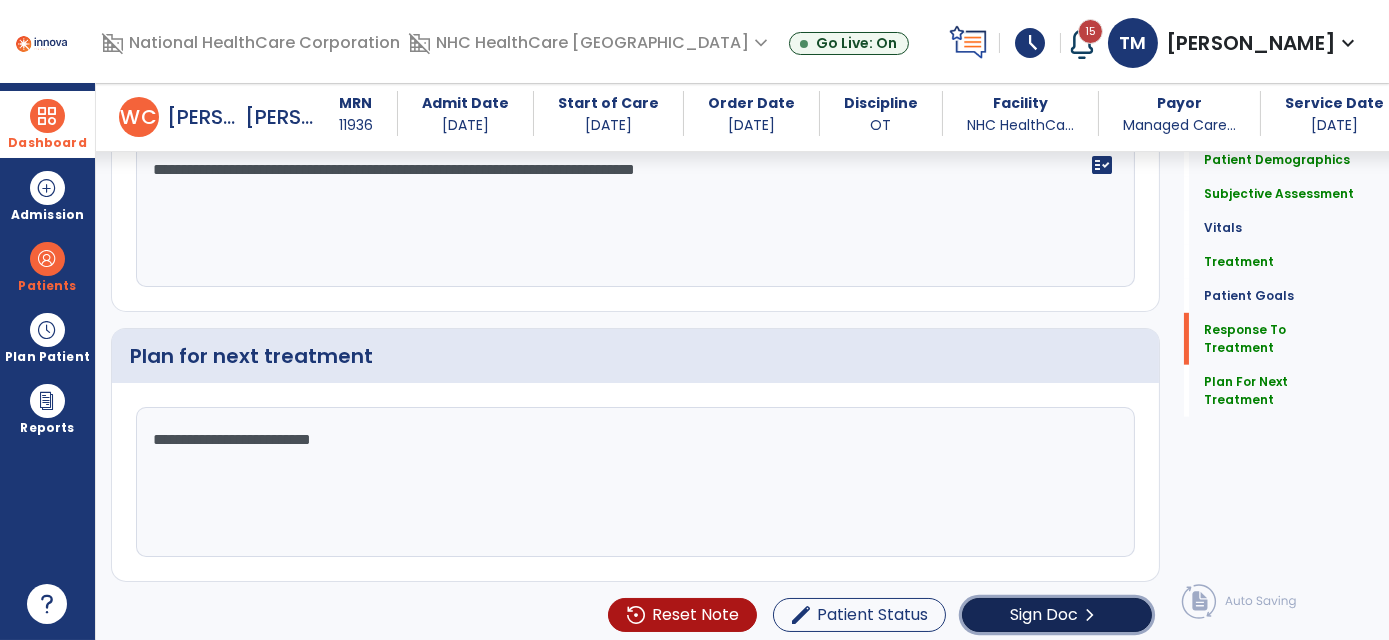 click on "chevron_right" 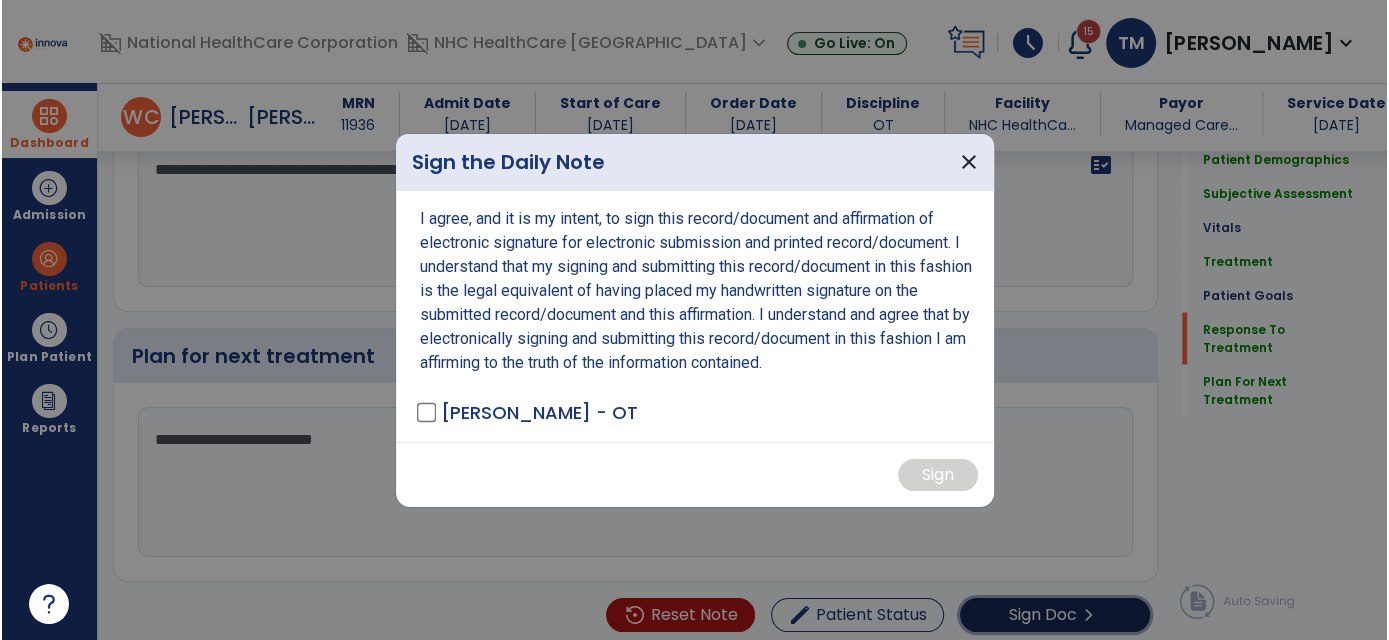 scroll, scrollTop: 2669, scrollLeft: 0, axis: vertical 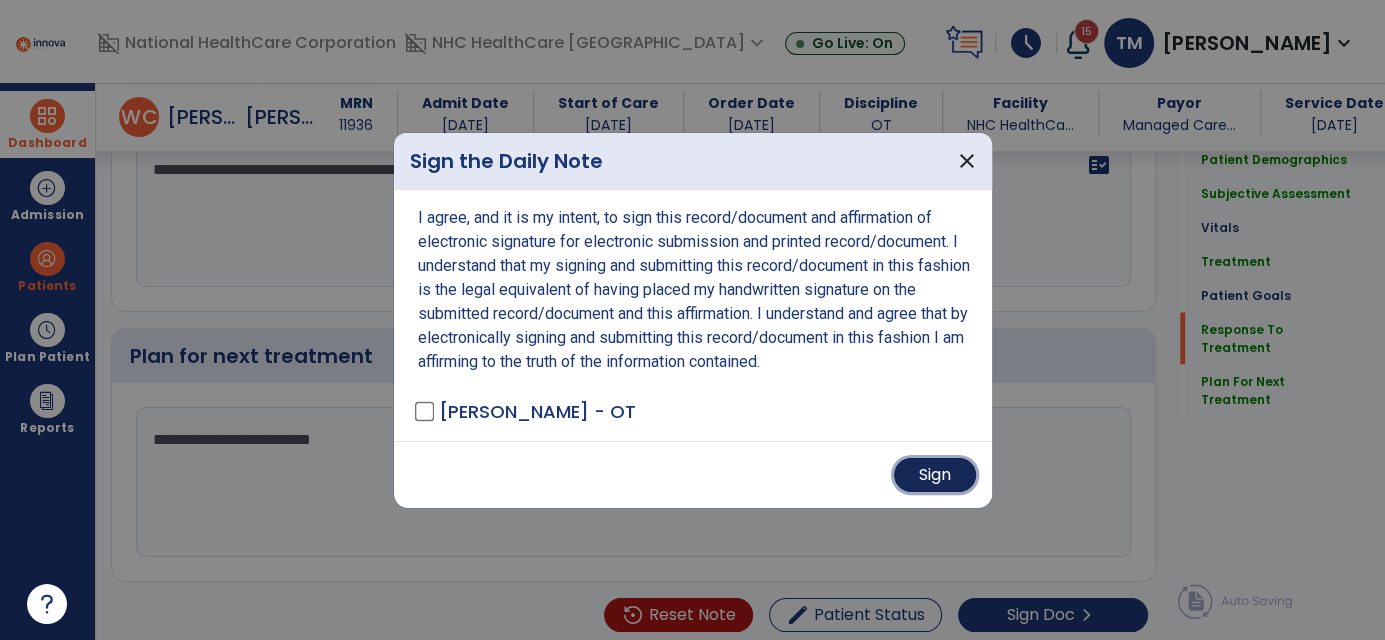 click on "Sign" at bounding box center (935, 475) 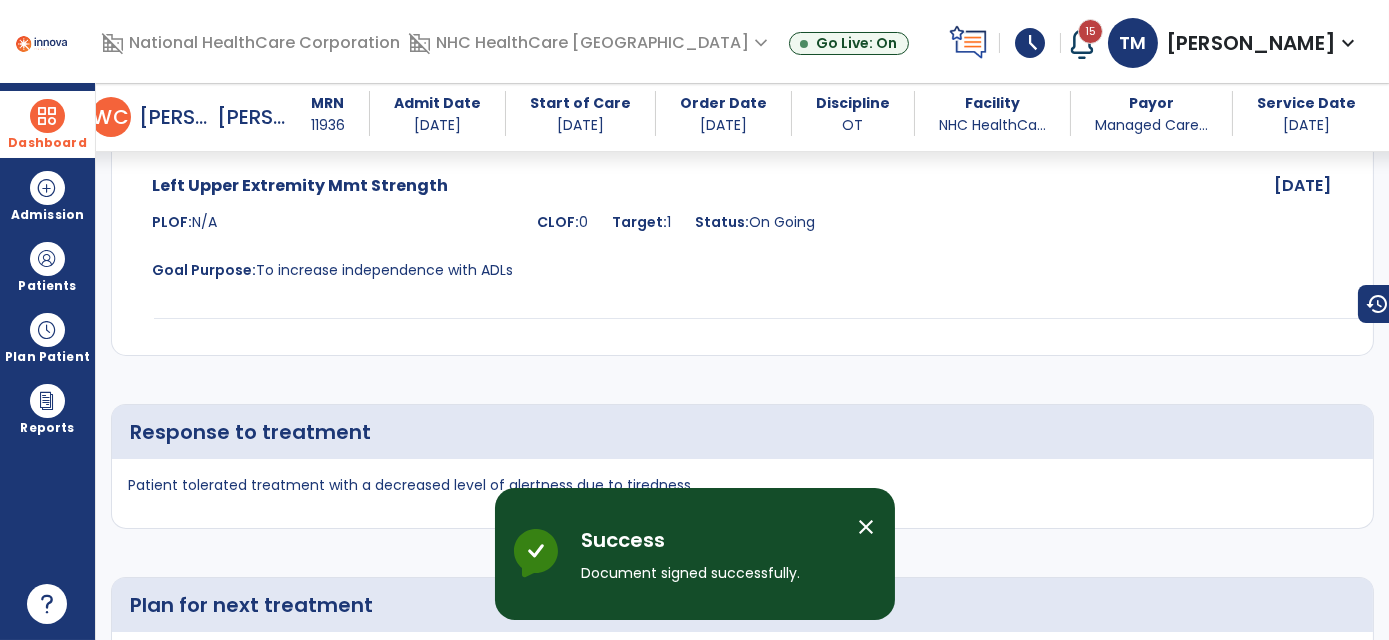 scroll, scrollTop: 3845, scrollLeft: 0, axis: vertical 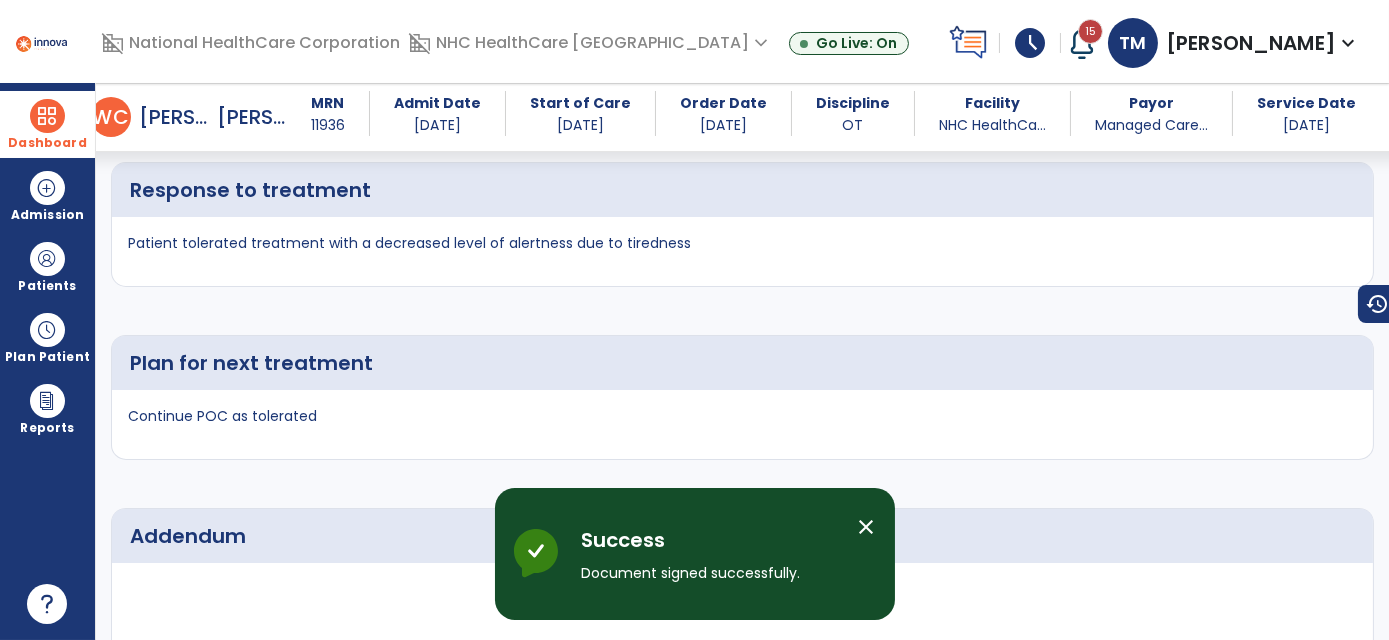 click at bounding box center (47, 116) 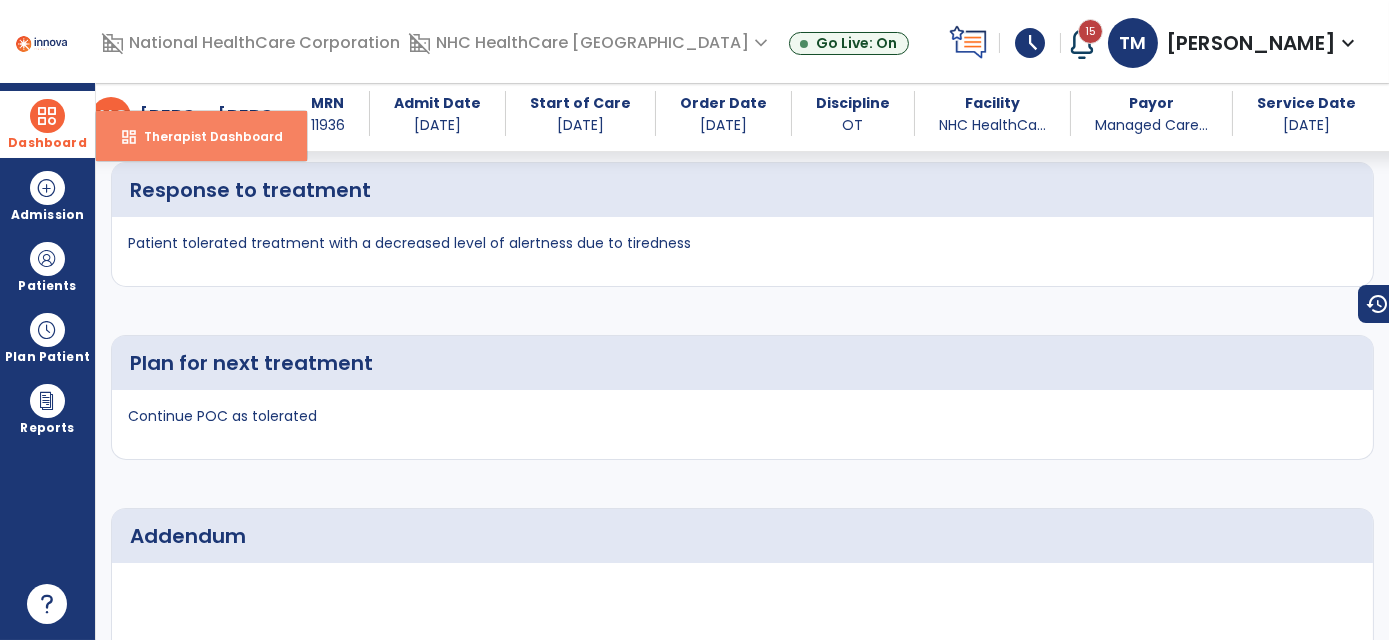 click on "dashboard  Therapist Dashboard" at bounding box center (201, 136) 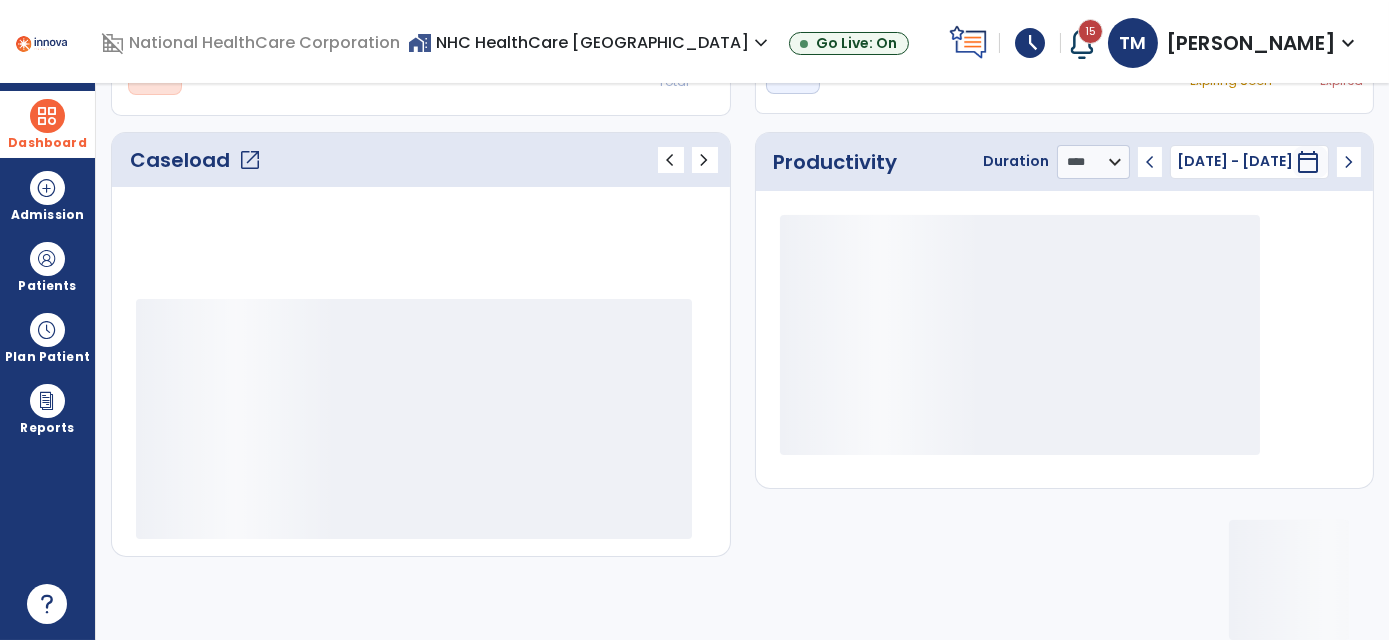 scroll, scrollTop: 234, scrollLeft: 0, axis: vertical 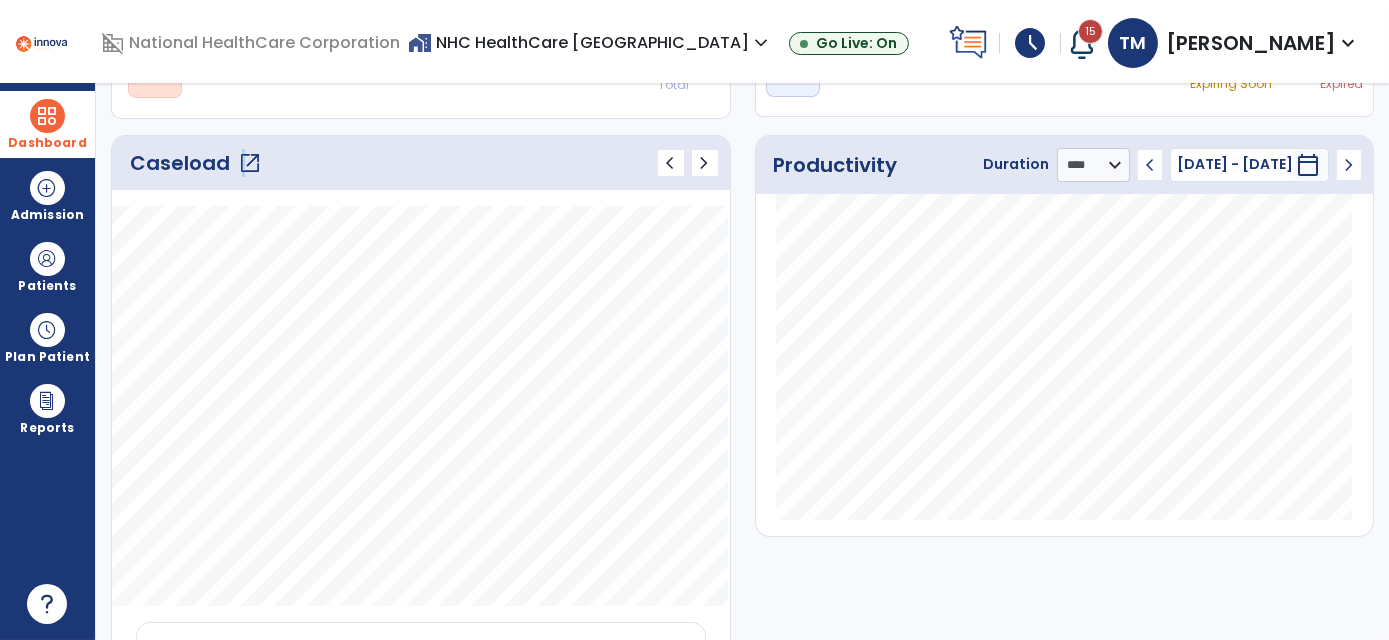 click on "Caseload   open_in_new" 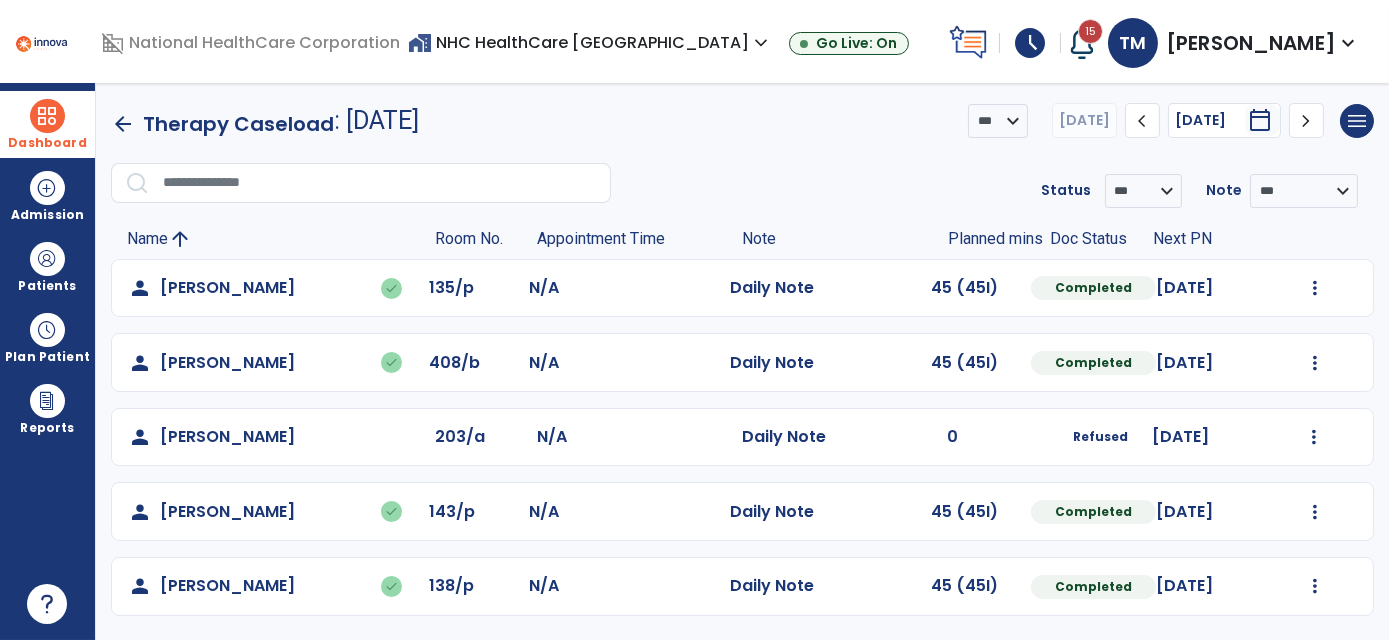 scroll, scrollTop: 0, scrollLeft: 0, axis: both 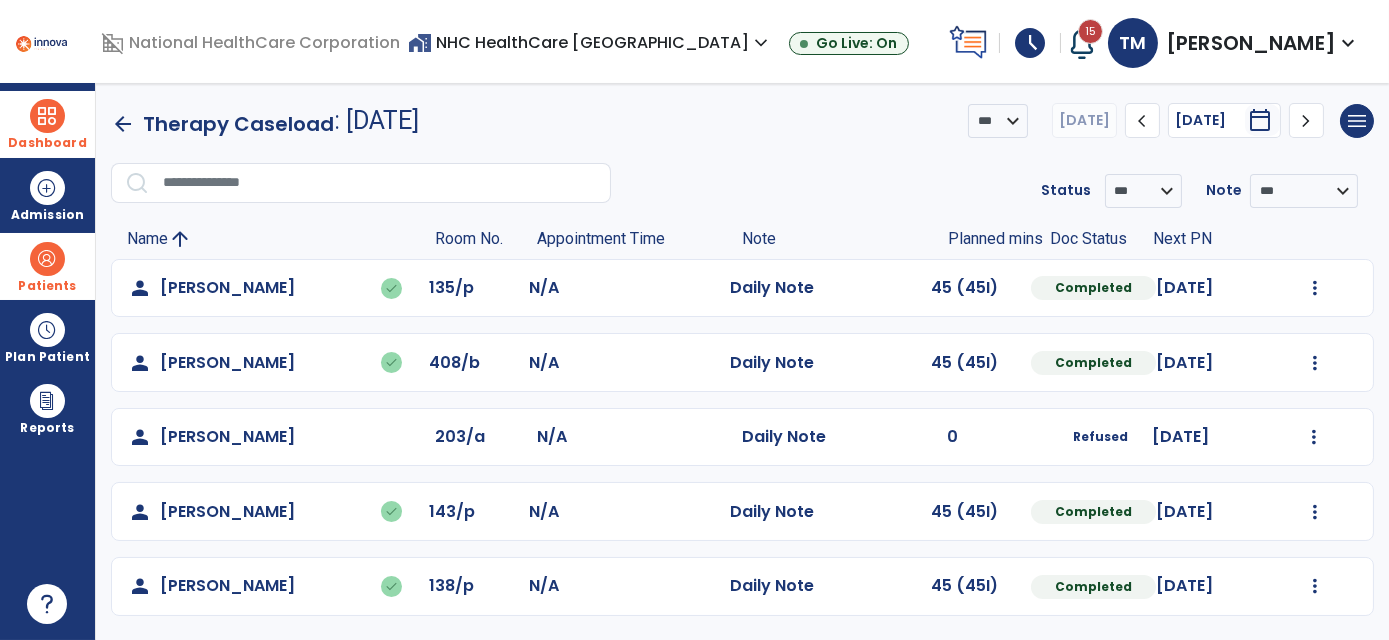 click on "Patients" at bounding box center (47, 266) 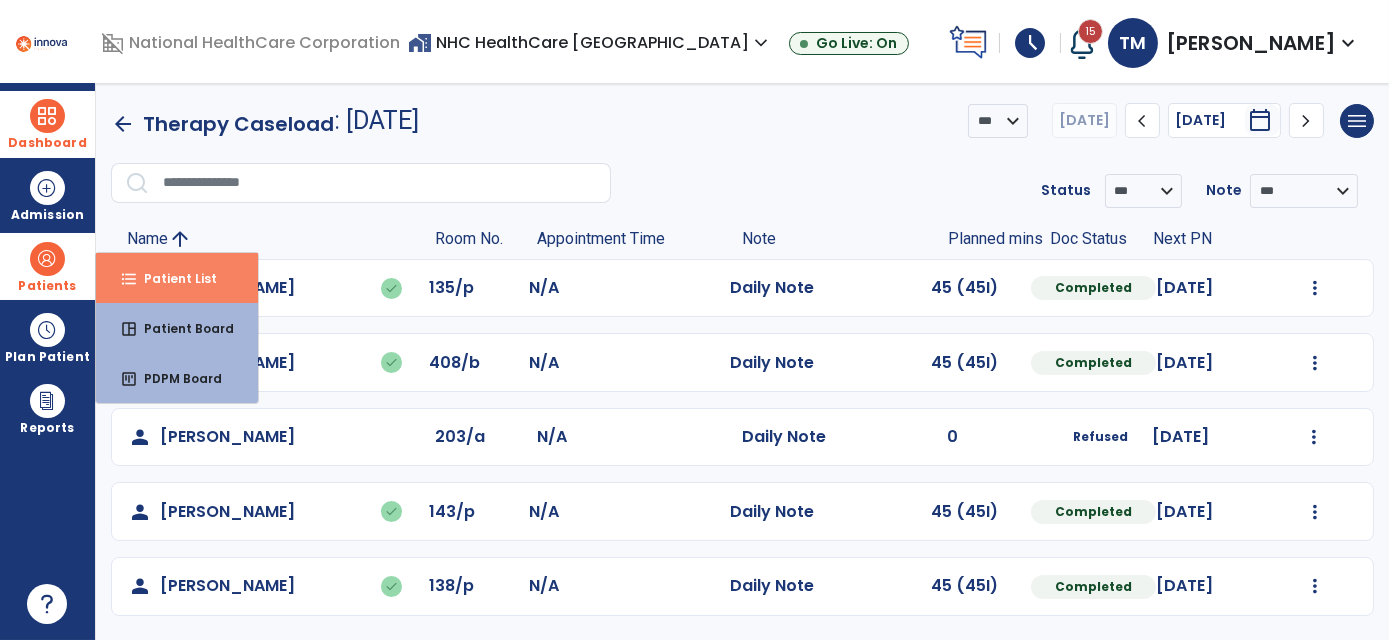 click on "Patient List" at bounding box center (172, 278) 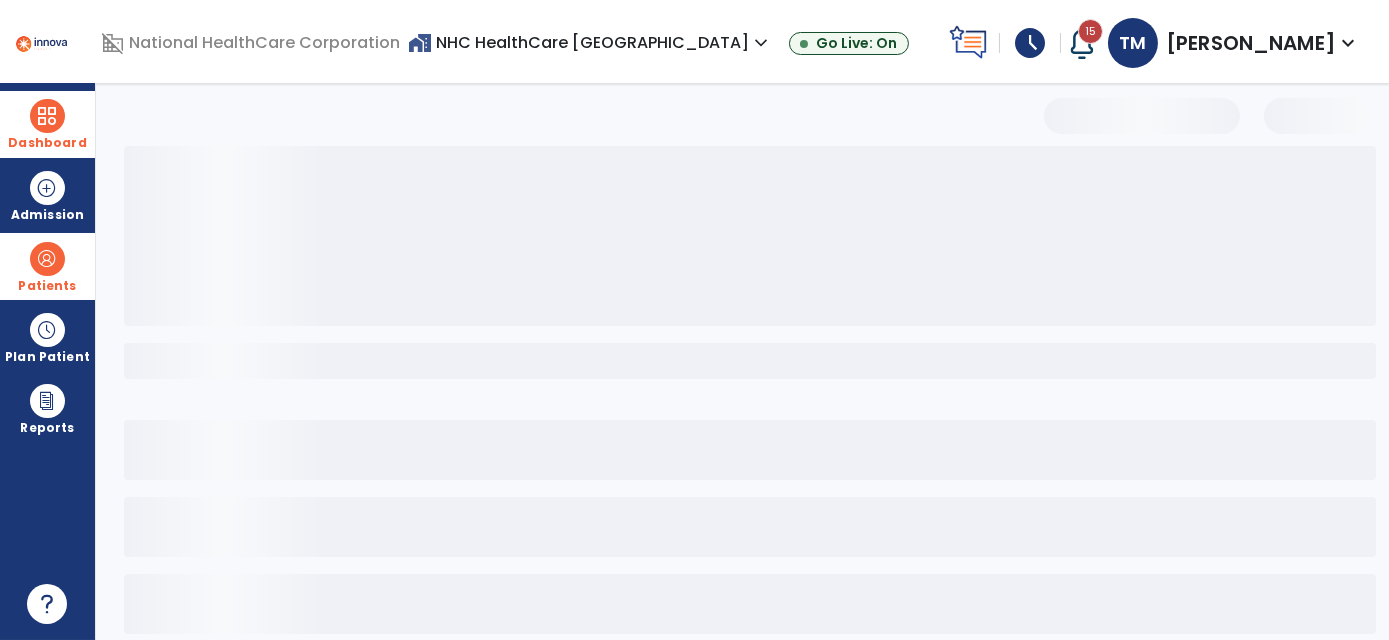 select on "***" 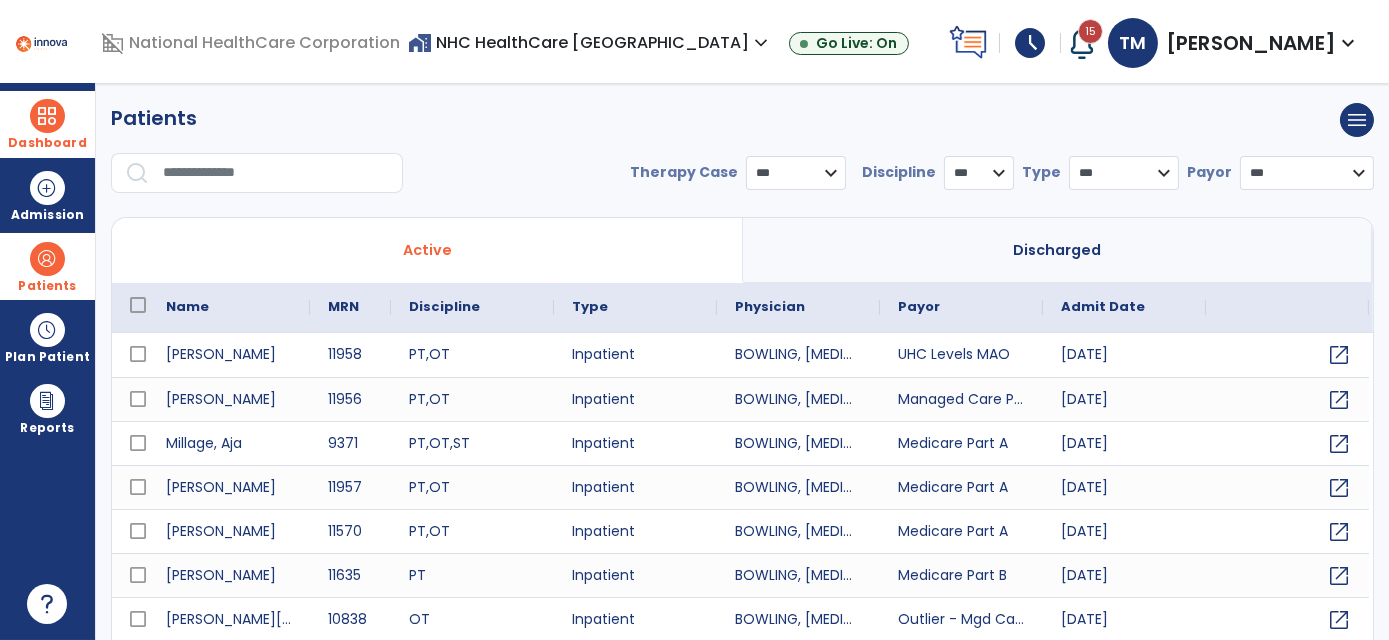 click on "Discharged" at bounding box center (1058, 250) 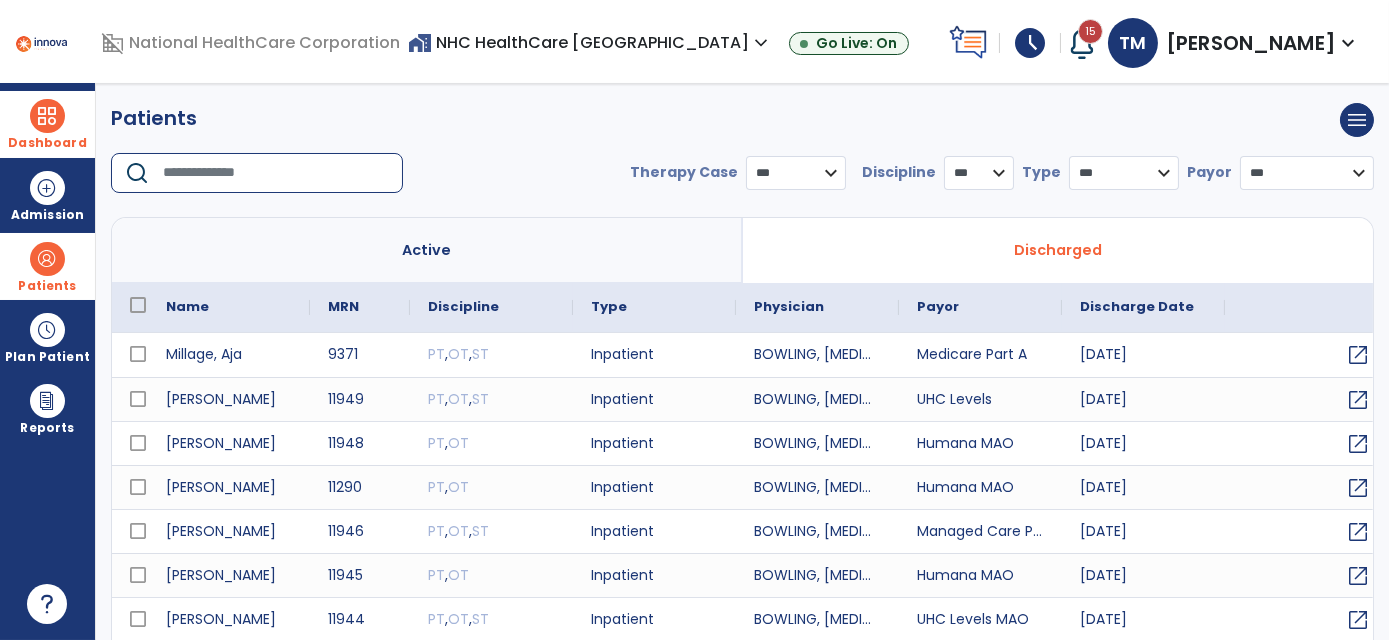 click at bounding box center [276, 173] 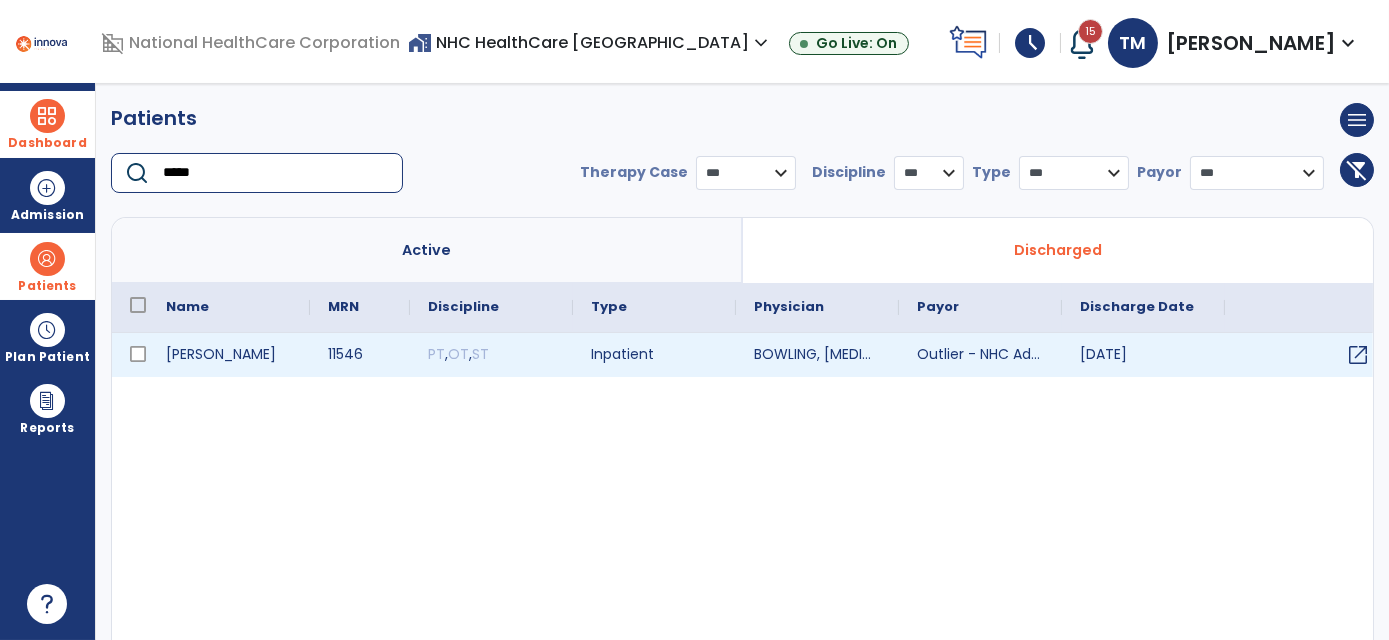 type on "*****" 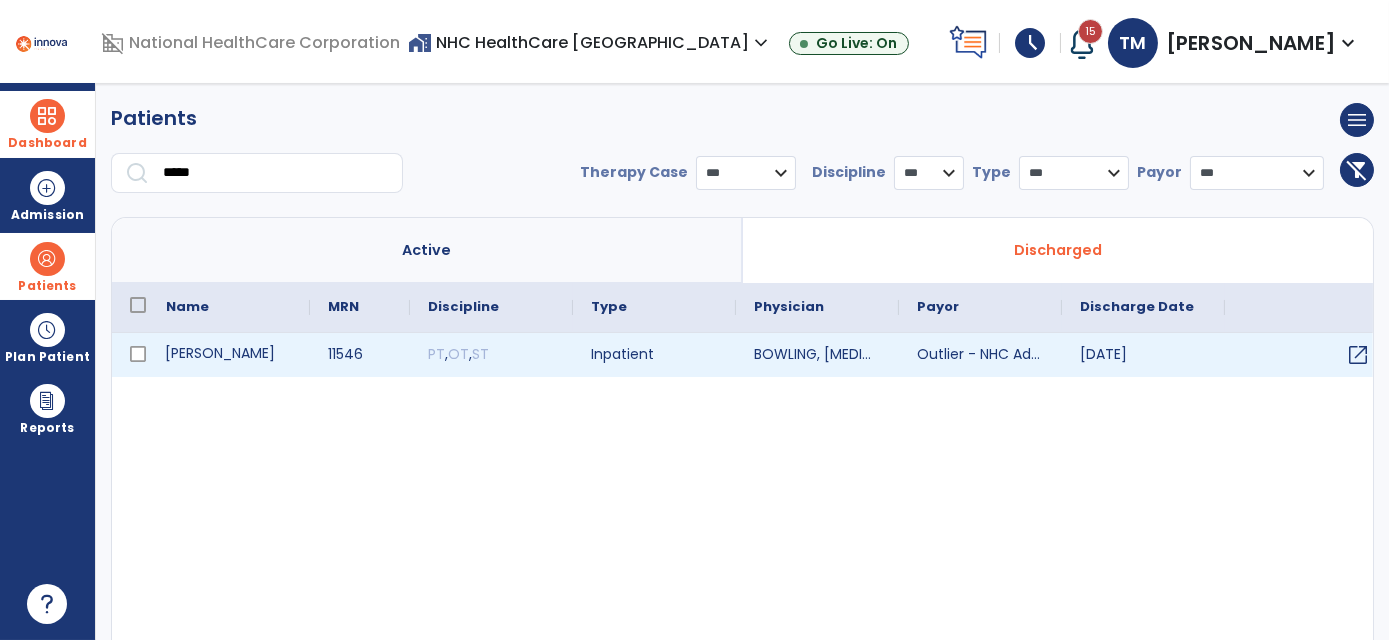 click on "[PERSON_NAME]" at bounding box center [229, 355] 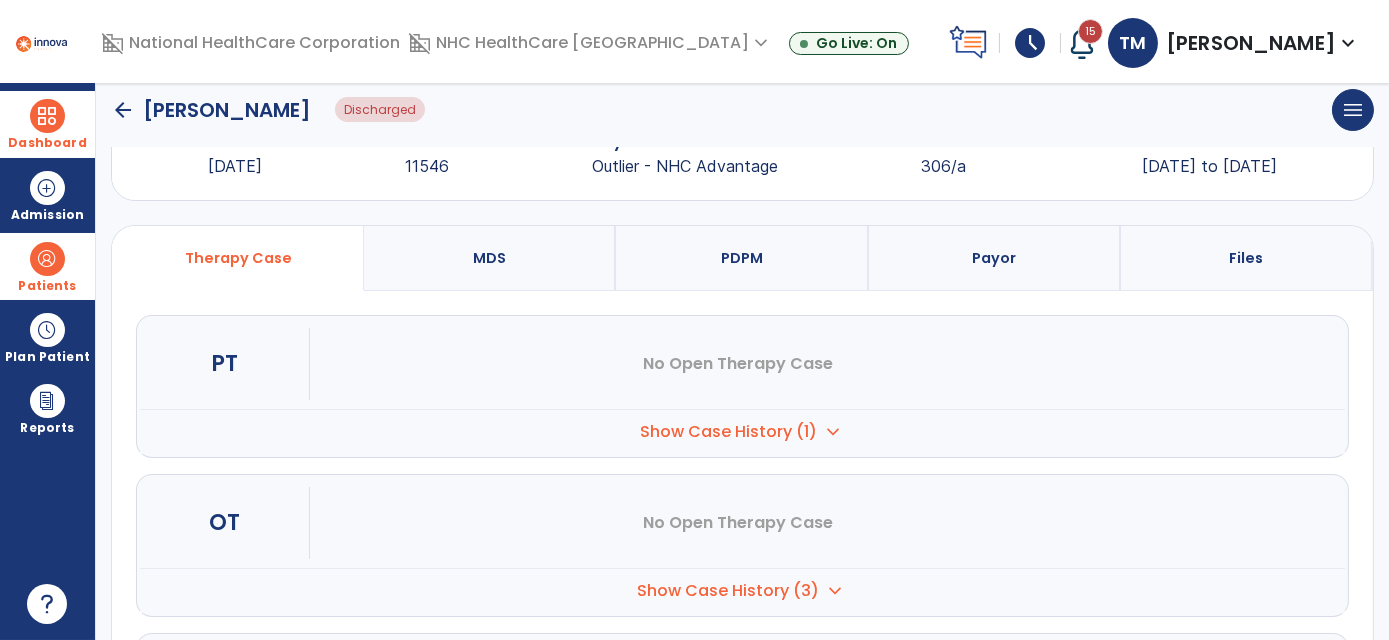 scroll, scrollTop: 90, scrollLeft: 0, axis: vertical 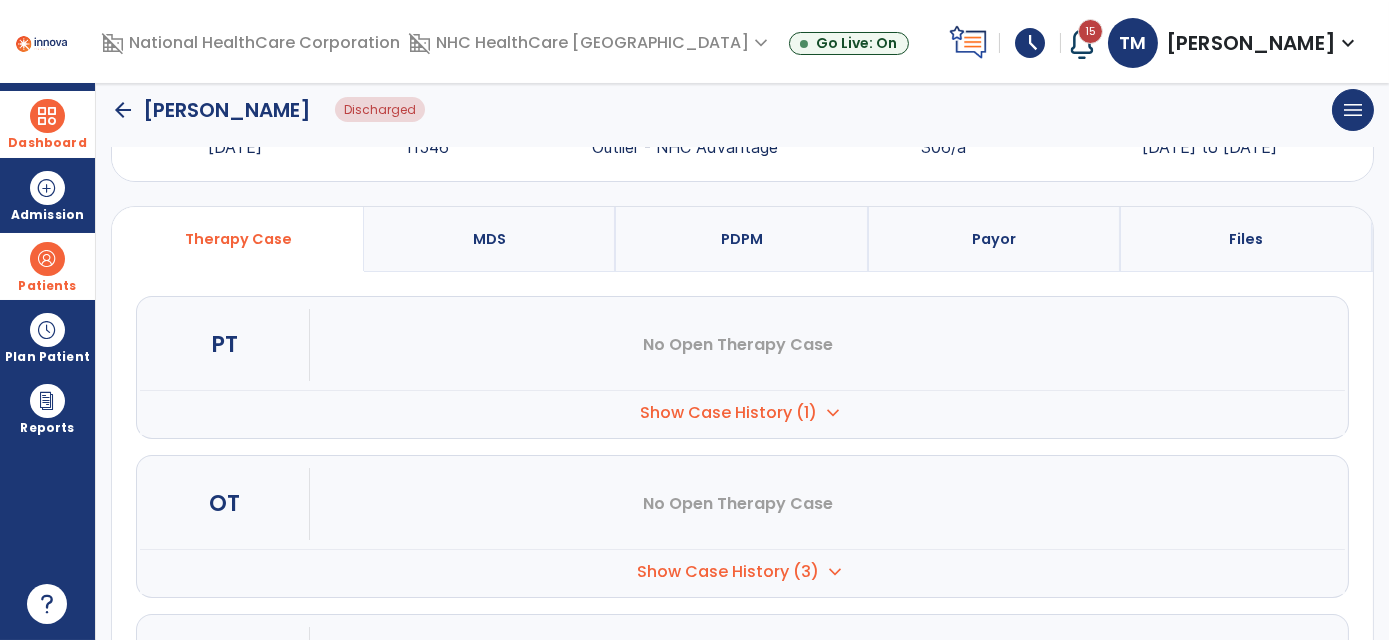 click on "Show Case History (3)" at bounding box center (728, 413) 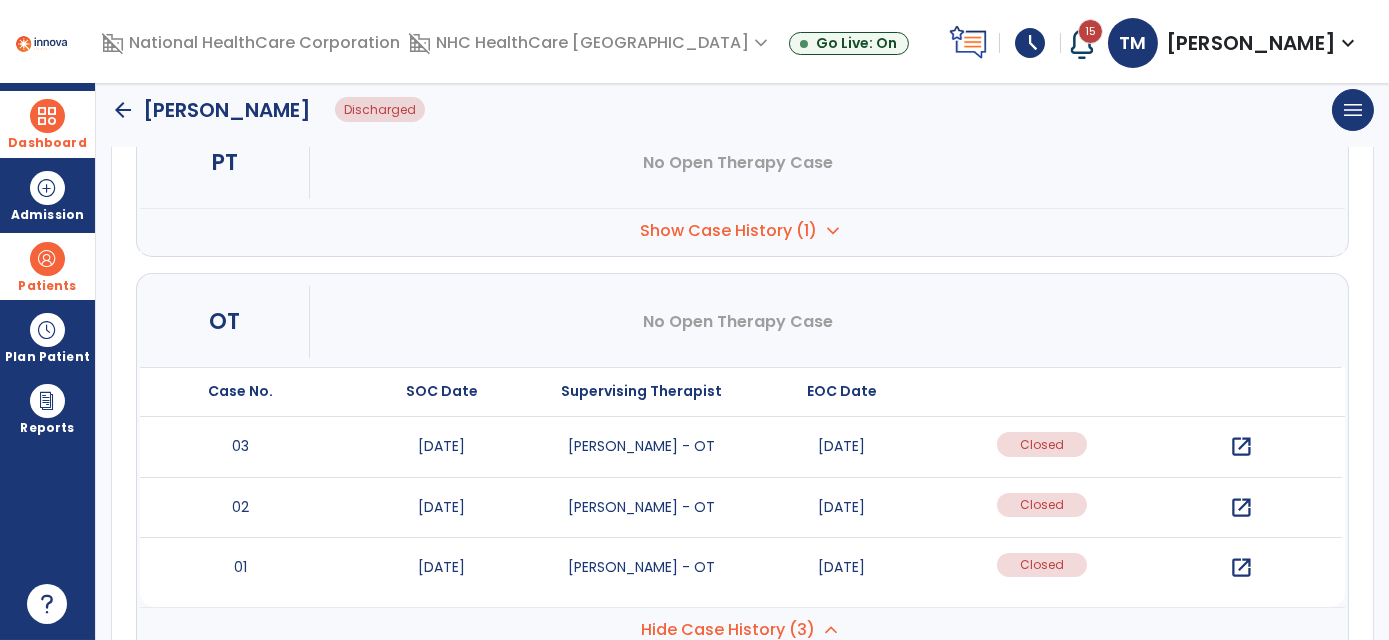 scroll, scrollTop: 454, scrollLeft: 0, axis: vertical 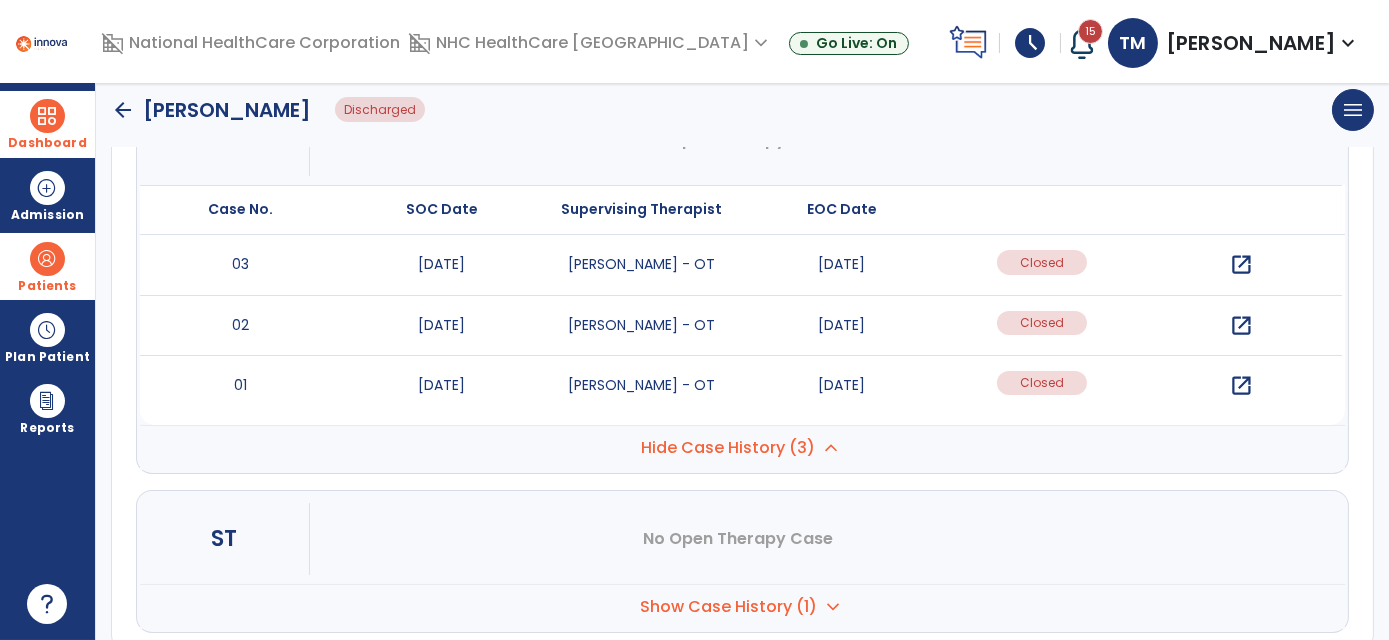 click on "Hide Case History (3)" at bounding box center [728, 49] 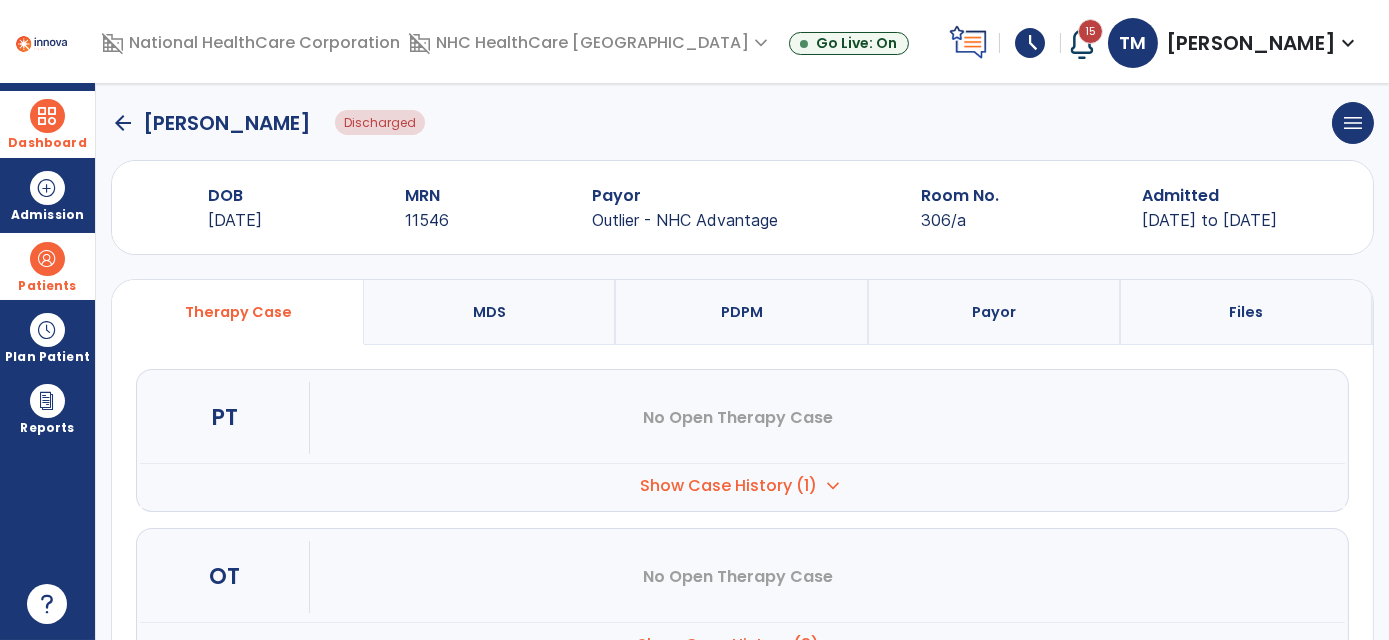scroll, scrollTop: 0, scrollLeft: 0, axis: both 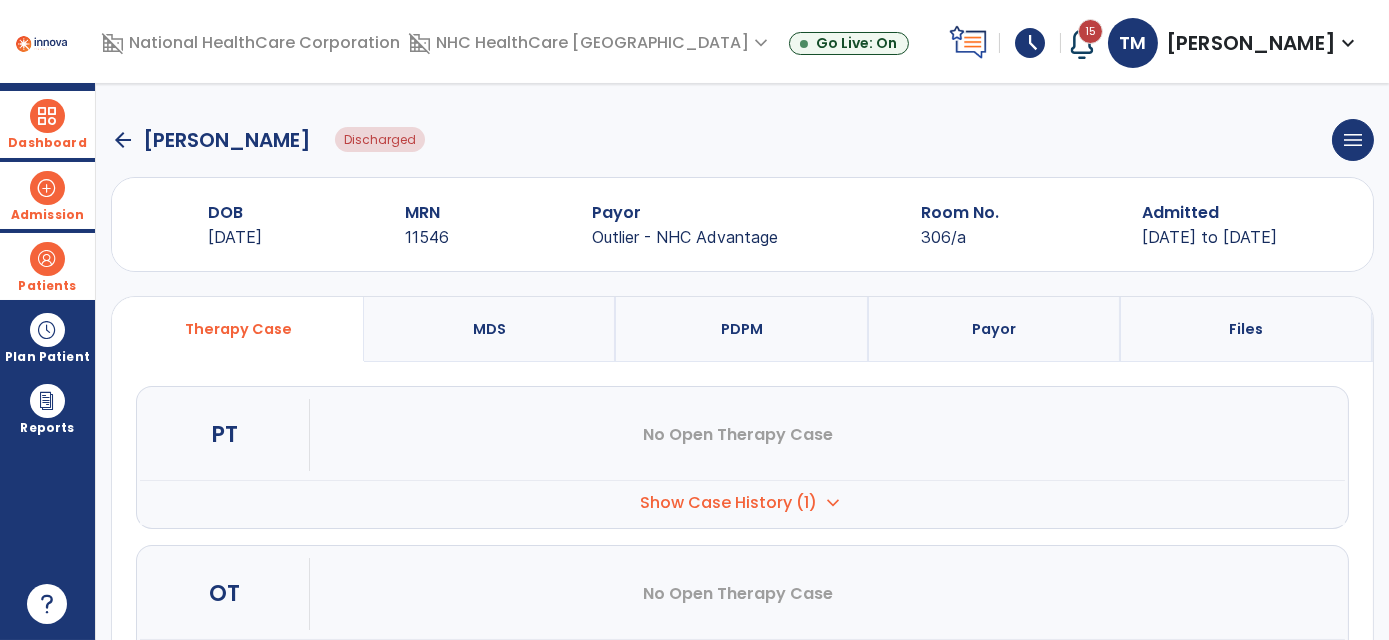 click on "Admission" at bounding box center [47, 195] 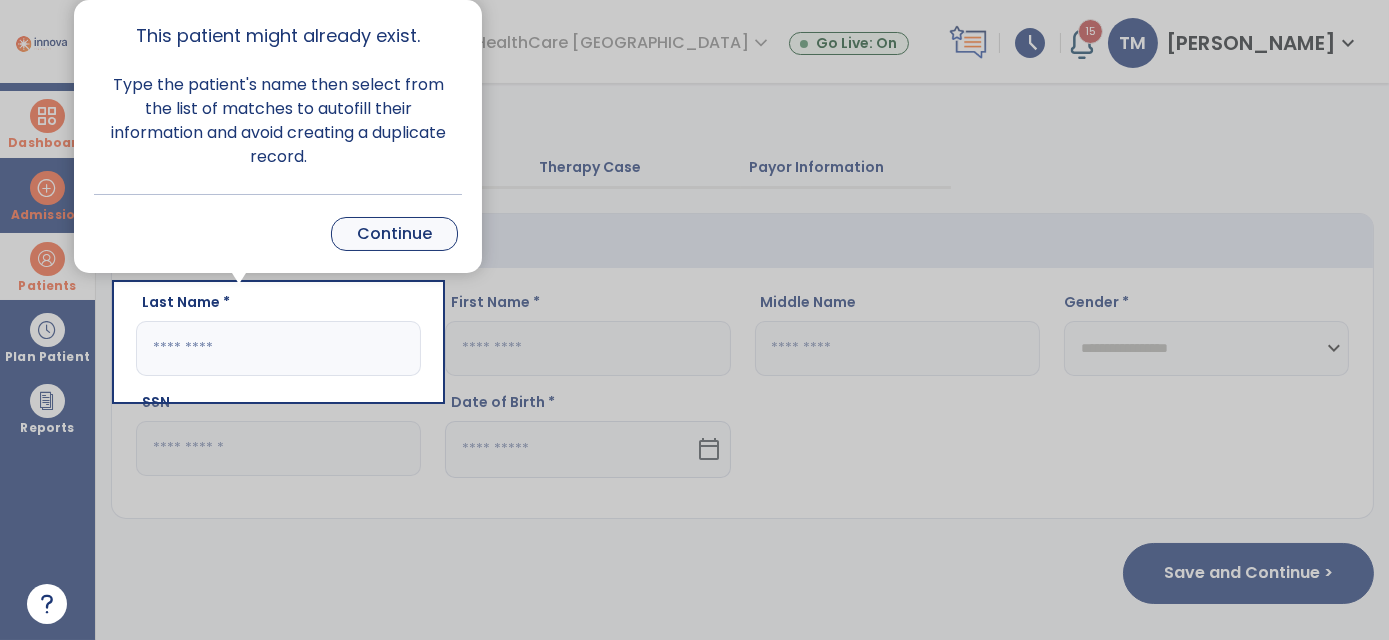 click on "Continue" at bounding box center [394, 234] 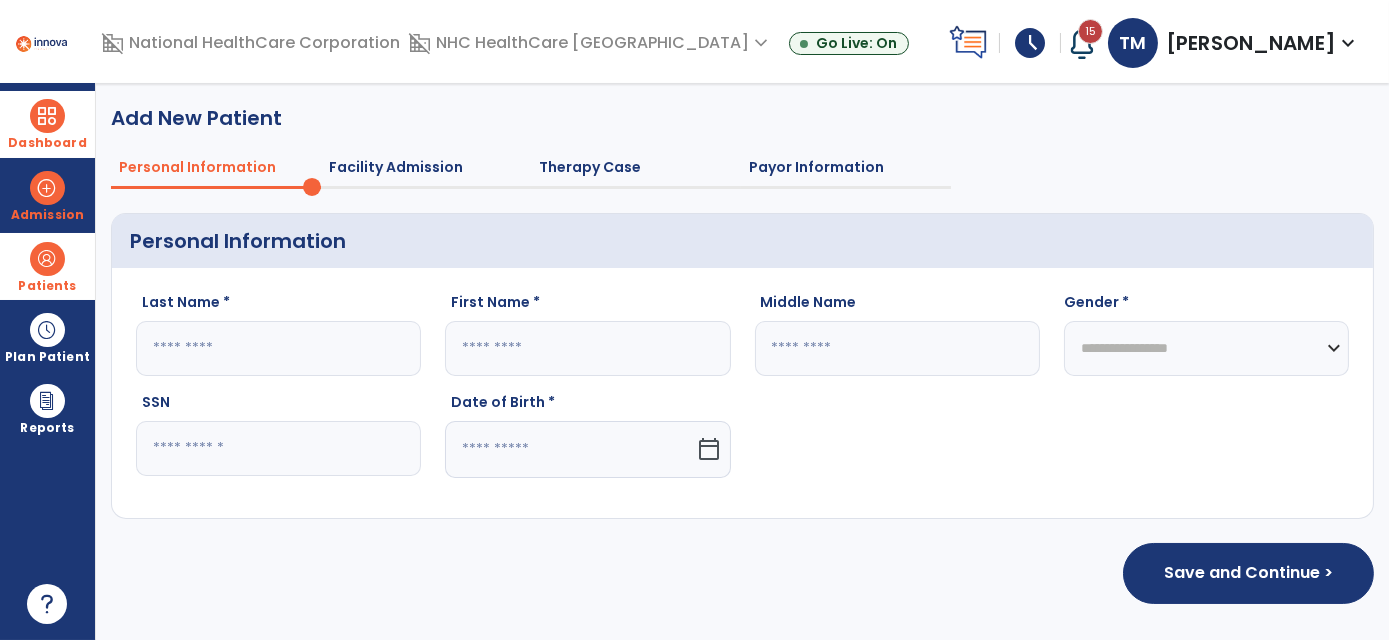 click 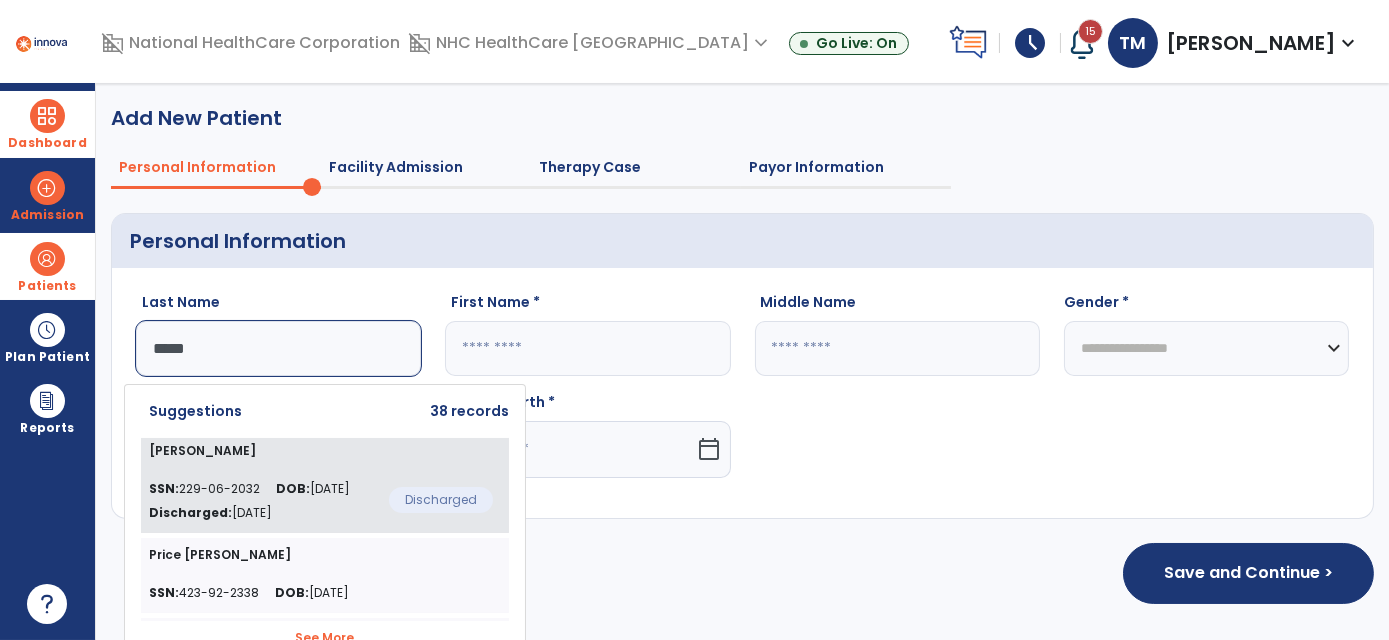 click on "[PERSON_NAME]  SSN:  229-06-2032 DOB:  [DEMOGRAPHIC_DATA] Discharged:  [DATE]  Discharged" 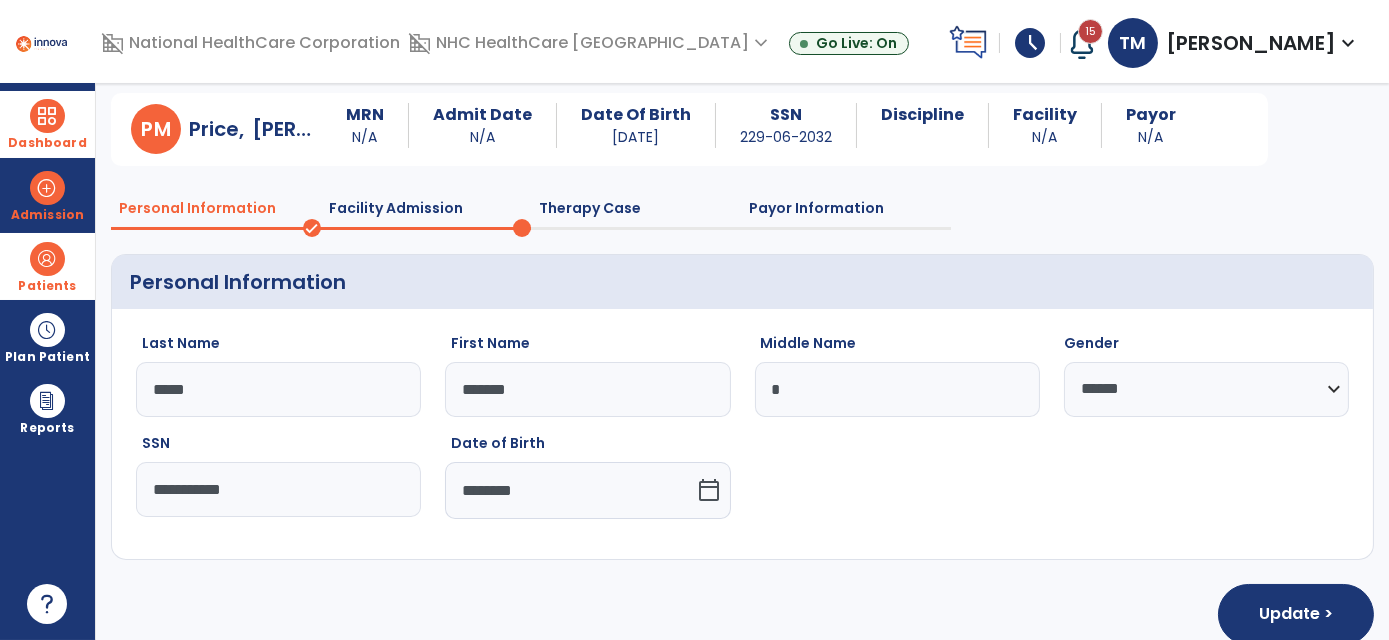 scroll, scrollTop: 83, scrollLeft: 0, axis: vertical 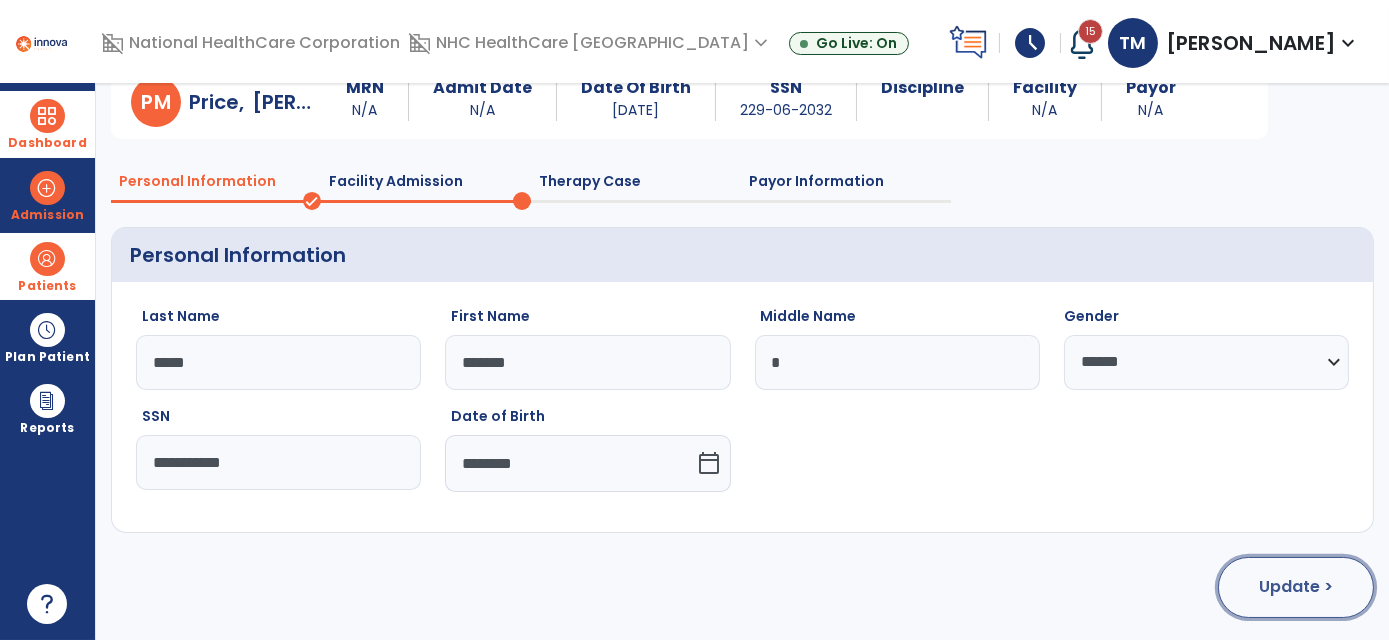click on "Update >" 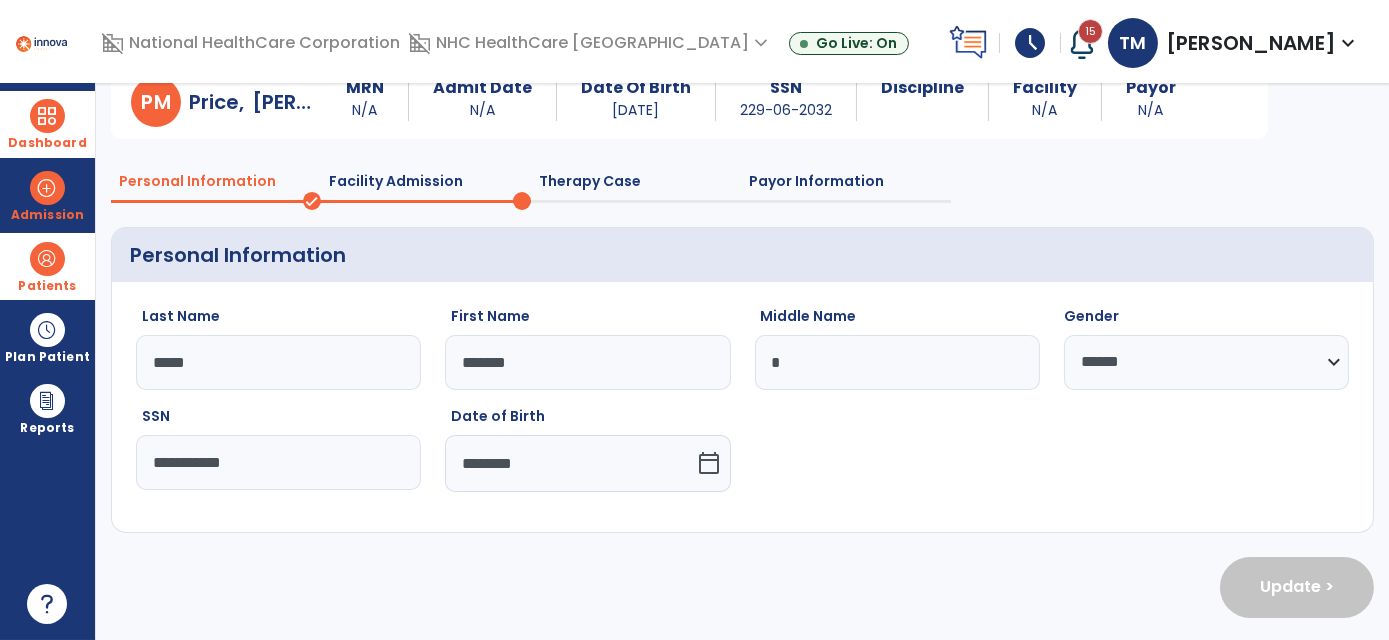 select on "**********" 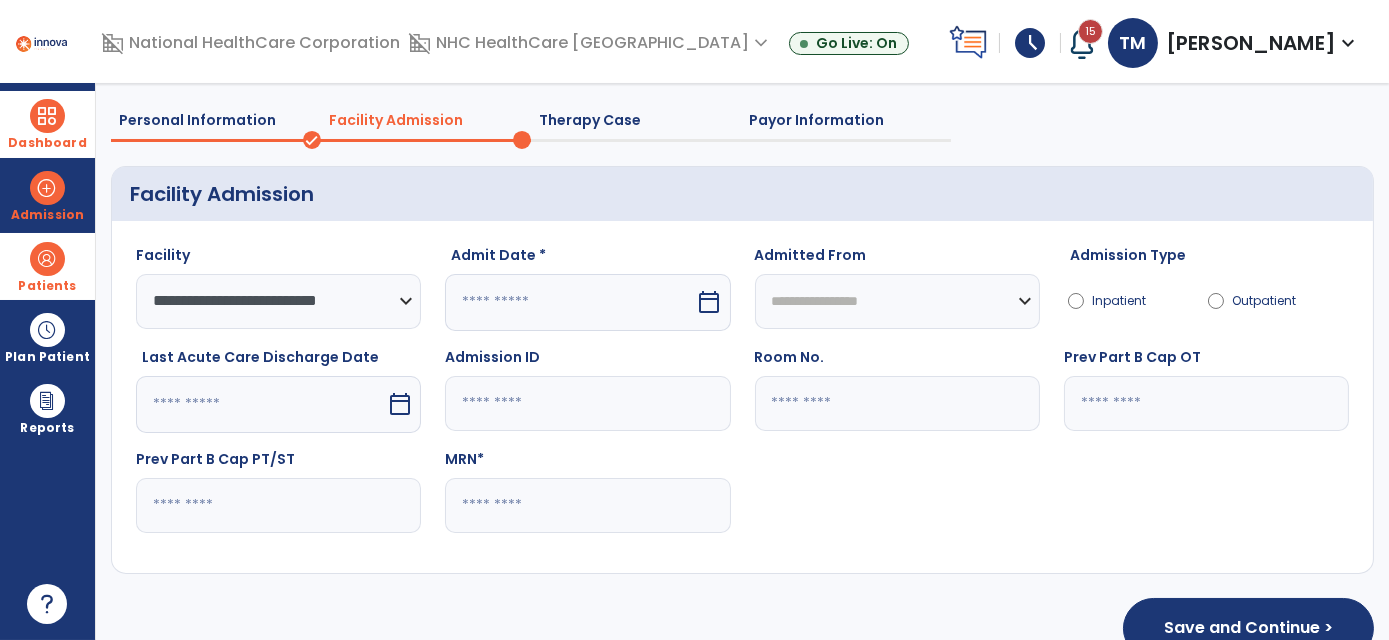 scroll, scrollTop: 174, scrollLeft: 0, axis: vertical 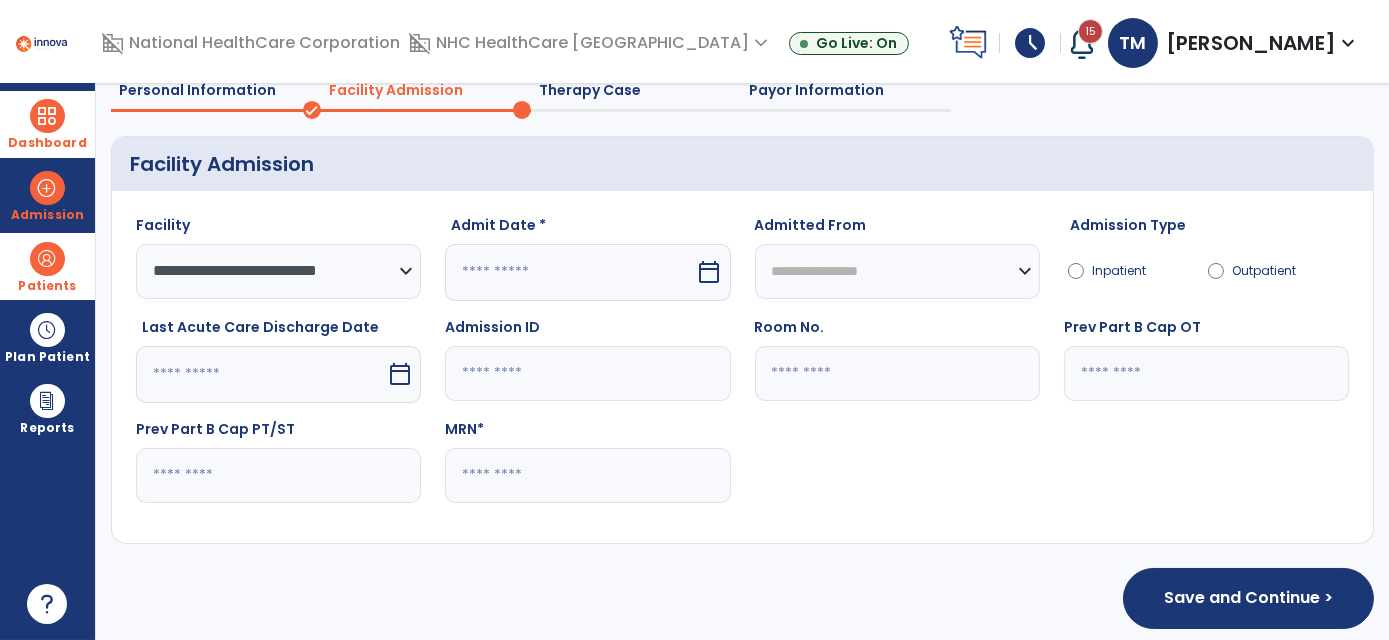 click at bounding box center (570, 272) 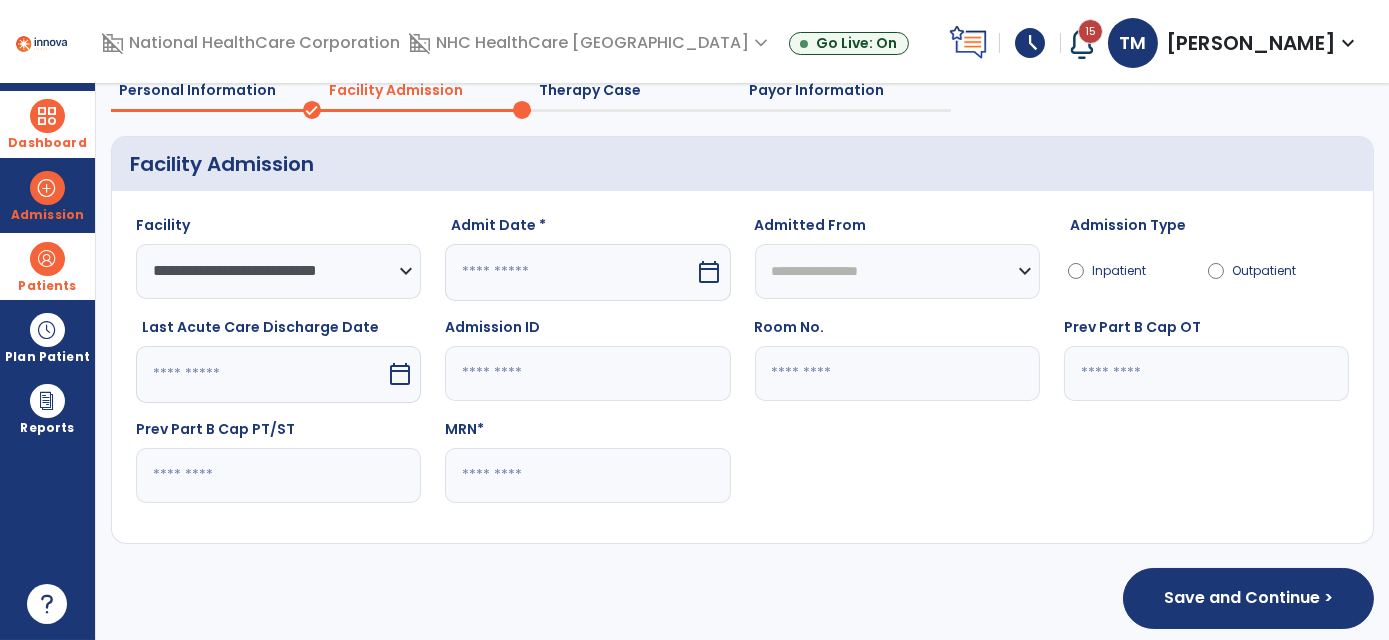 select on "*" 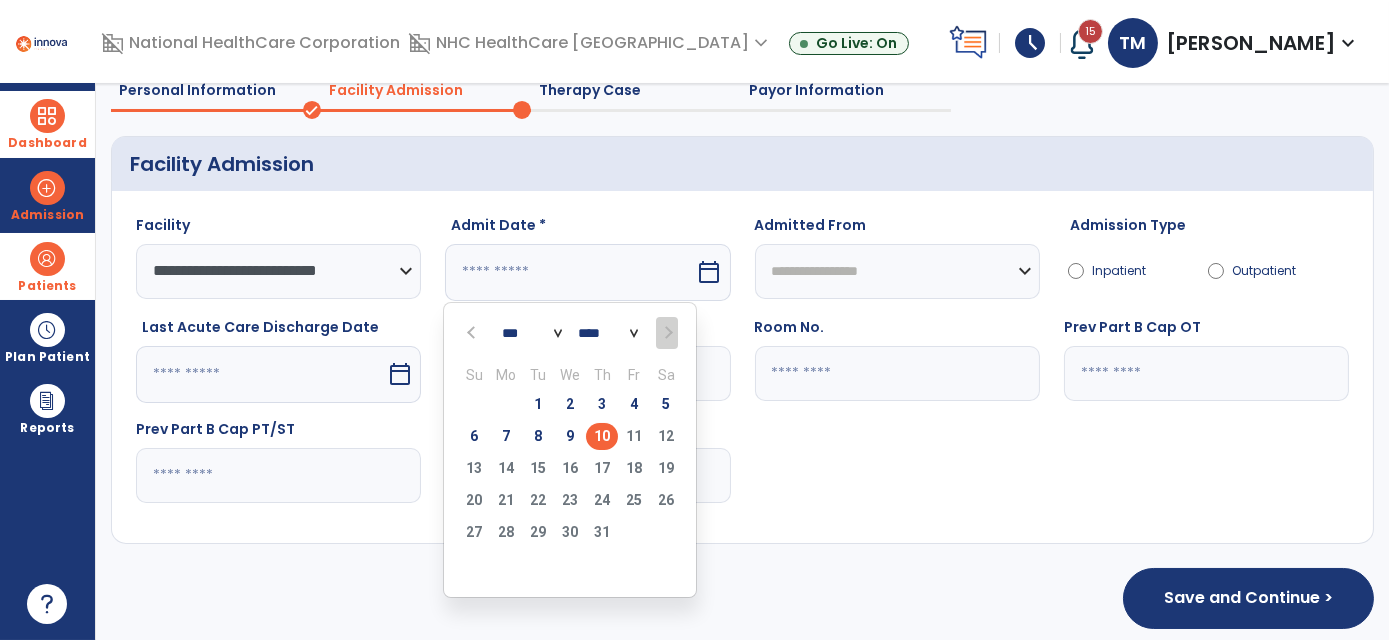 click on "10" at bounding box center [602, 436] 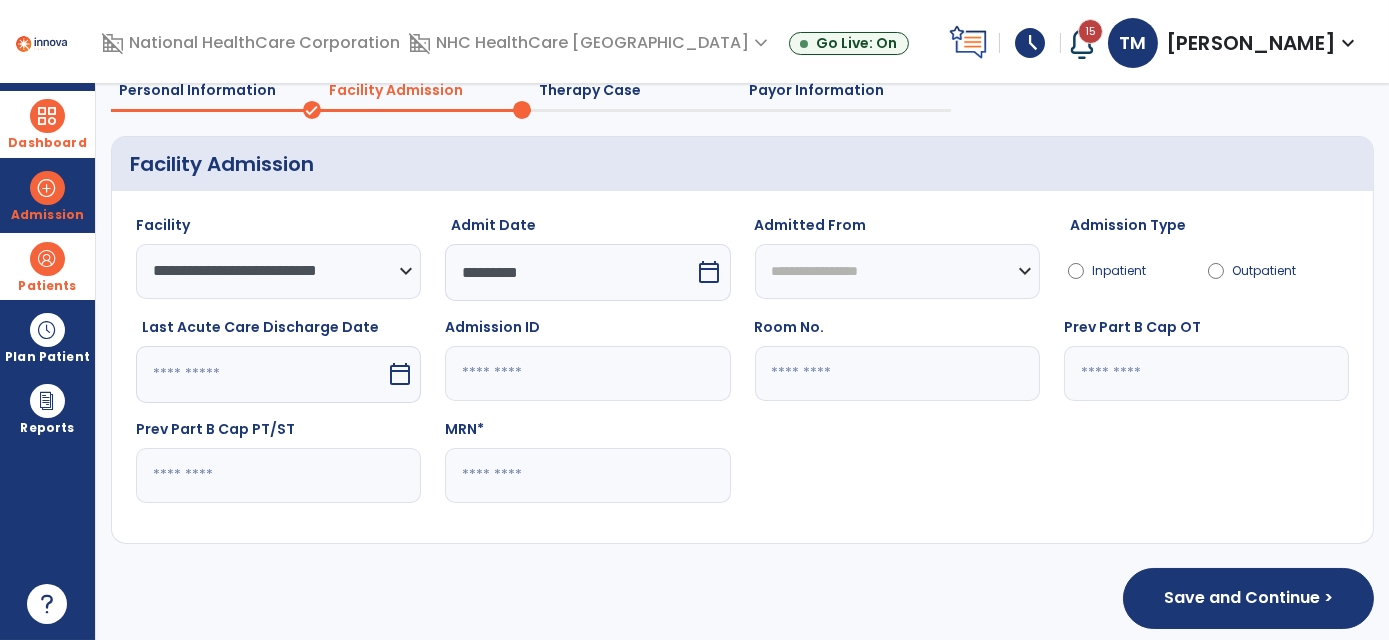 click 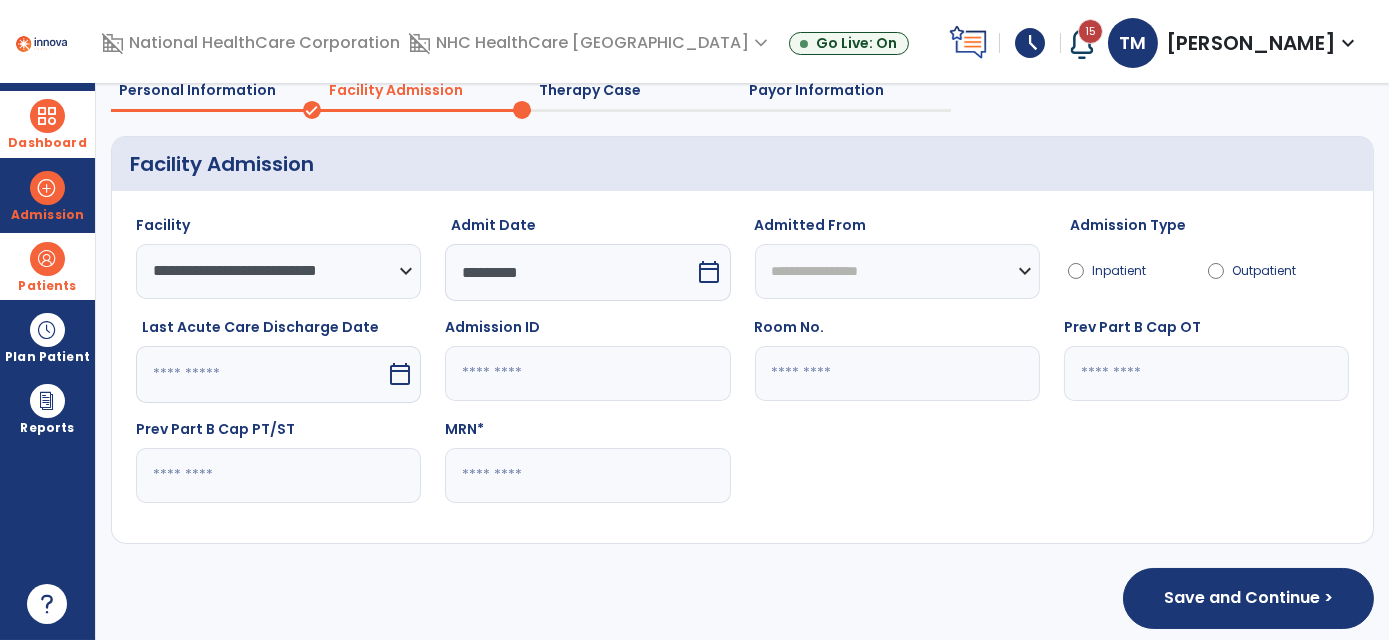 paste on "*****" 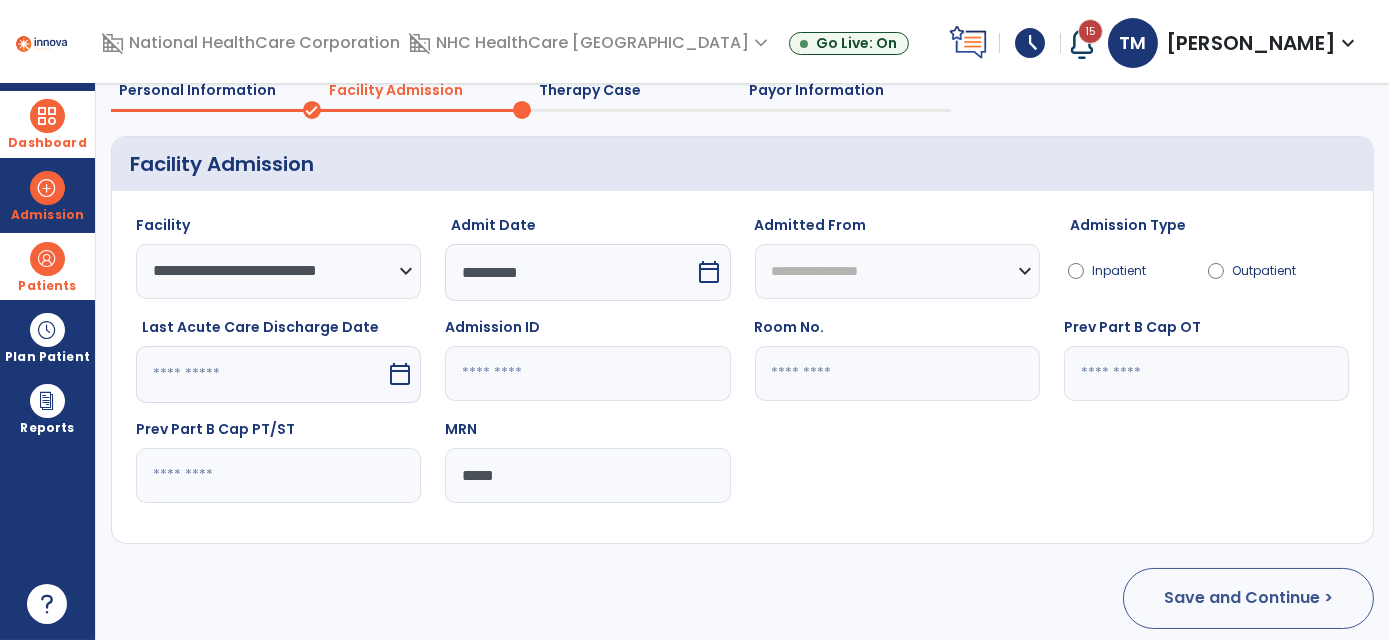 type on "*****" 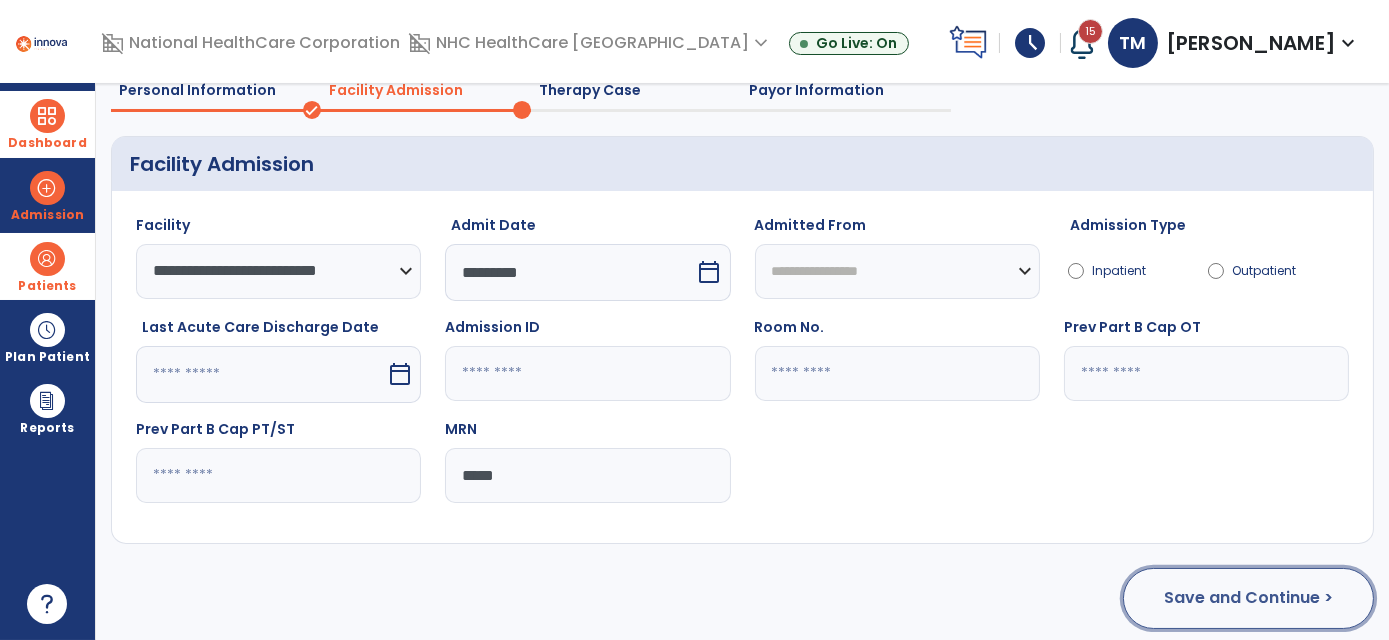 click on "Save and Continue >" 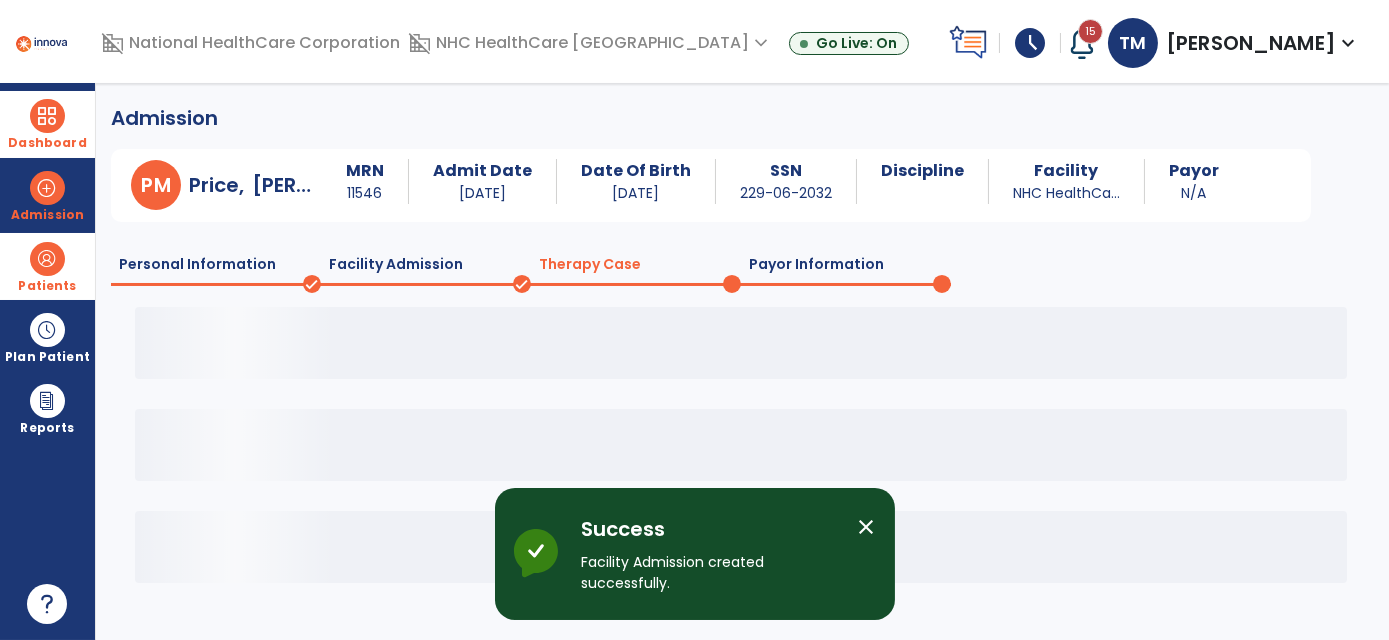 scroll, scrollTop: 0, scrollLeft: 0, axis: both 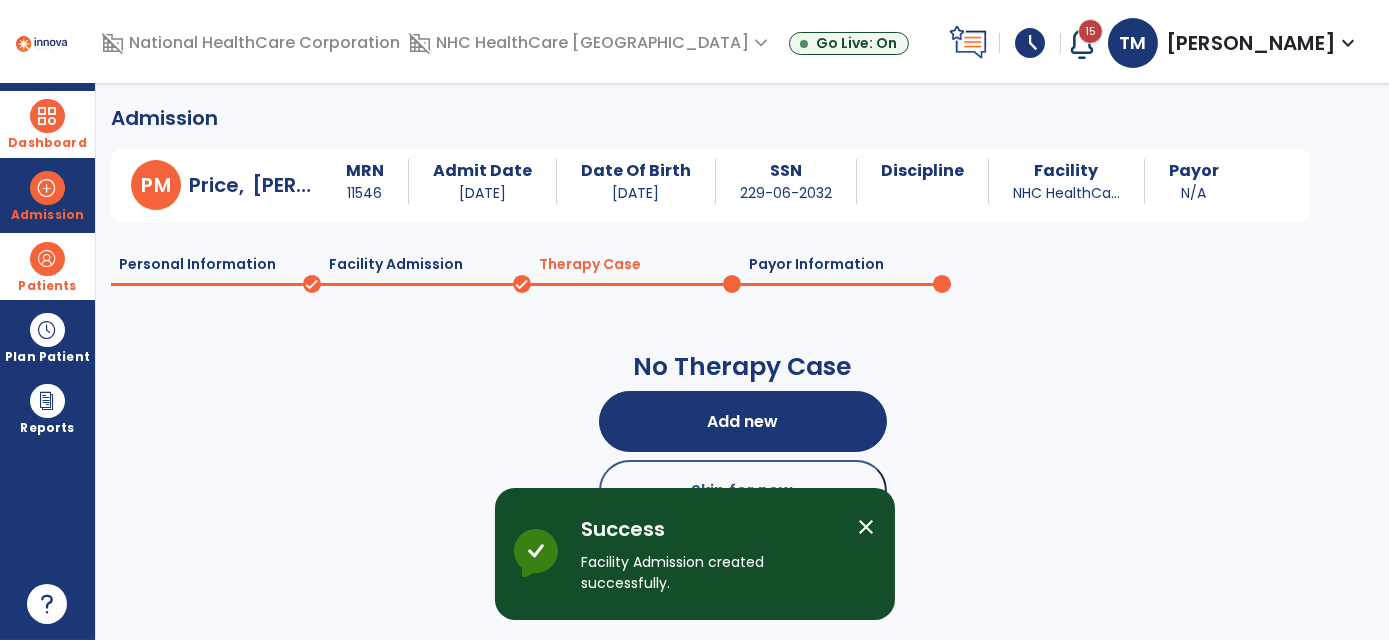 click on "close" at bounding box center (875, 530) 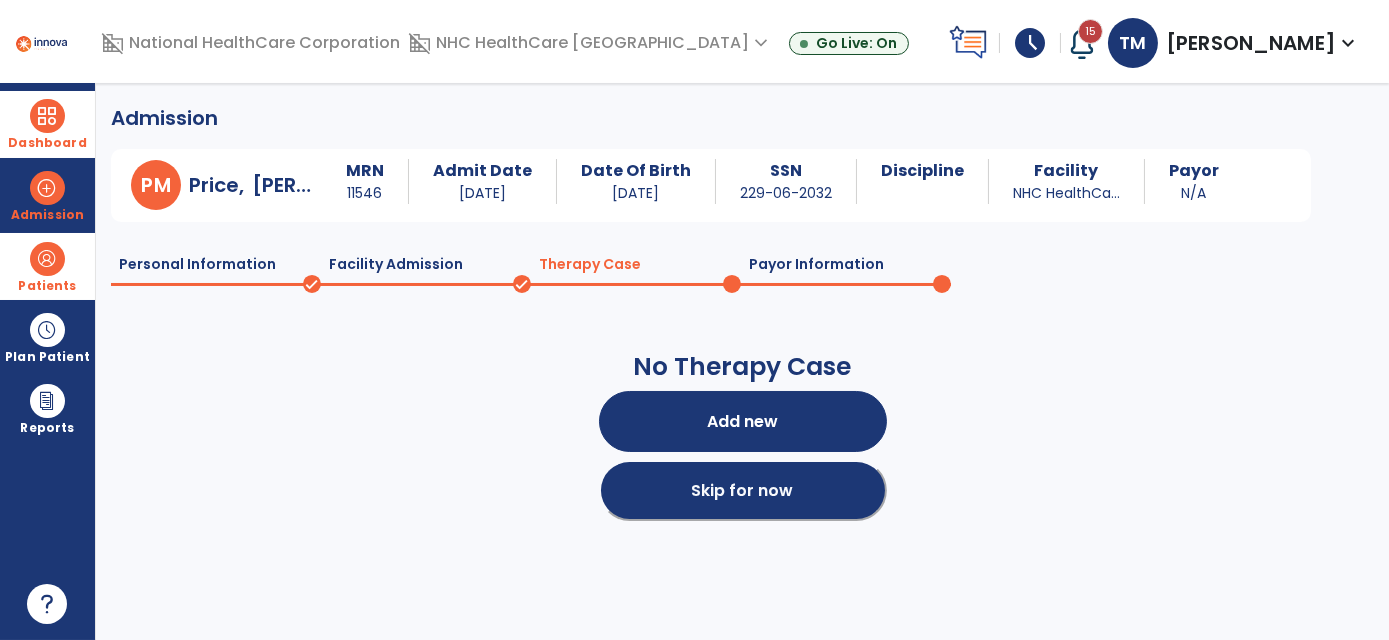 click on "Skip for now" at bounding box center (743, 490) 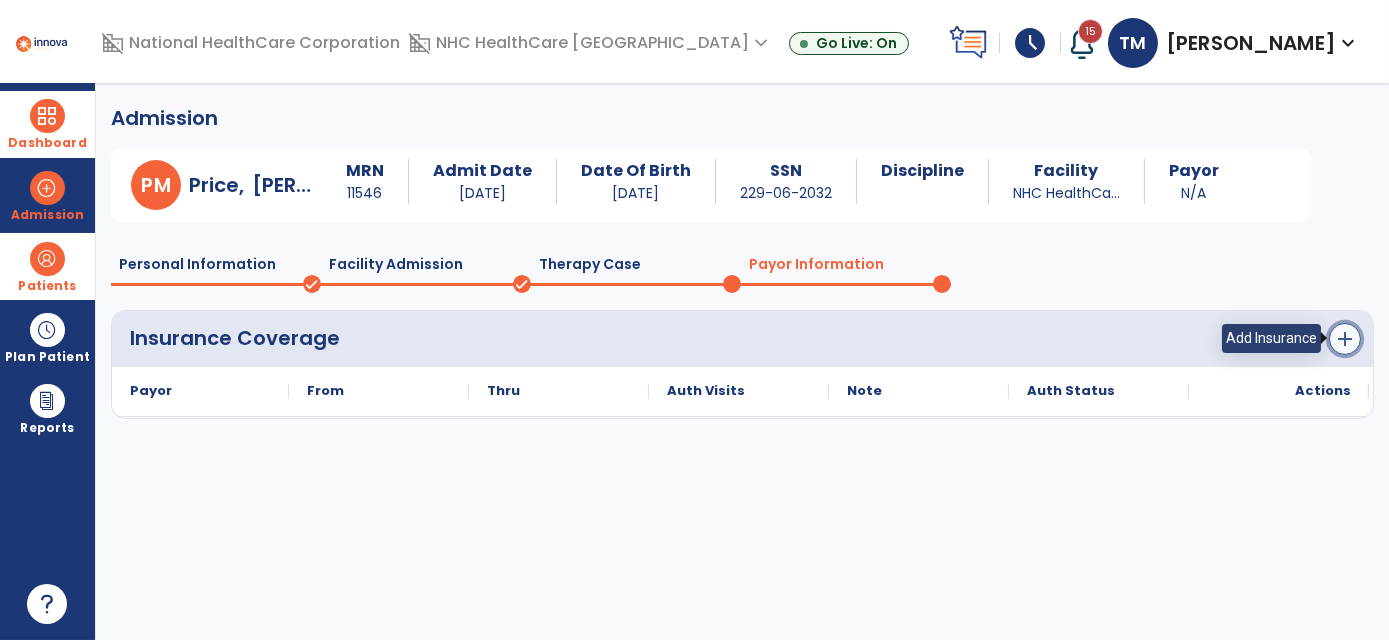 click on "add" 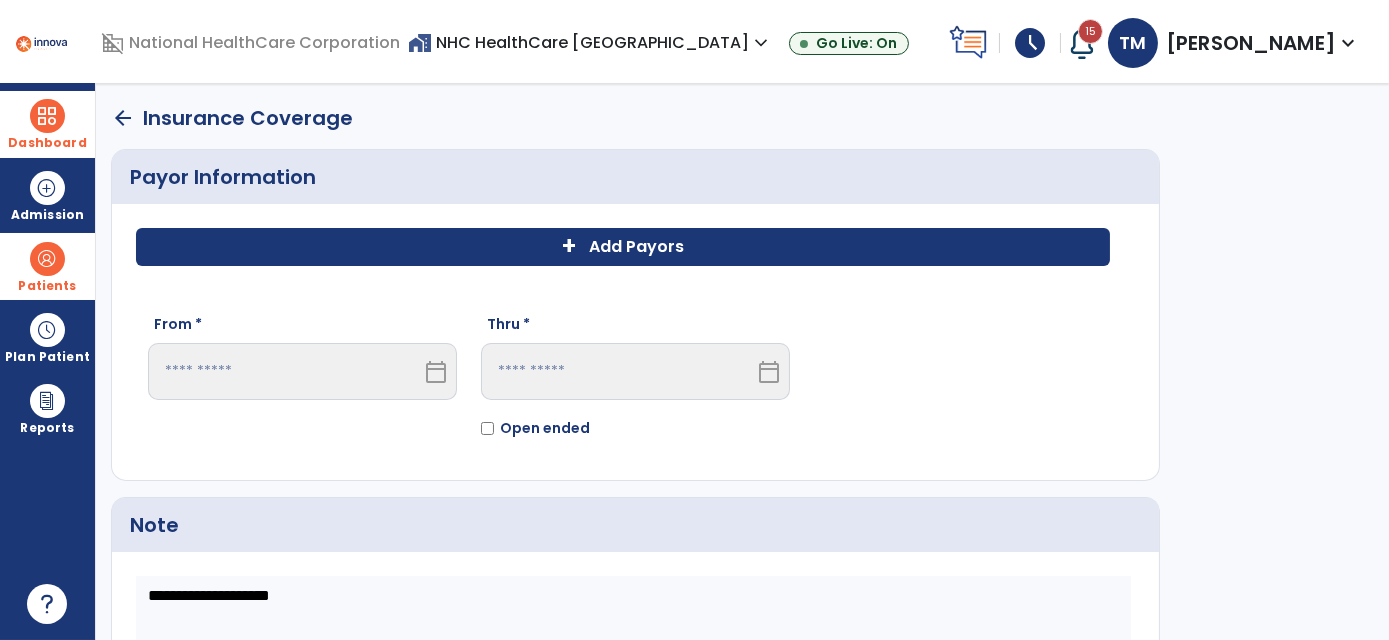 click on "calendar_today" at bounding box center (436, 372) 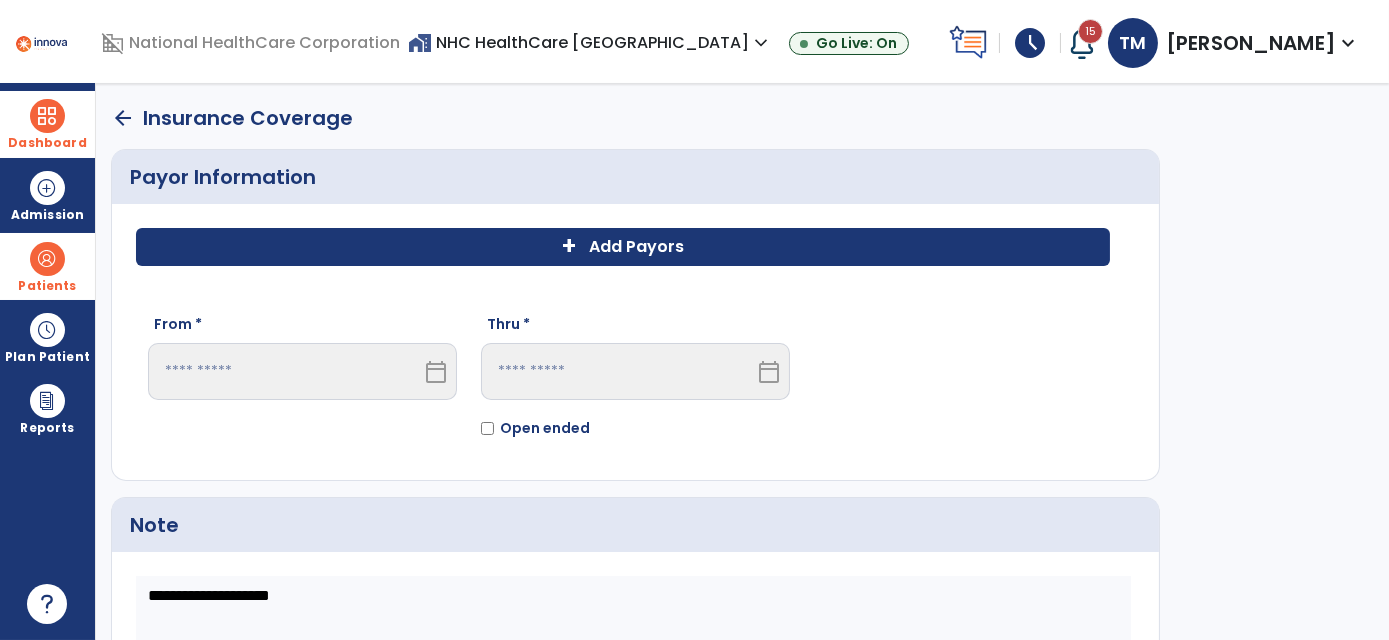 click on "Add Payors" 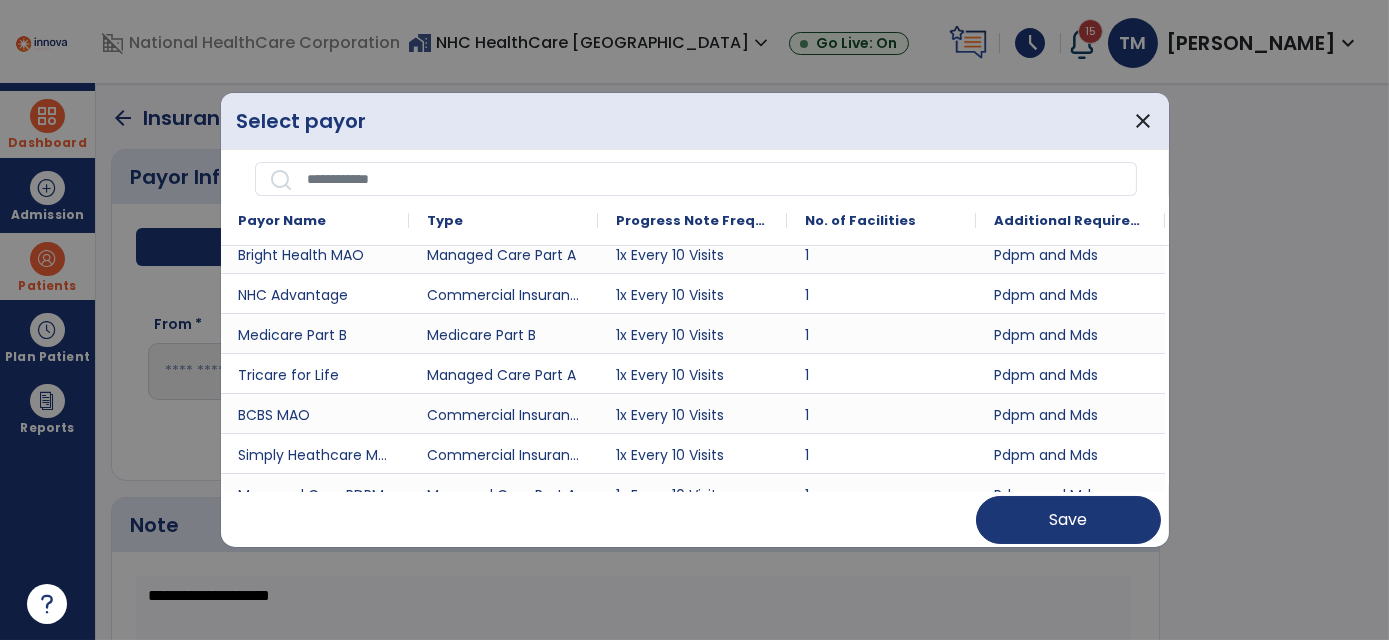 scroll, scrollTop: 727, scrollLeft: 0, axis: vertical 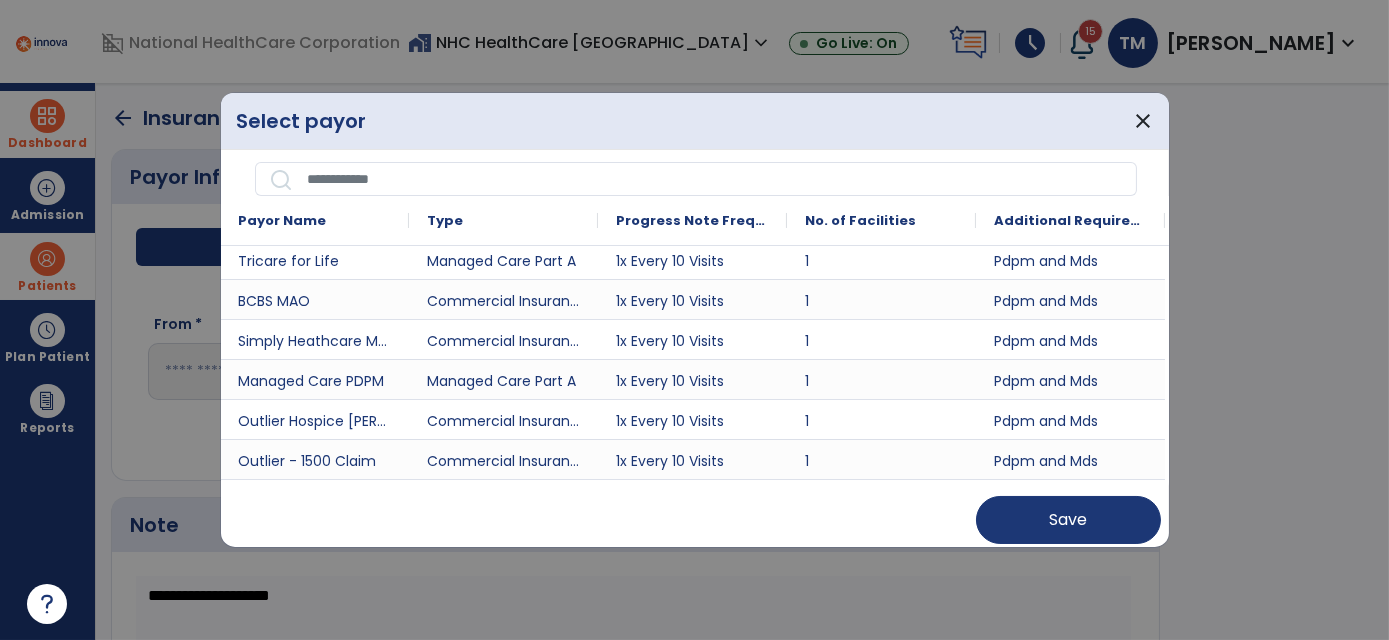 click at bounding box center [715, 179] 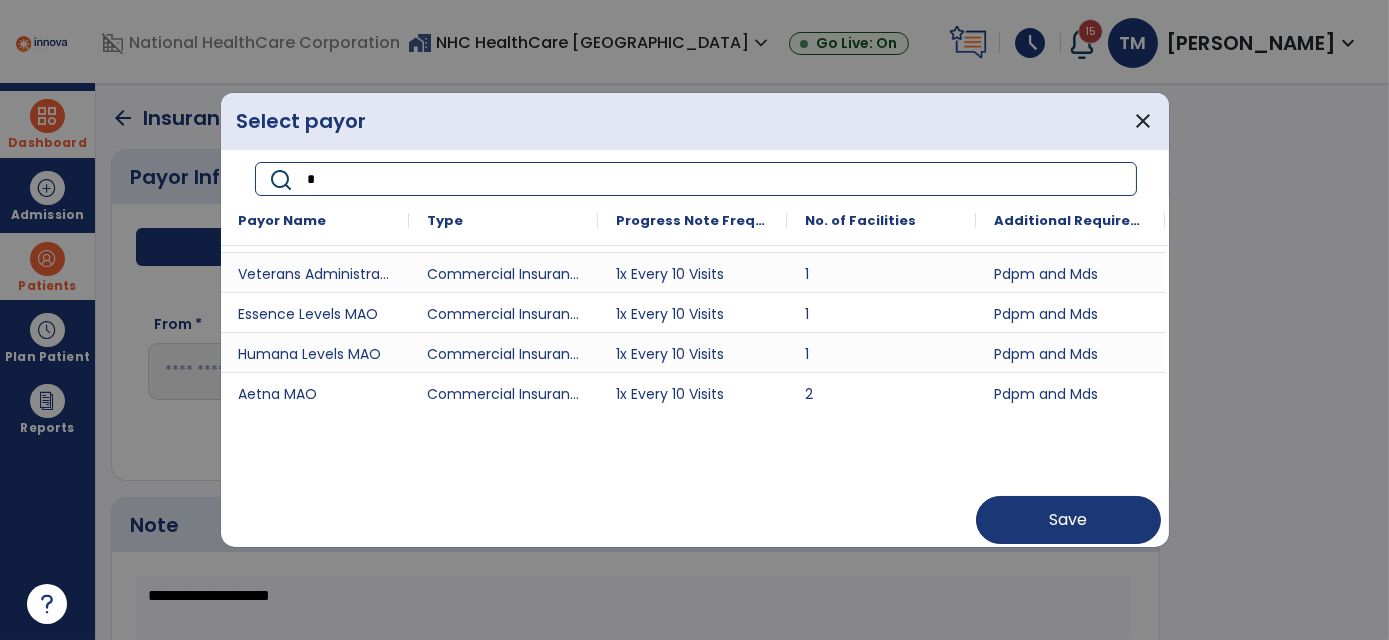 scroll, scrollTop: 0, scrollLeft: 0, axis: both 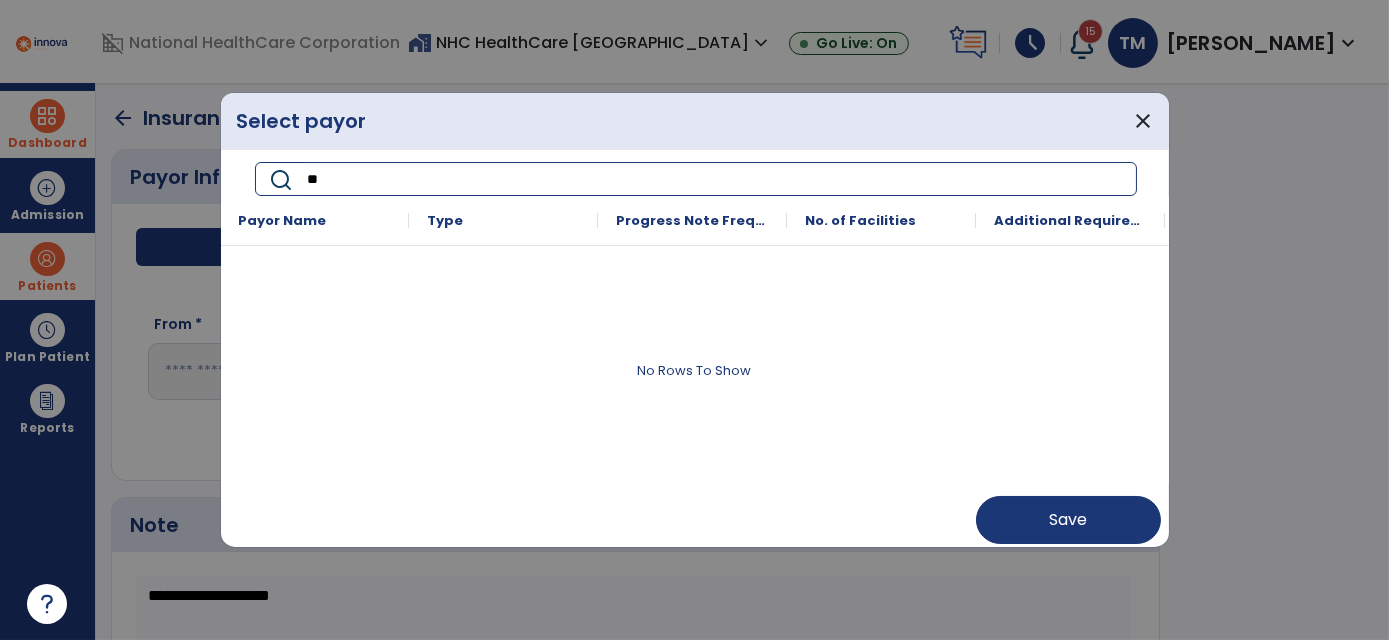 type on "*" 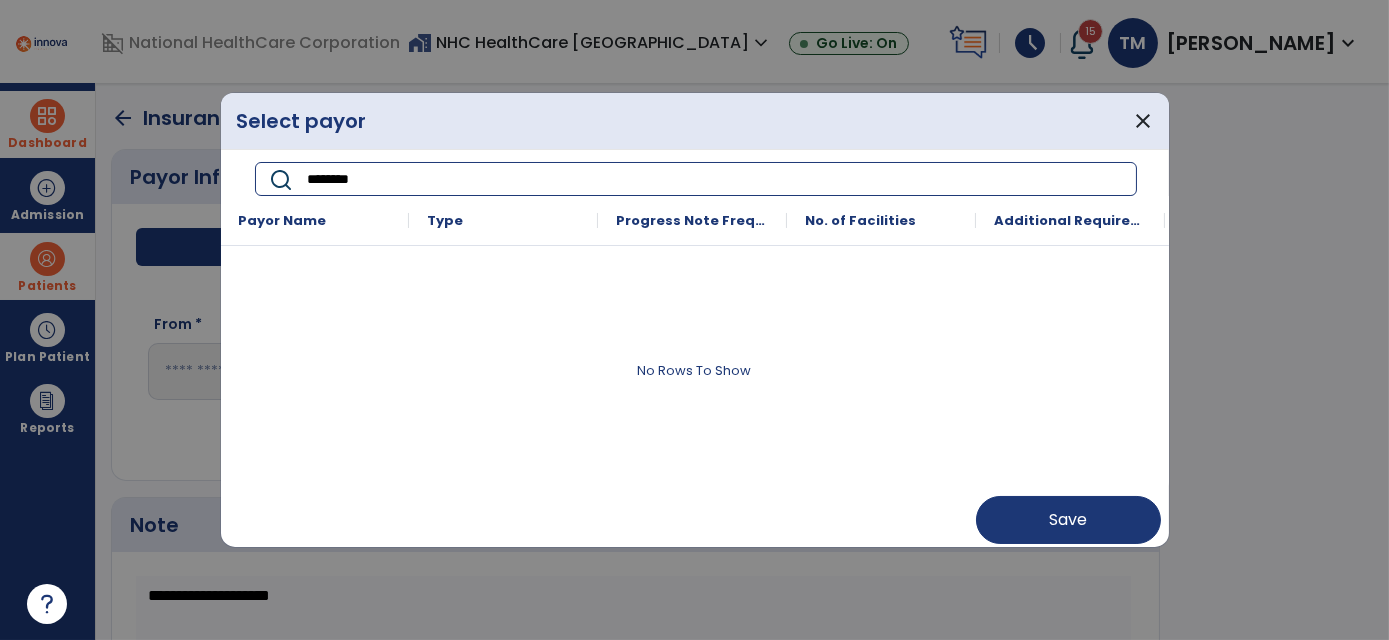 type on "*******" 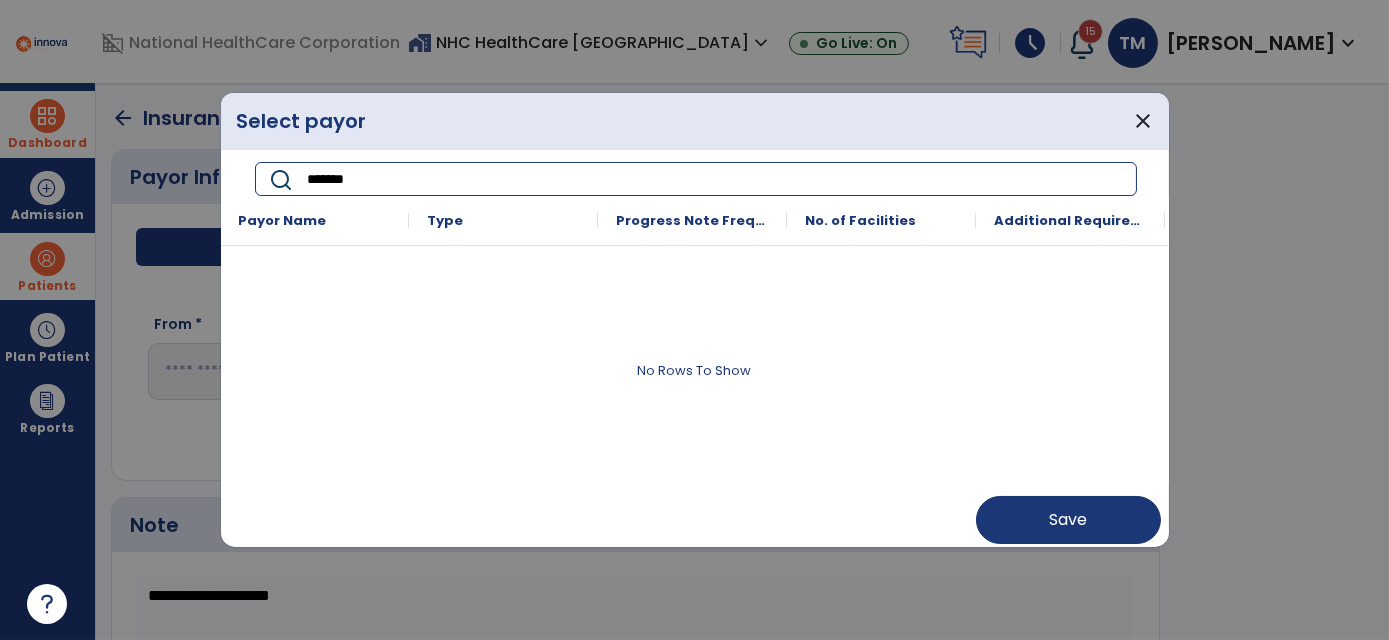 drag, startPoint x: 391, startPoint y: 170, endPoint x: 0, endPoint y: 110, distance: 395.57678 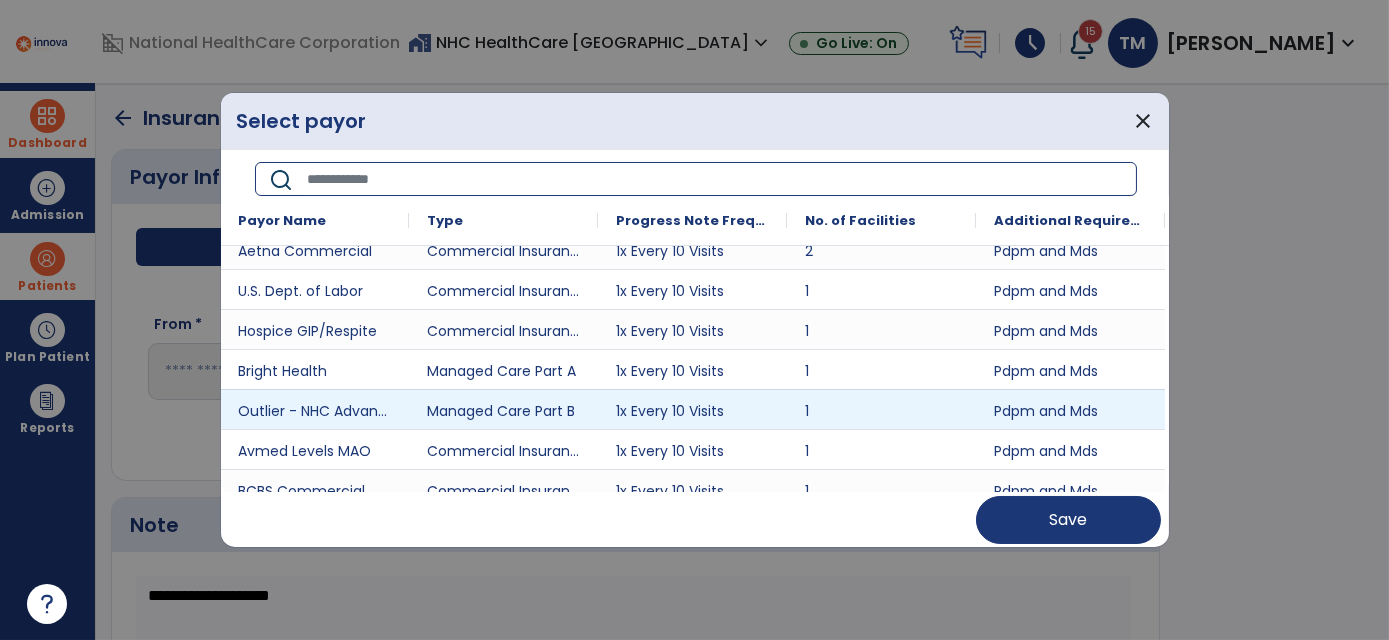 scroll, scrollTop: 2181, scrollLeft: 0, axis: vertical 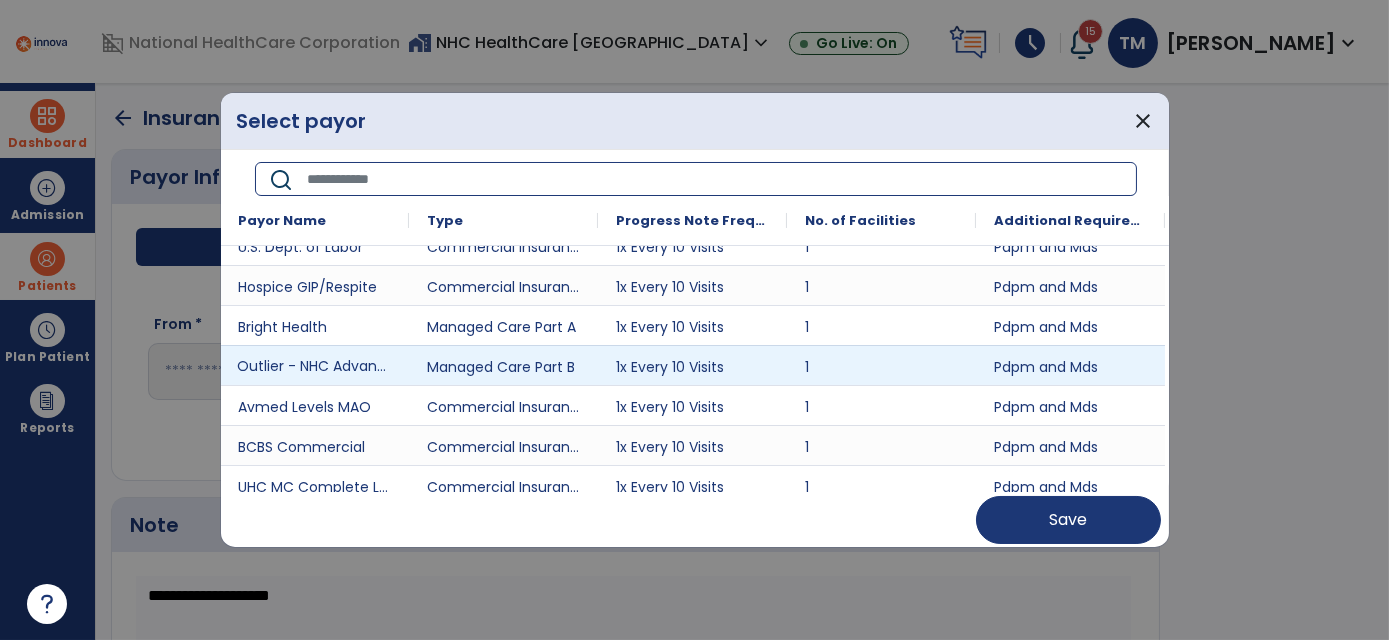 click on "Outlier - NHC Advantage" at bounding box center (315, 365) 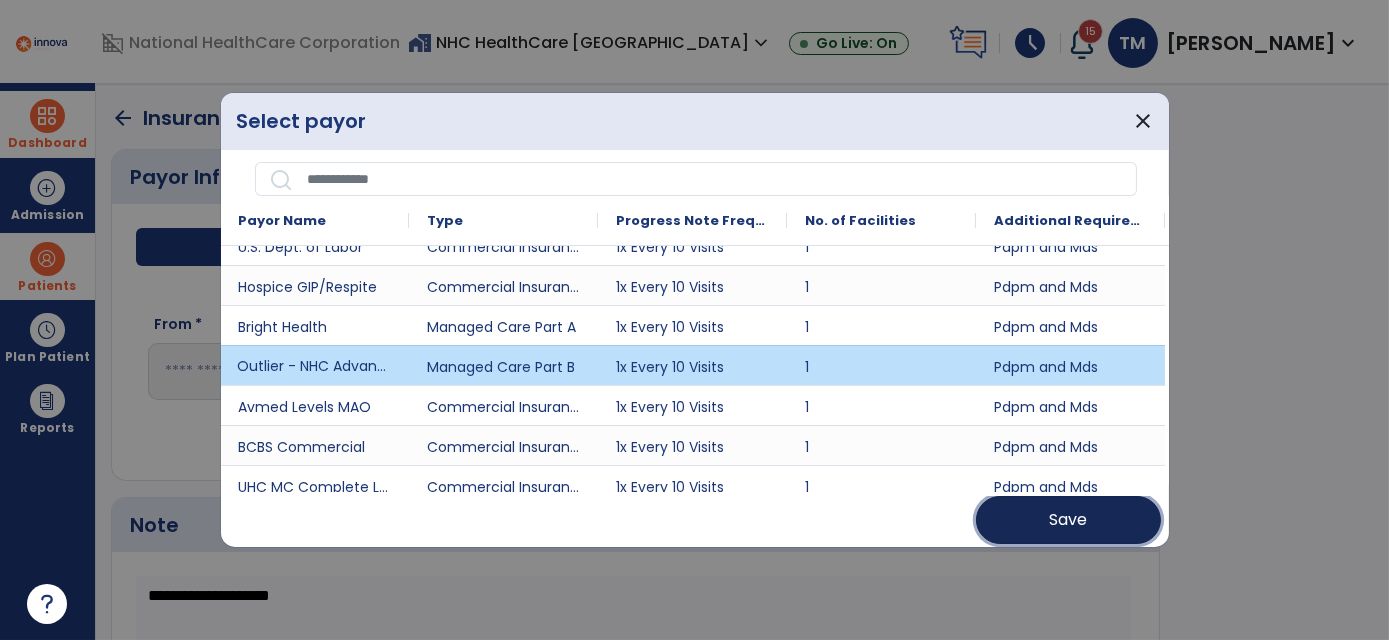click on "Save" at bounding box center (1068, 520) 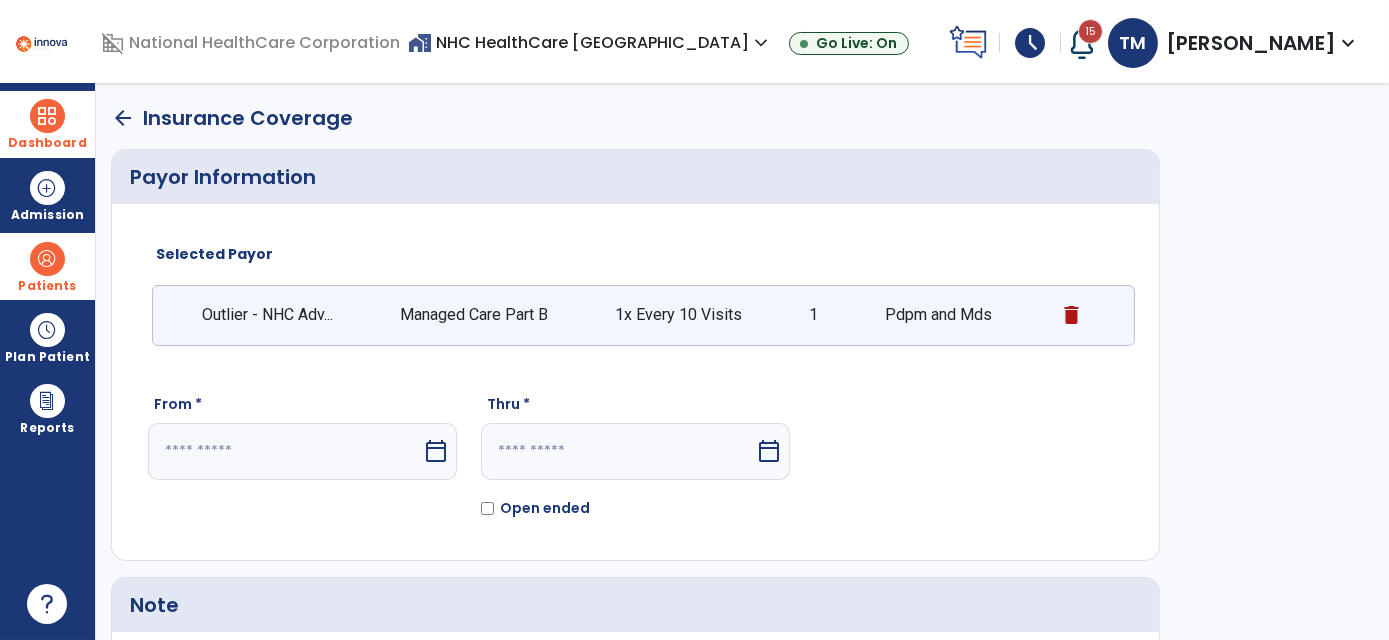 click at bounding box center [285, 451] 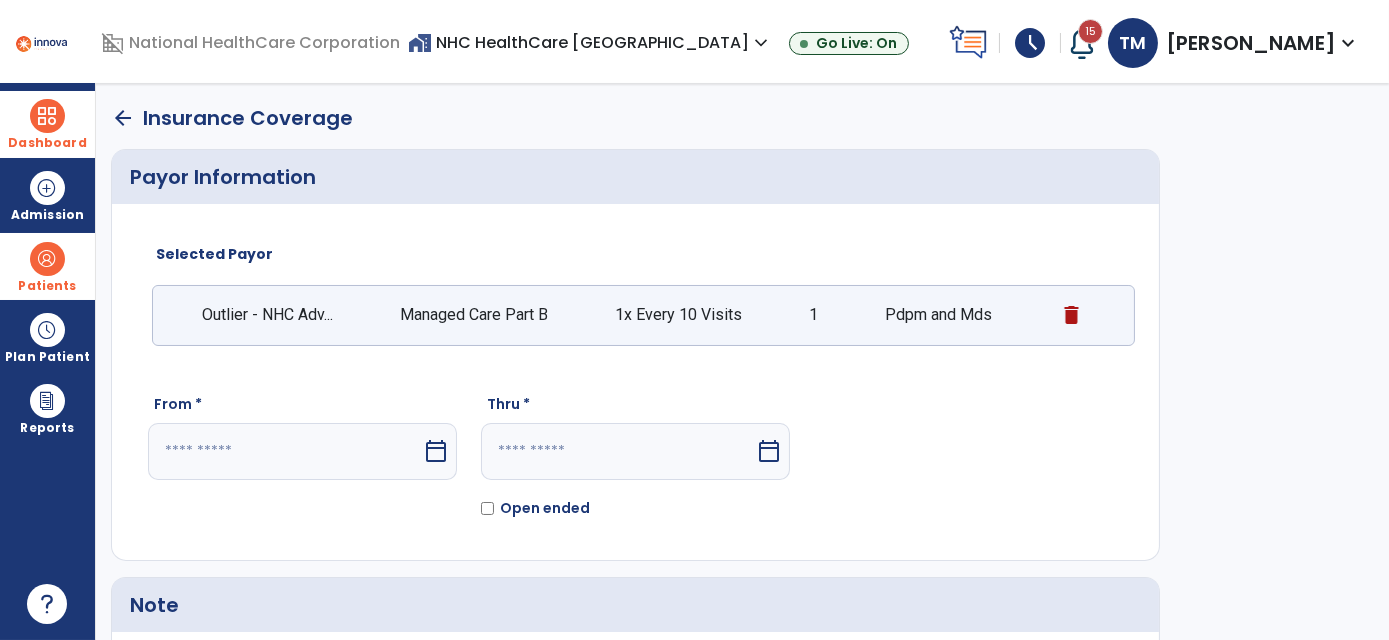 select on "*" 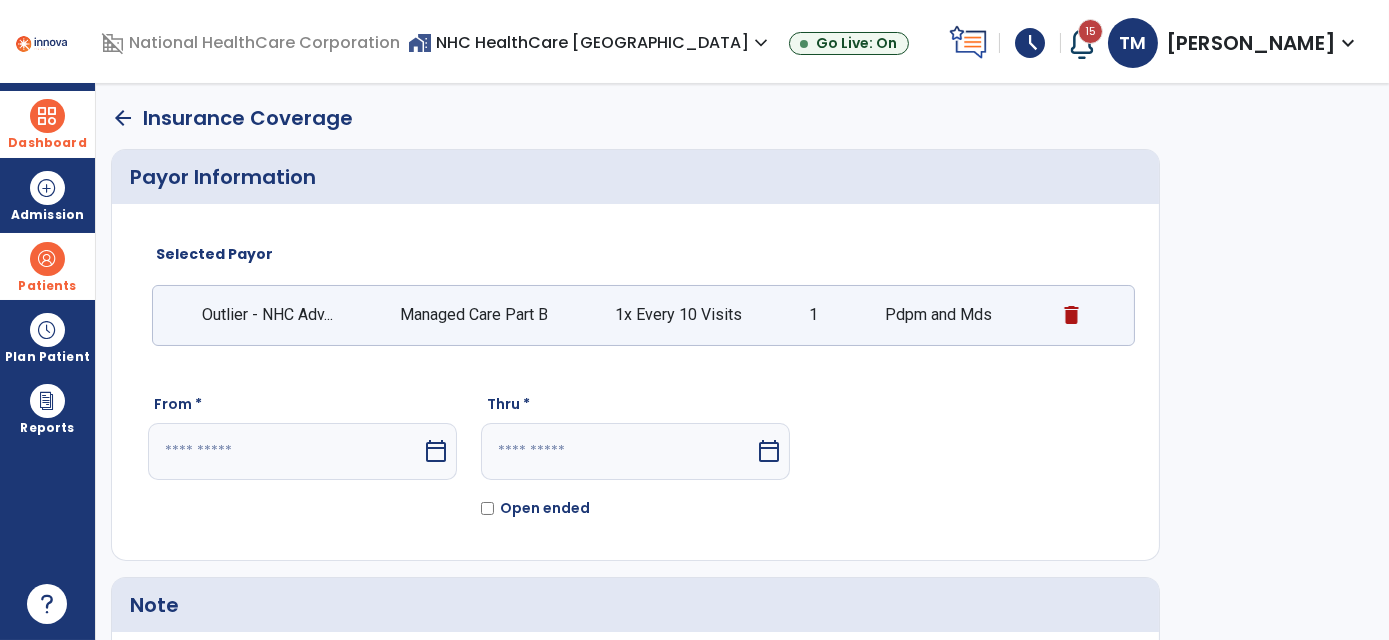 select on "****" 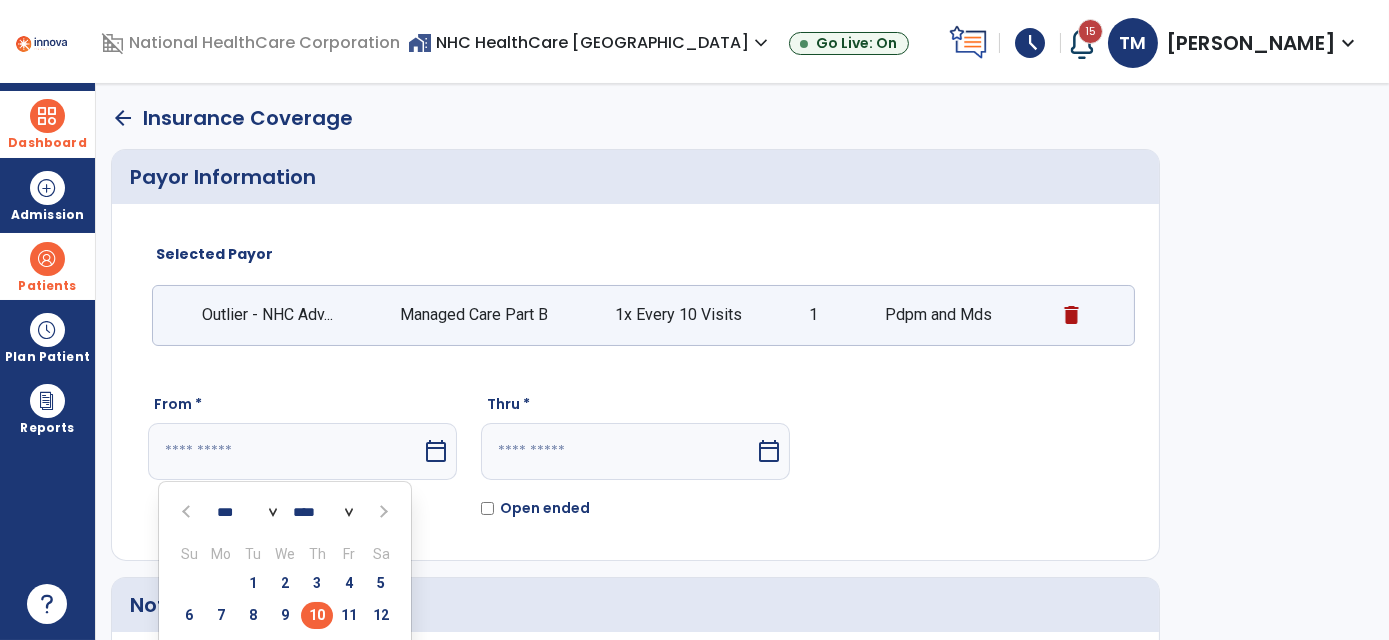 click on "10" at bounding box center (317, 615) 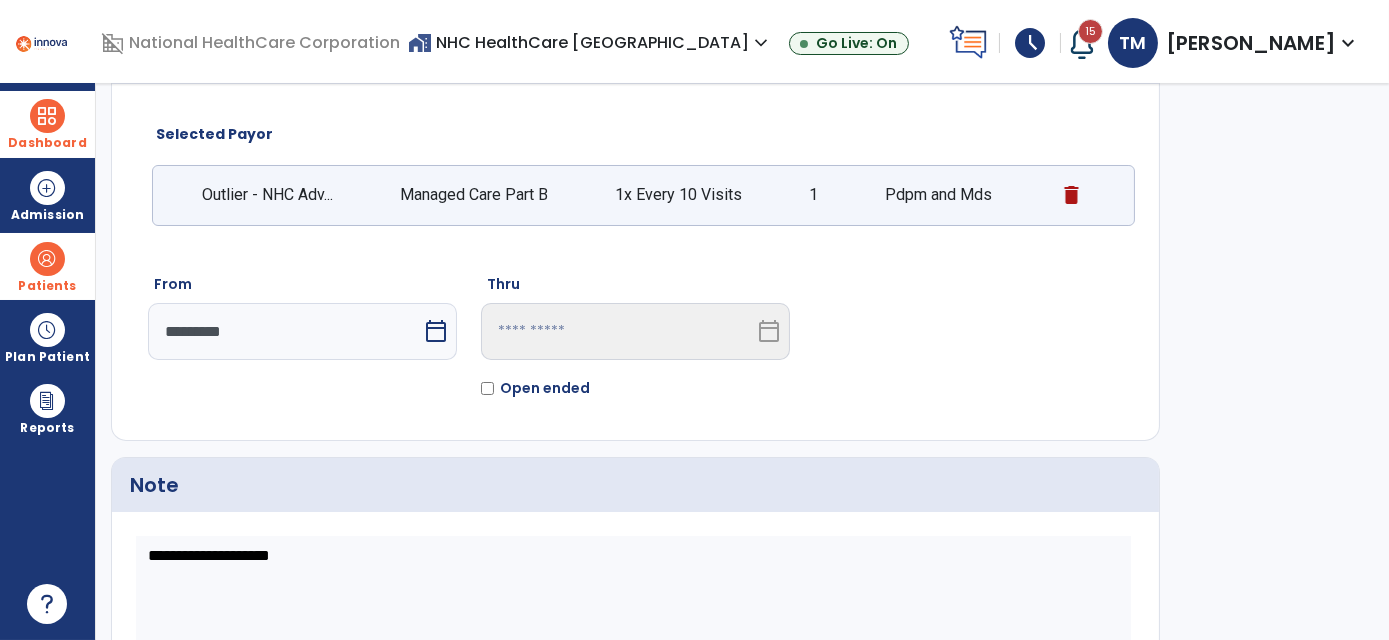 scroll, scrollTop: 263, scrollLeft: 0, axis: vertical 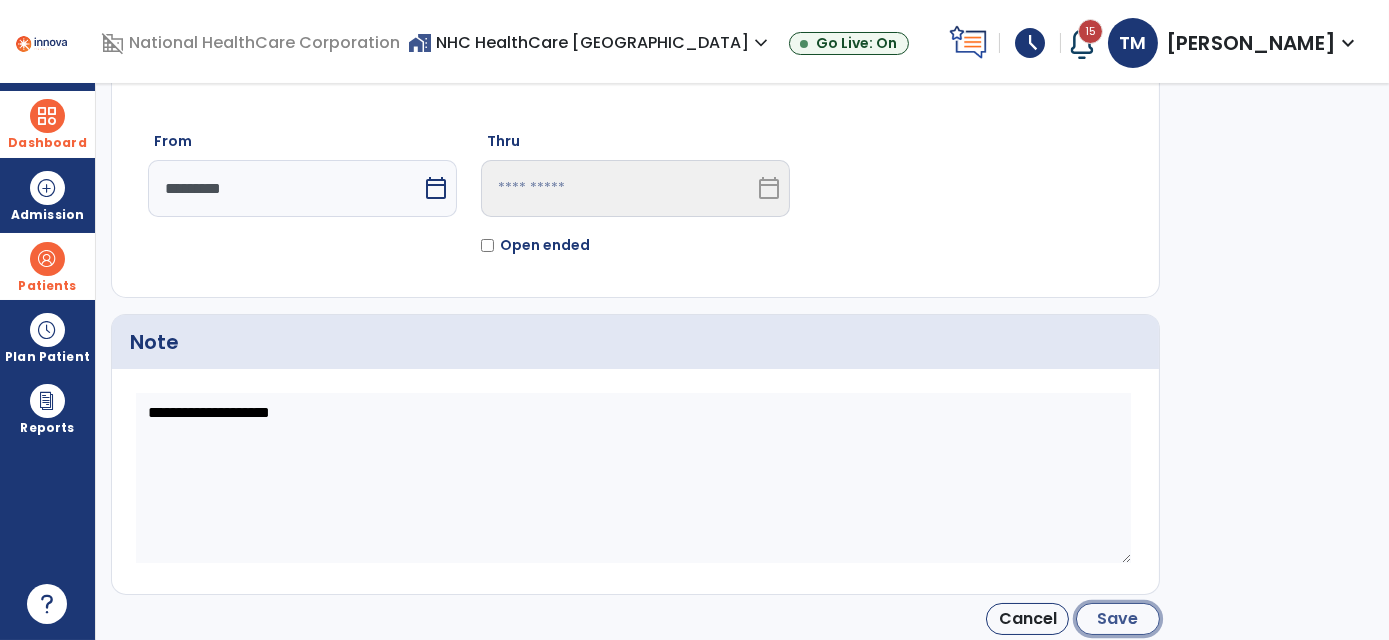 click on "Save" 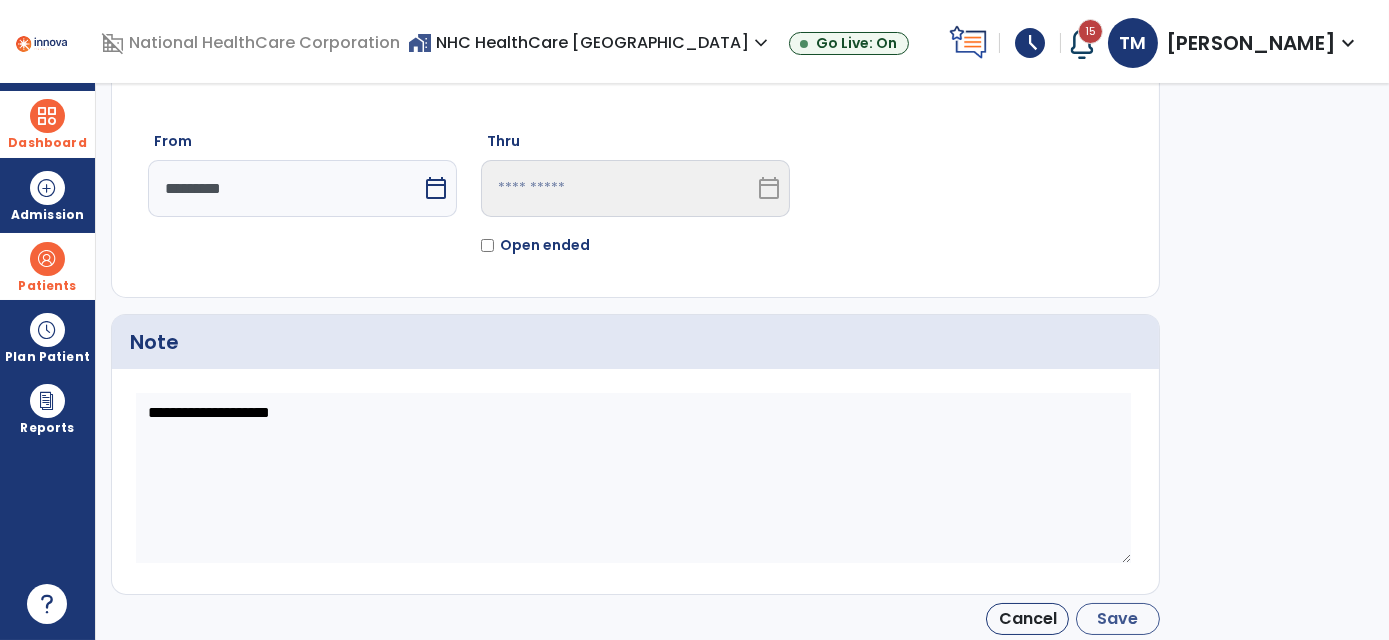 type on "*********" 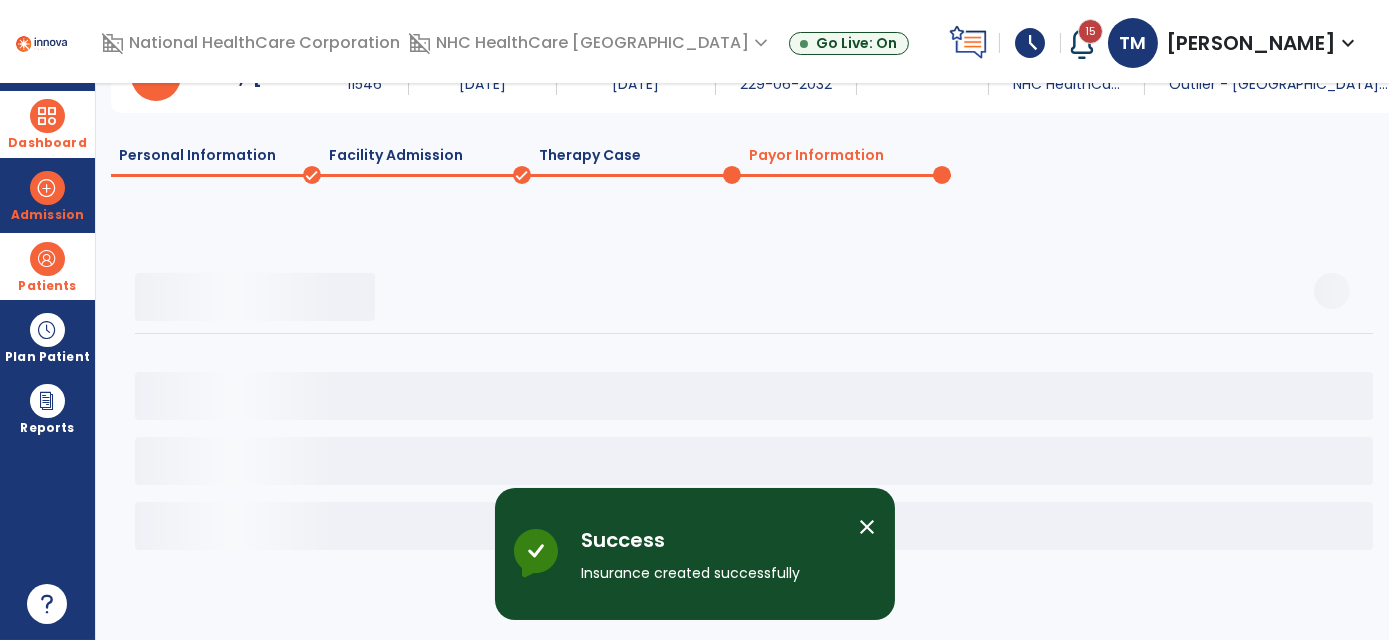 scroll, scrollTop: 103, scrollLeft: 0, axis: vertical 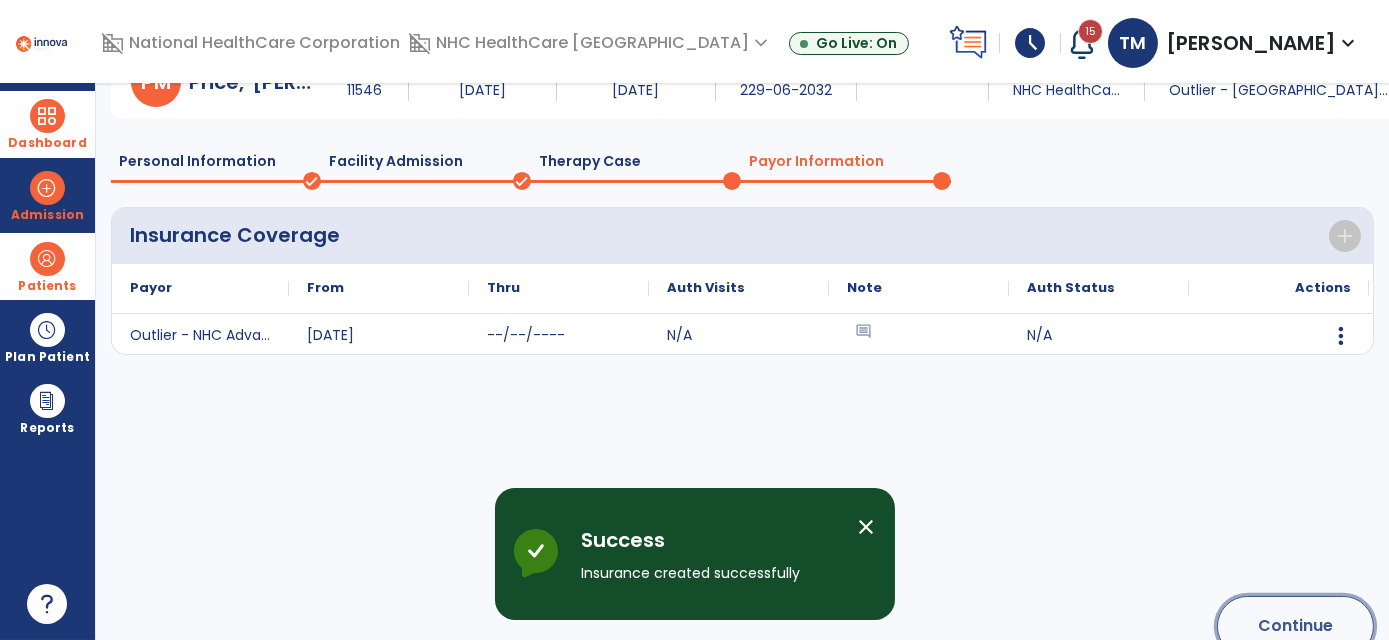 click on "Continue" 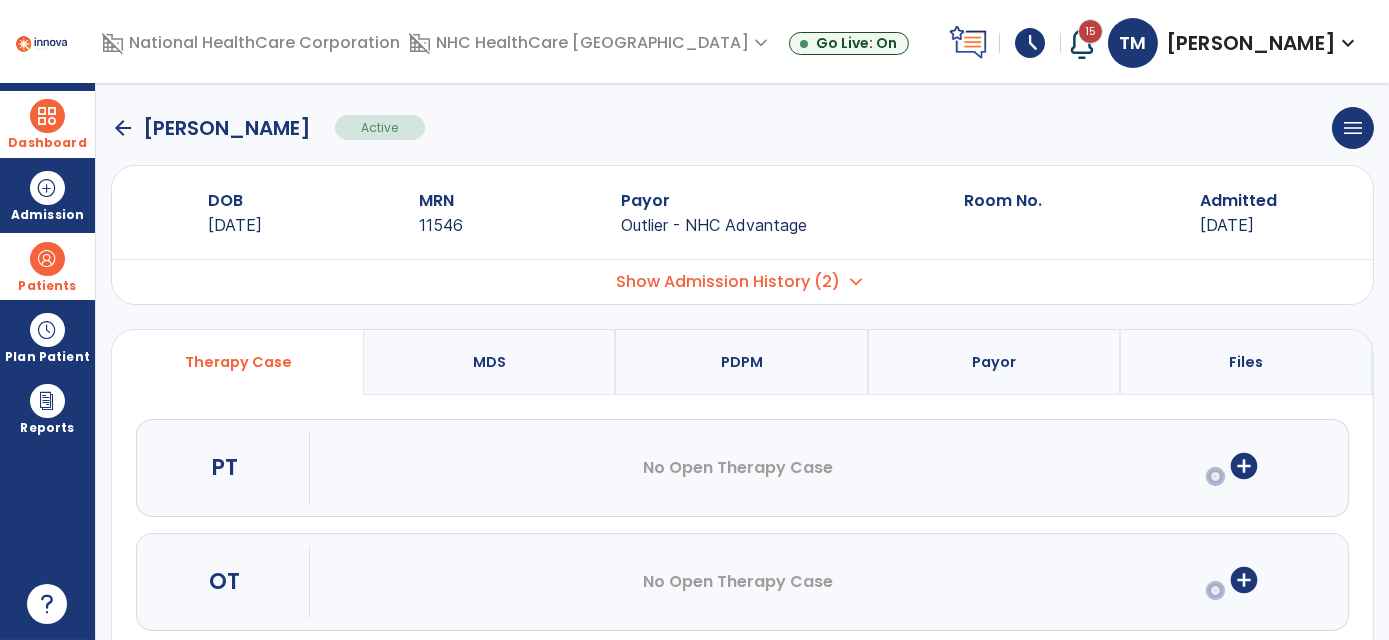 scroll, scrollTop: 0, scrollLeft: 0, axis: both 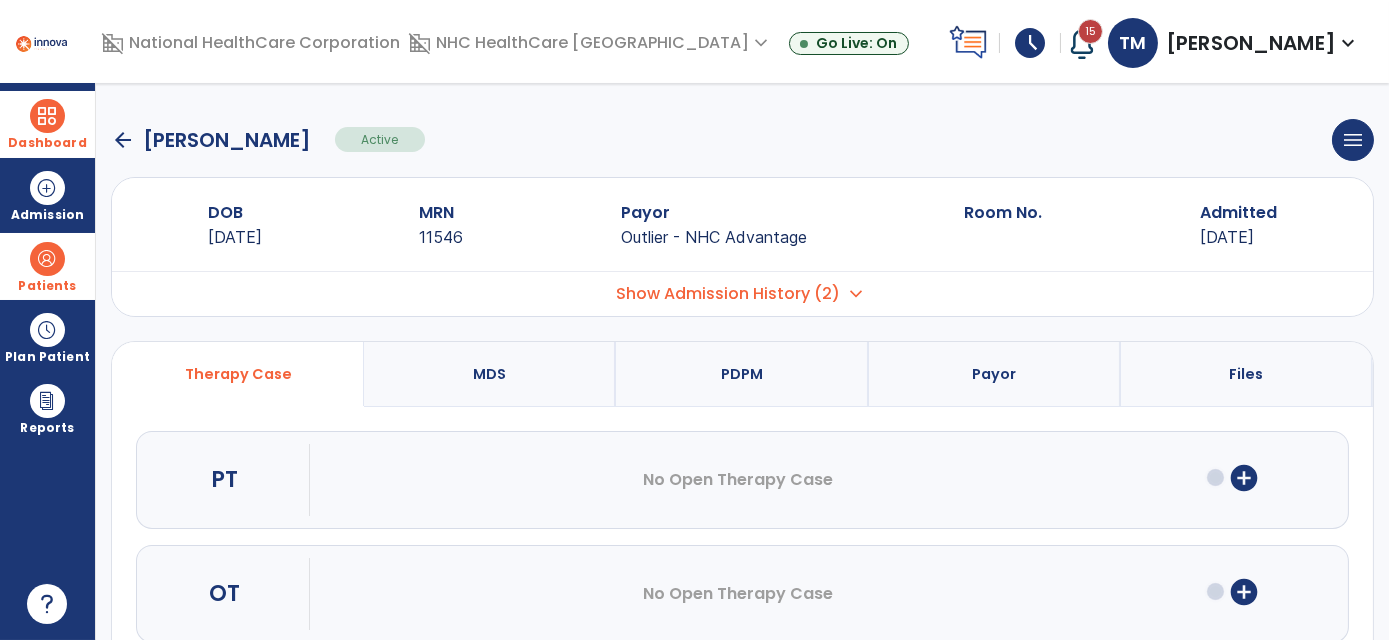 click on "Dashboard" at bounding box center [47, 124] 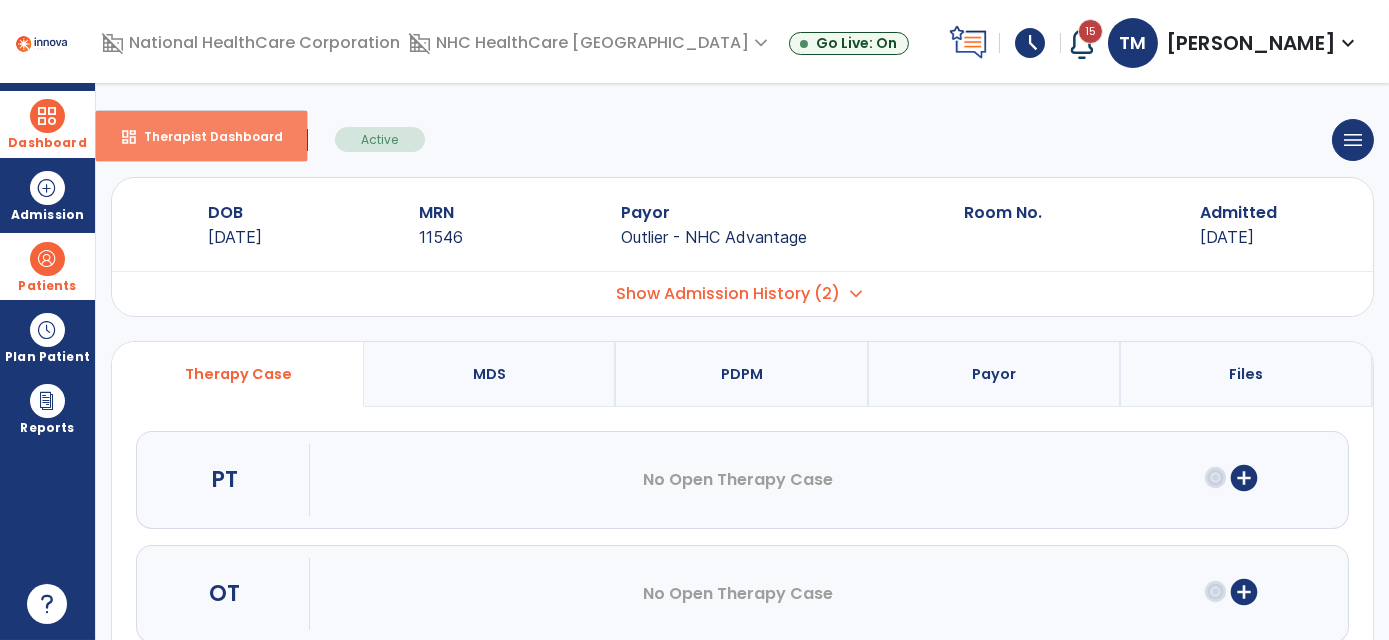 click on "dashboard  Therapist Dashboard" at bounding box center [201, 136] 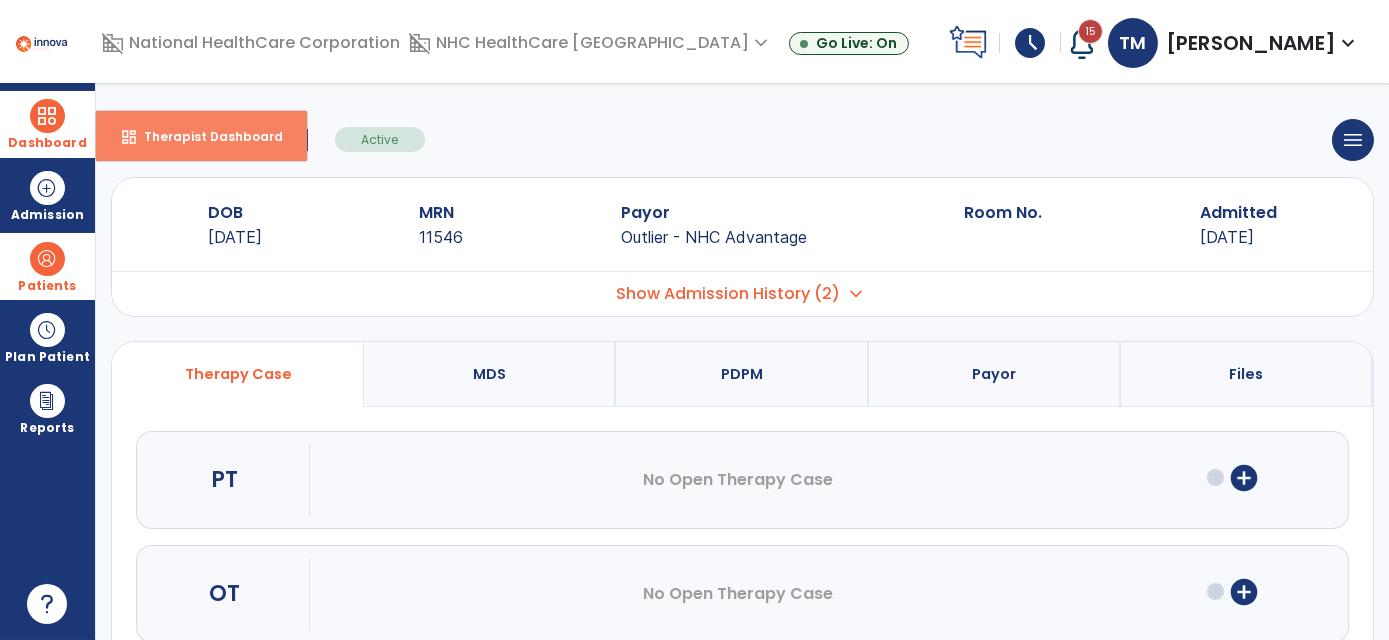 select on "****" 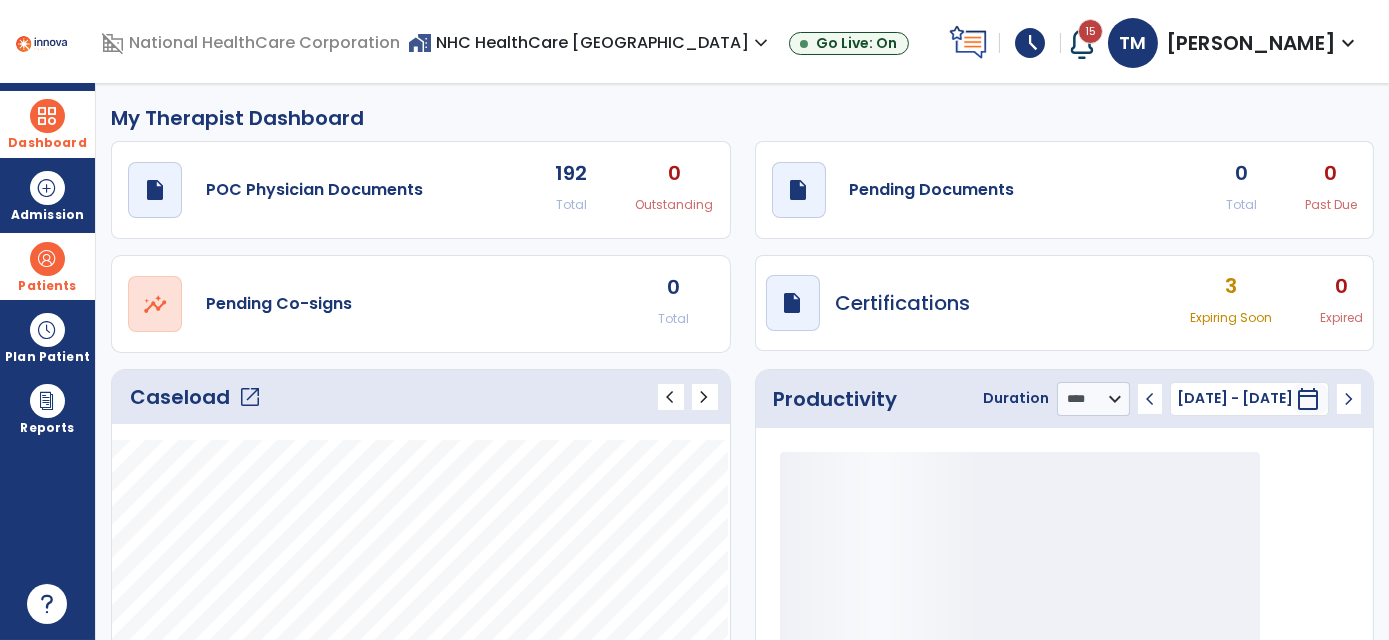click on "open_in_new" 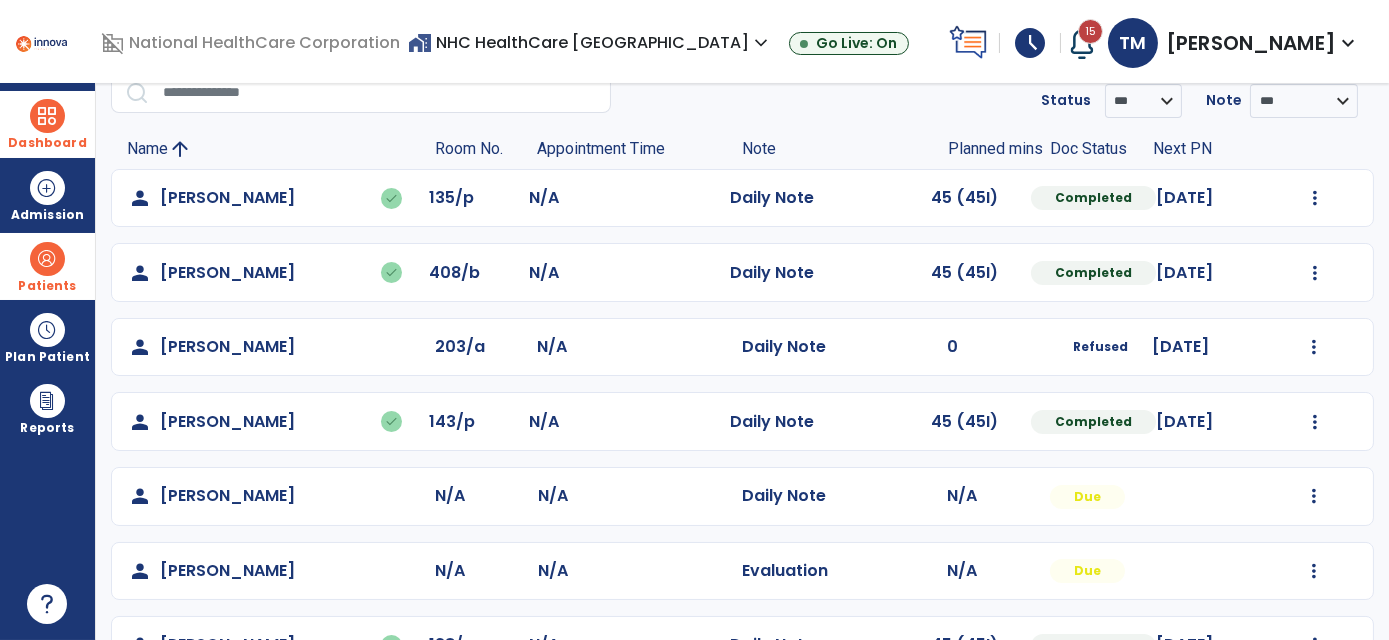 scroll, scrollTop: 148, scrollLeft: 0, axis: vertical 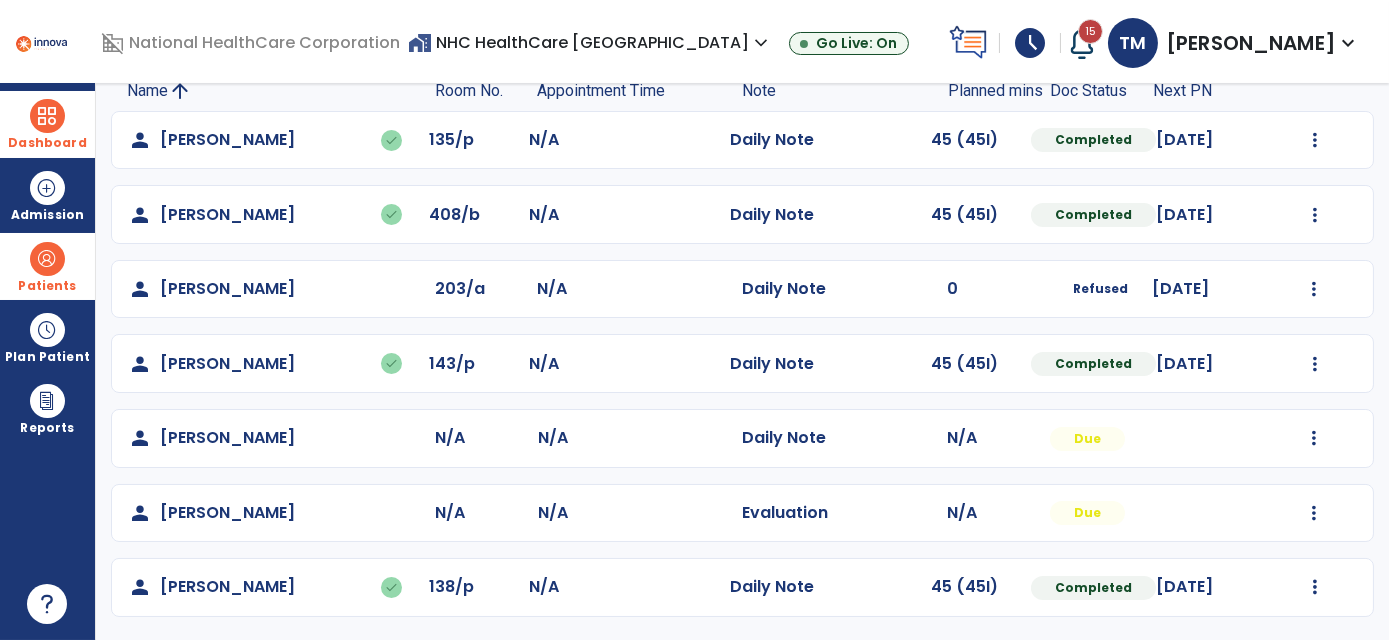 click on "Undo Visit Status   Reset Note   Open Document   G + C Mins" 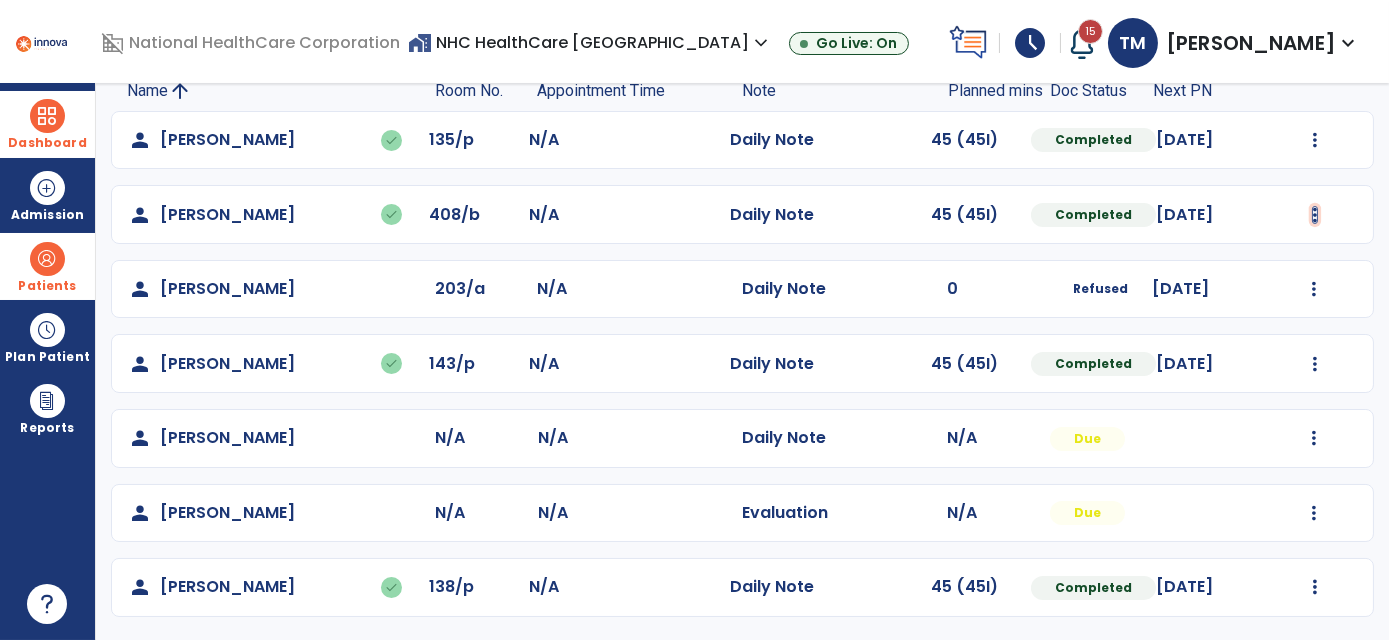 click at bounding box center [1315, 140] 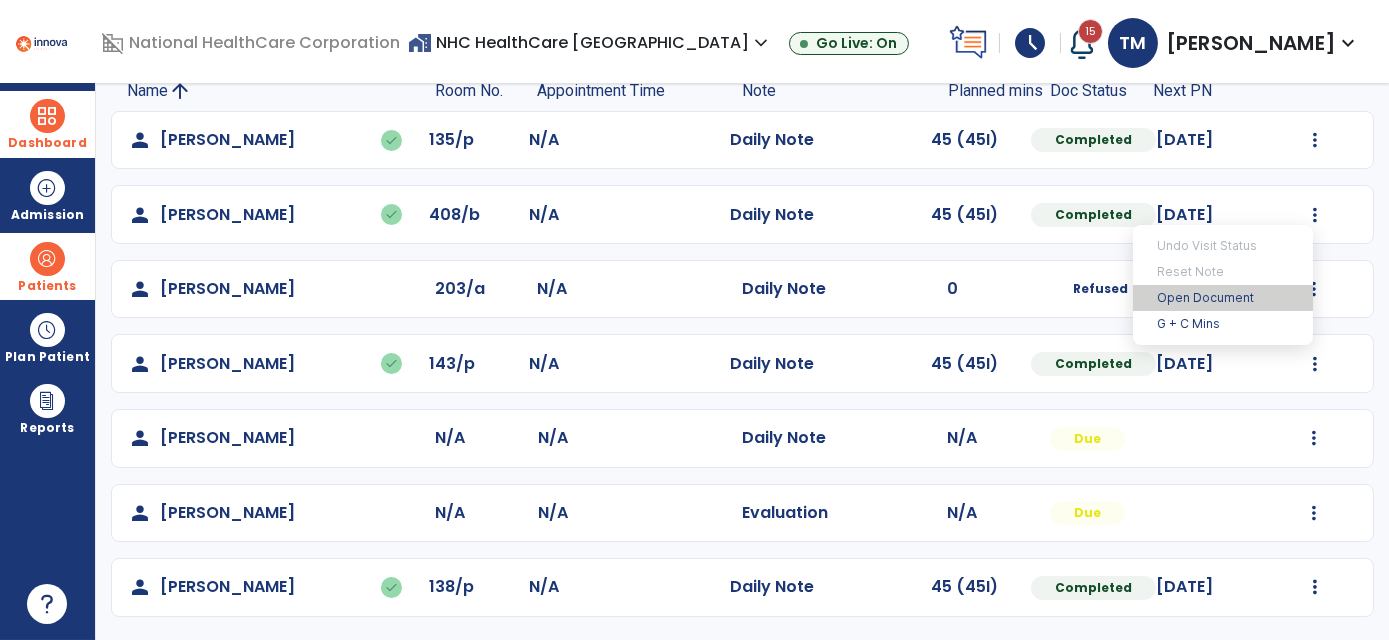 click on "Open Document" at bounding box center [1223, 298] 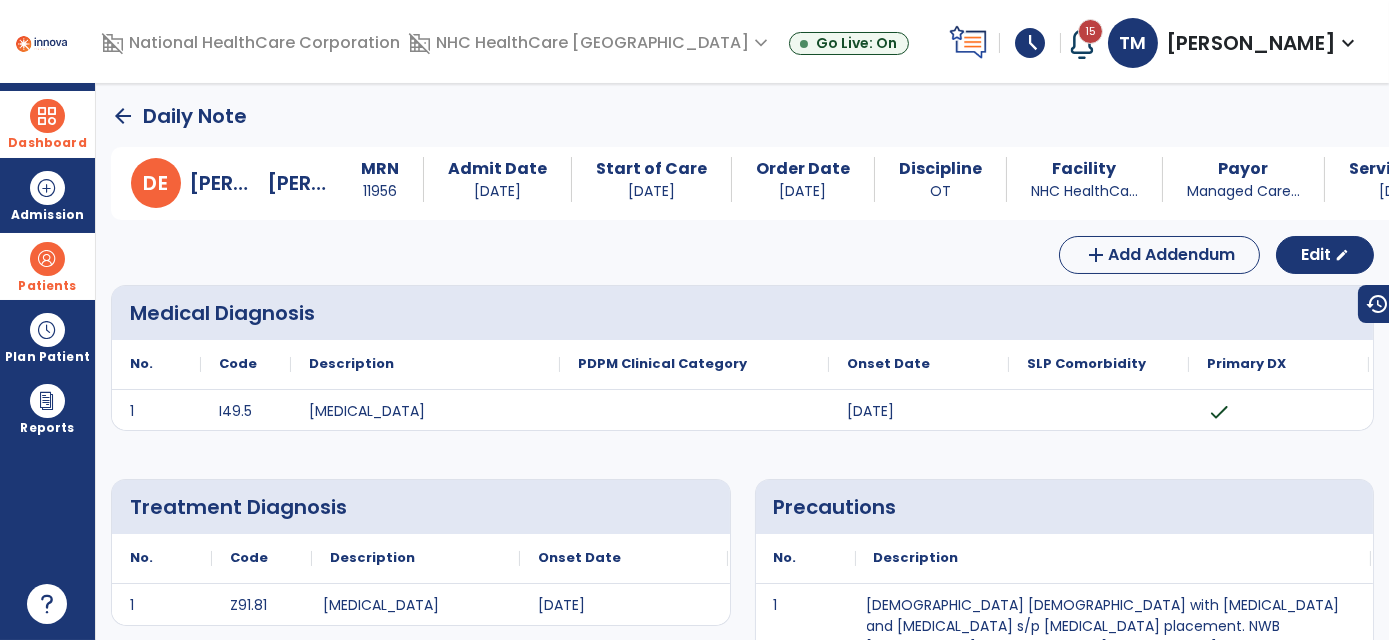 scroll, scrollTop: 0, scrollLeft: 0, axis: both 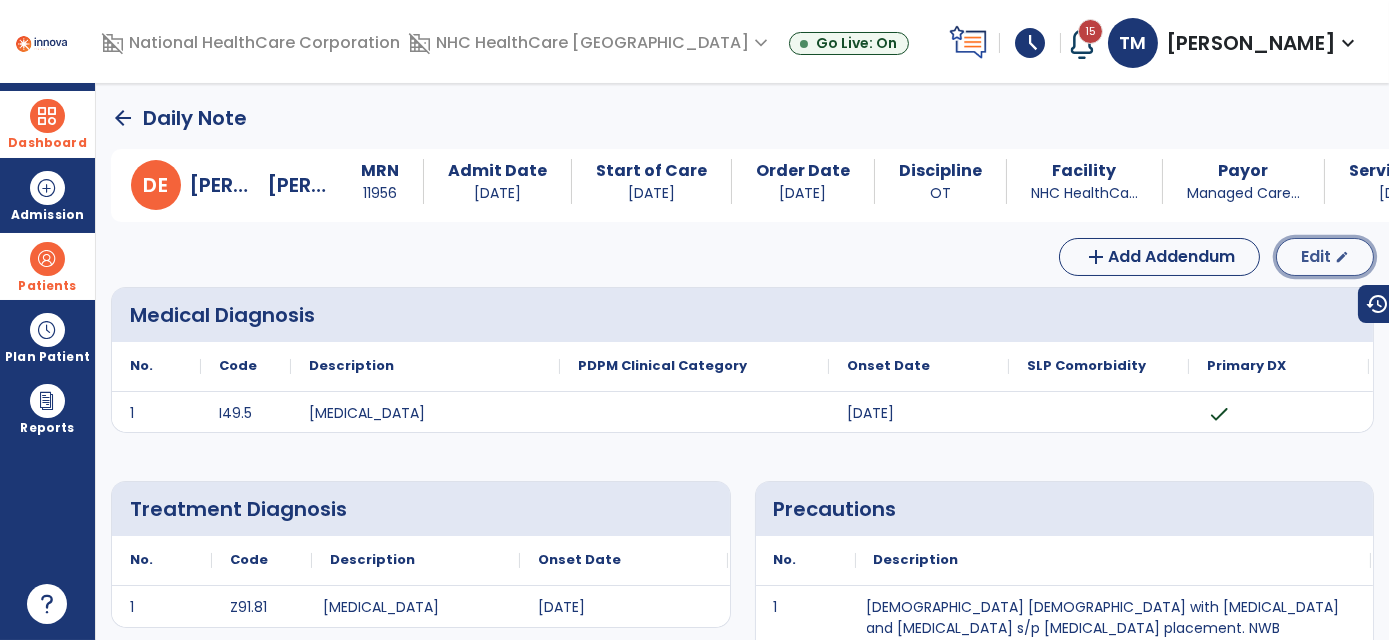 click on "Edit" 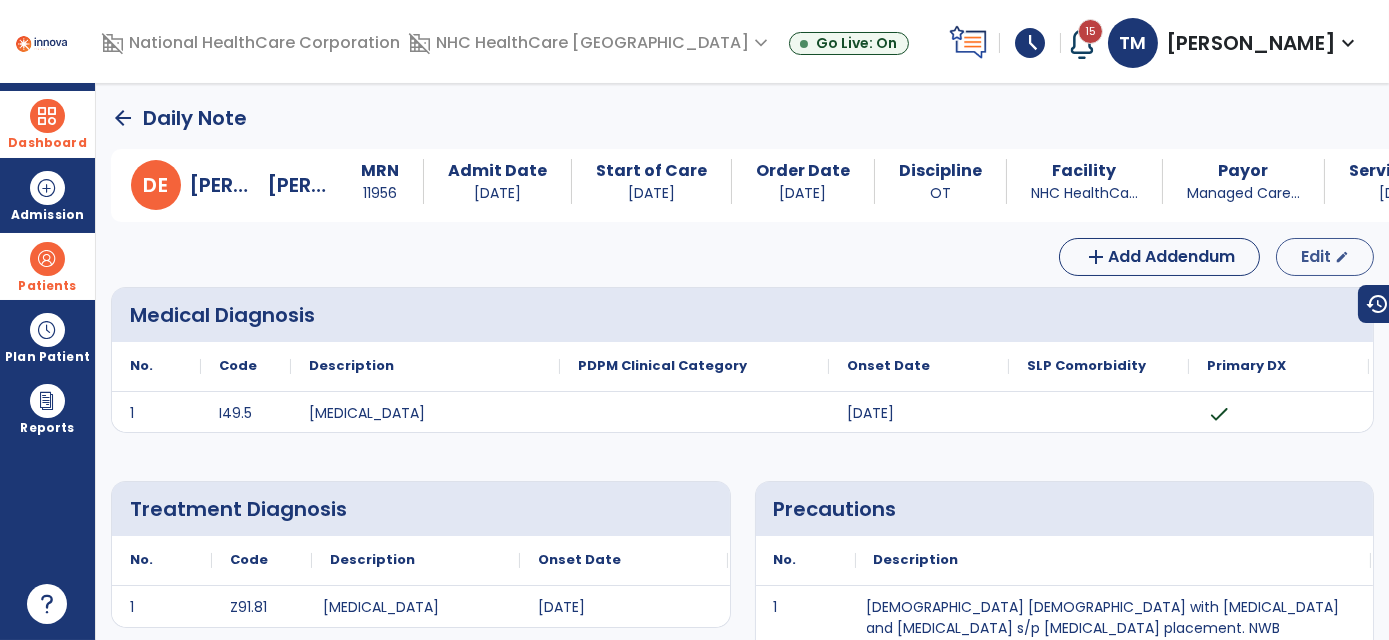 select on "*" 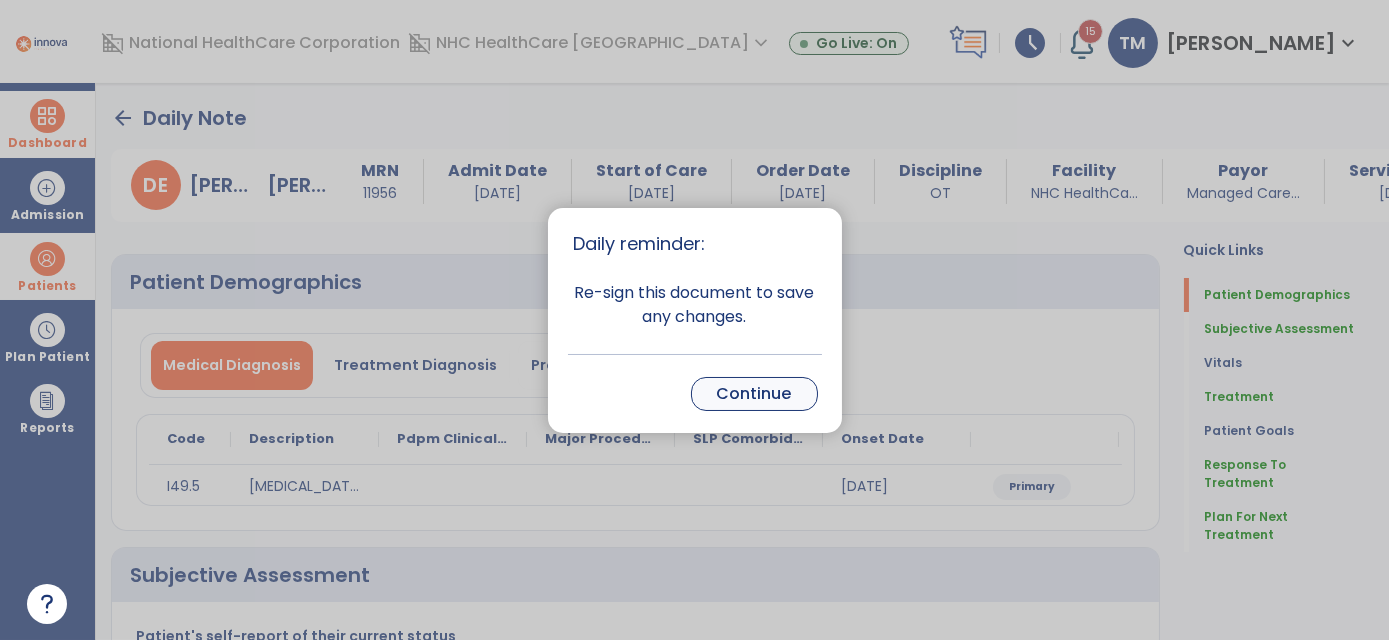 click on "Continue" at bounding box center [754, 394] 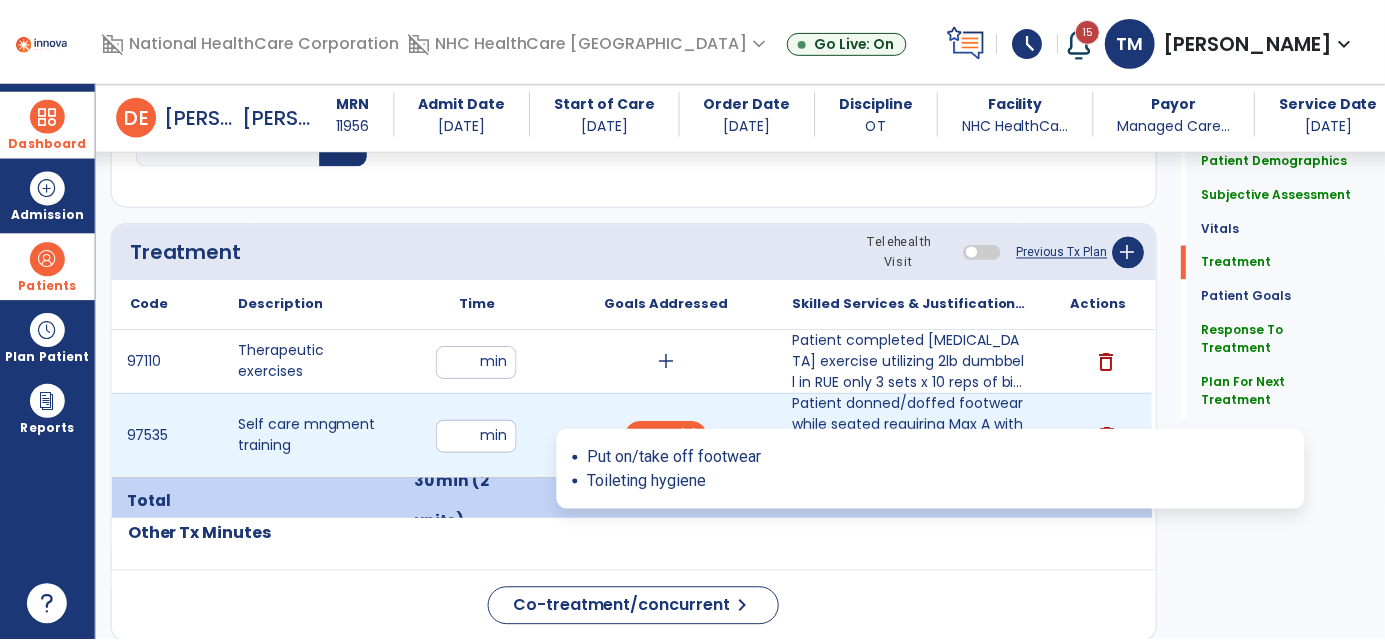 scroll, scrollTop: 1000, scrollLeft: 0, axis: vertical 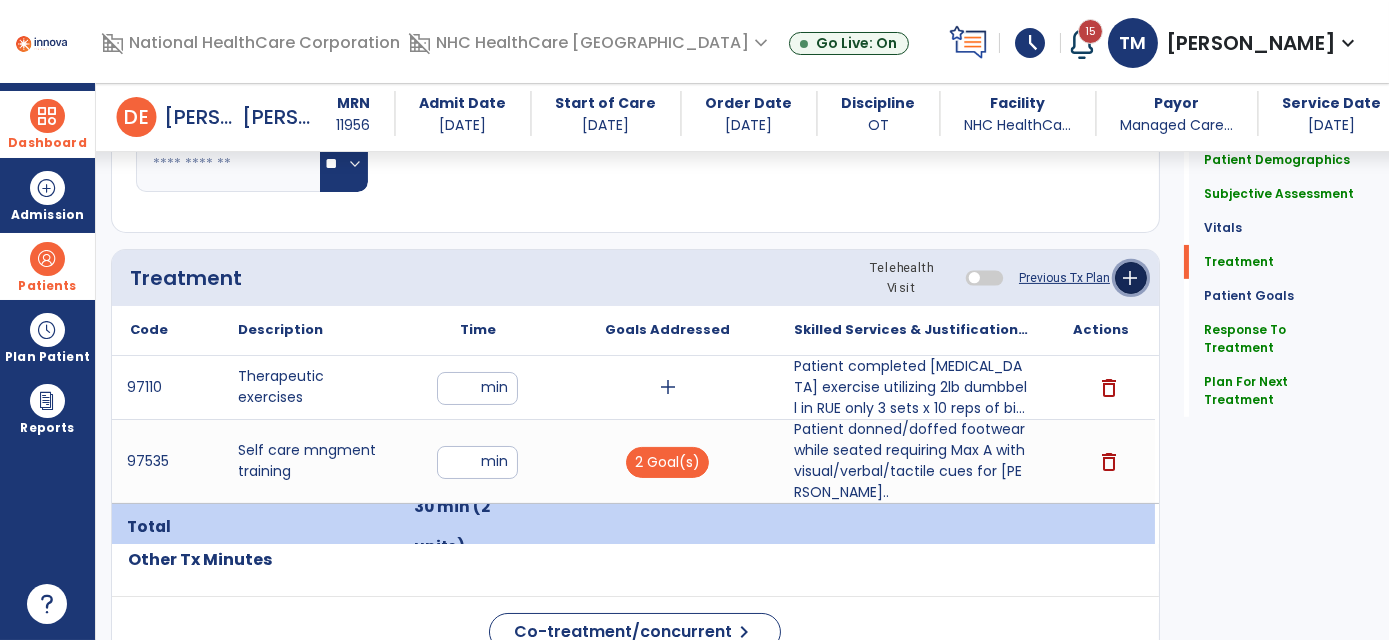 click on "add" 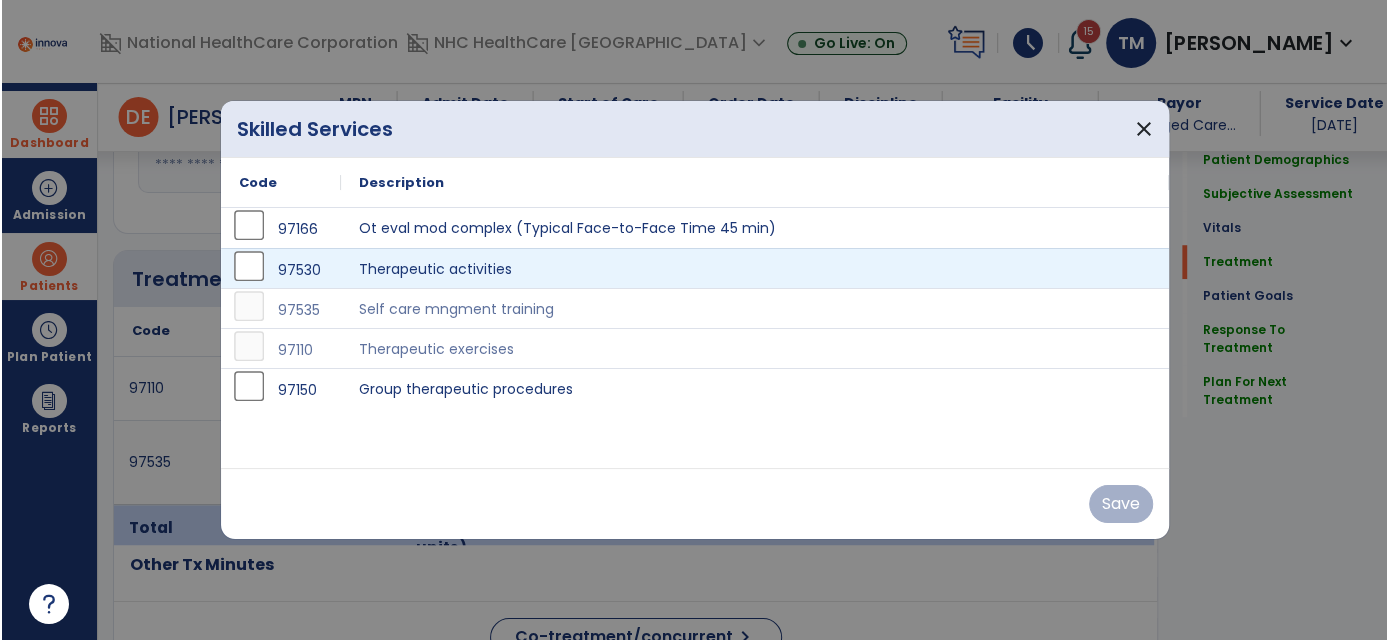 scroll, scrollTop: 1000, scrollLeft: 0, axis: vertical 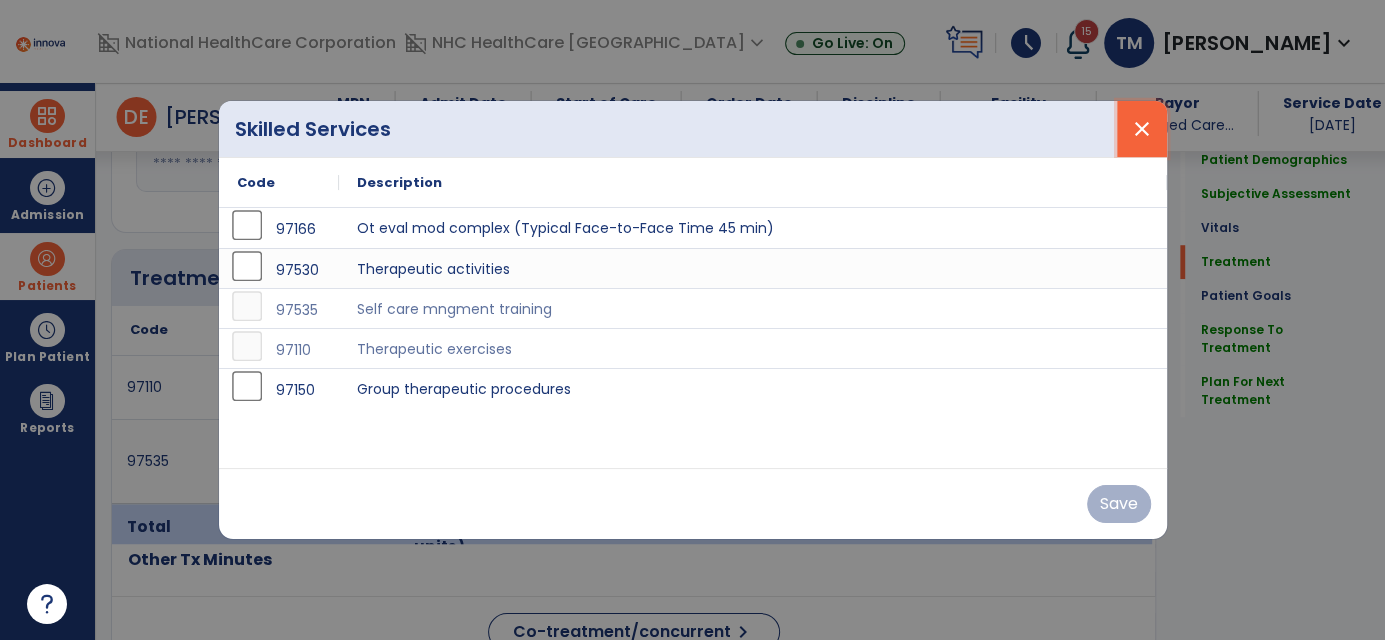 click on "close" at bounding box center [1142, 129] 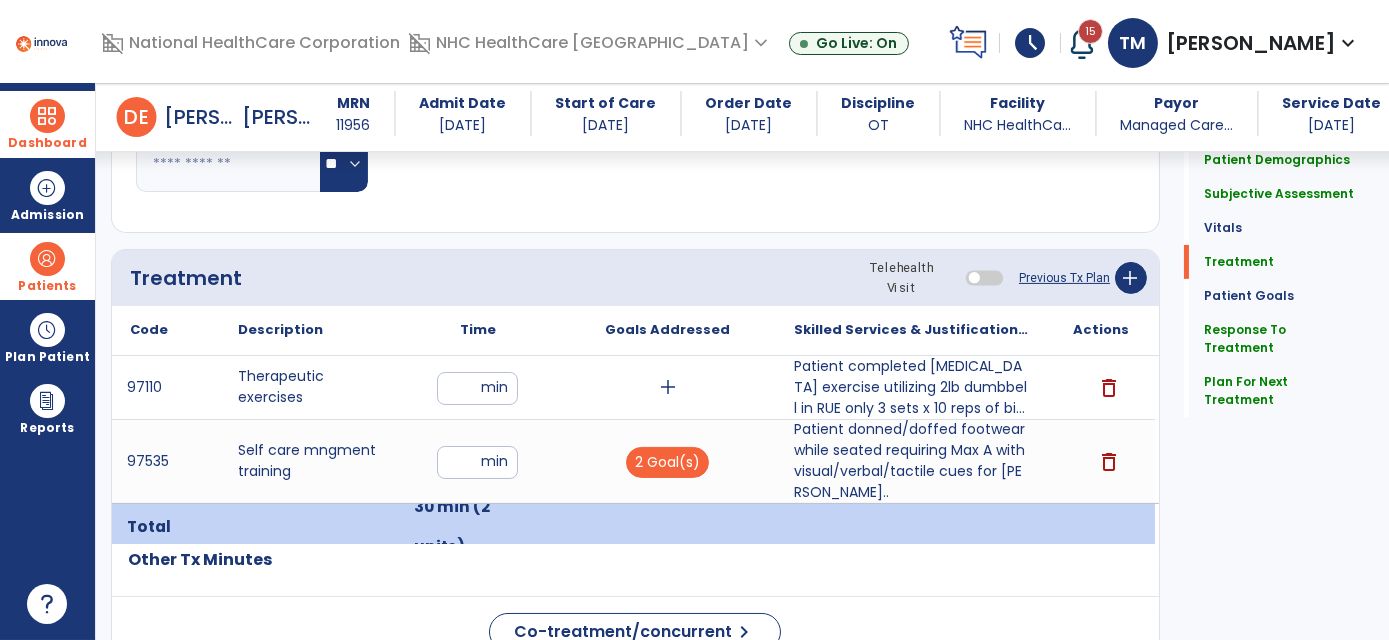 click on "Dashboard" at bounding box center (47, 124) 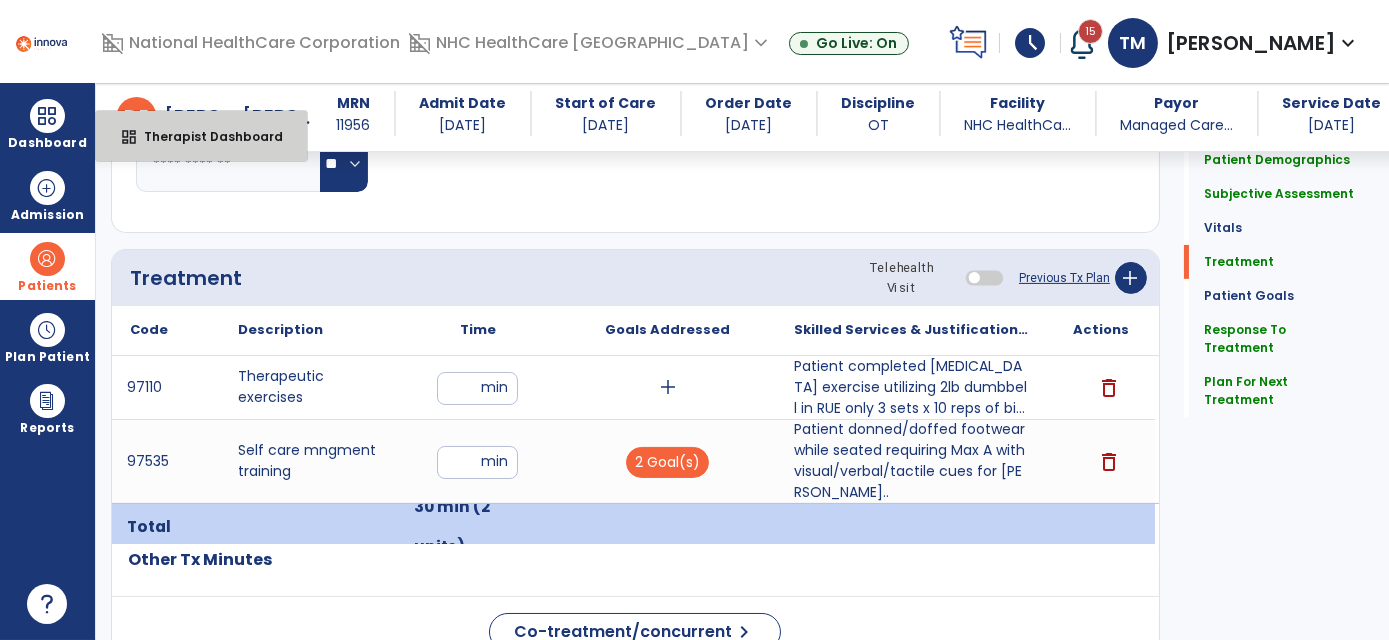 click on "dashboard" at bounding box center (129, 137) 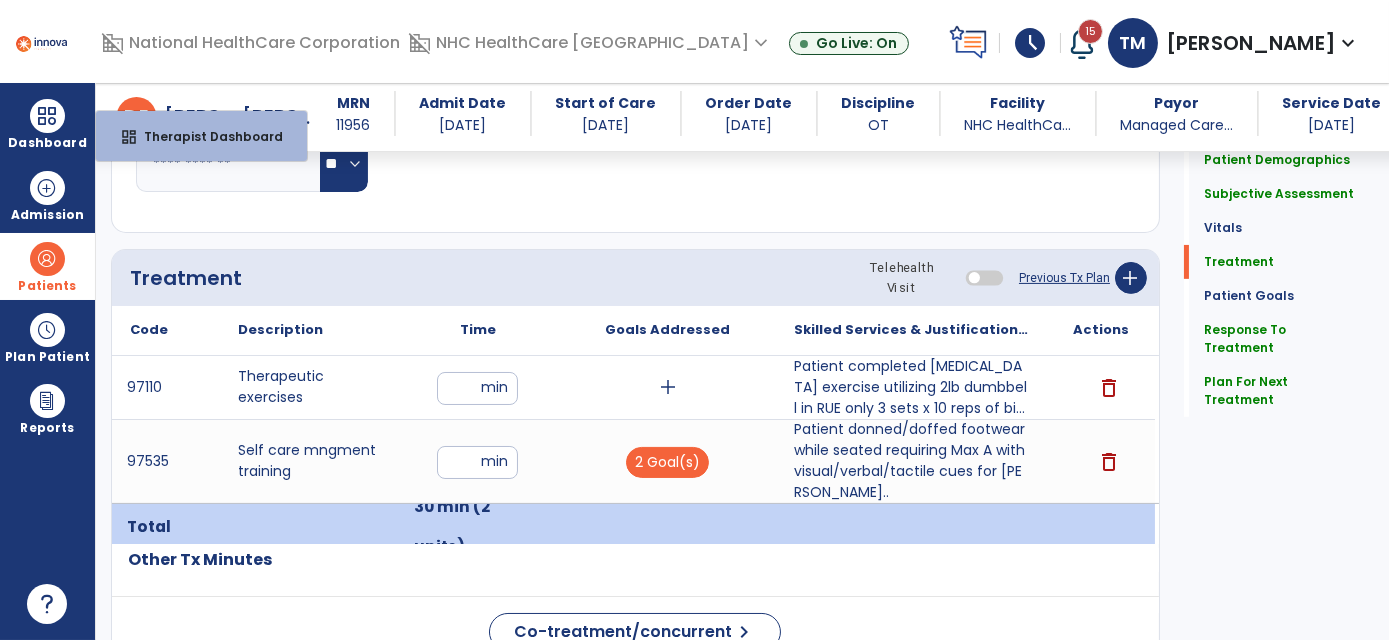 select on "****" 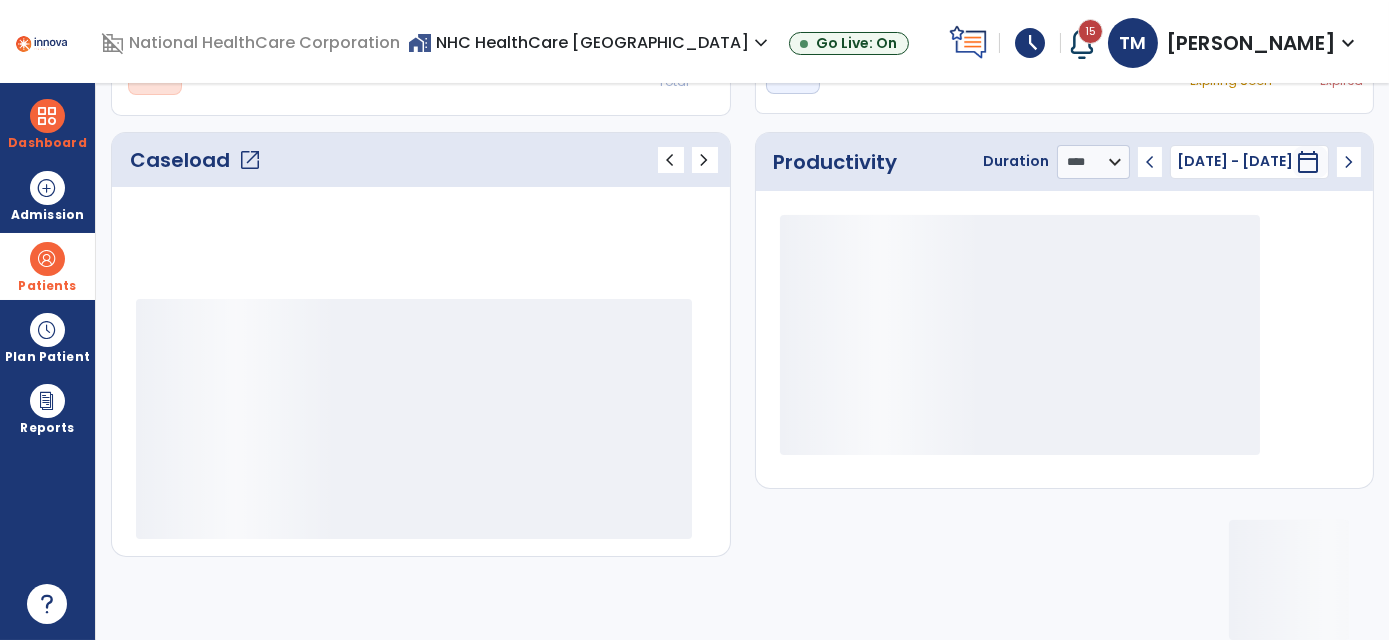 scroll, scrollTop: 234, scrollLeft: 0, axis: vertical 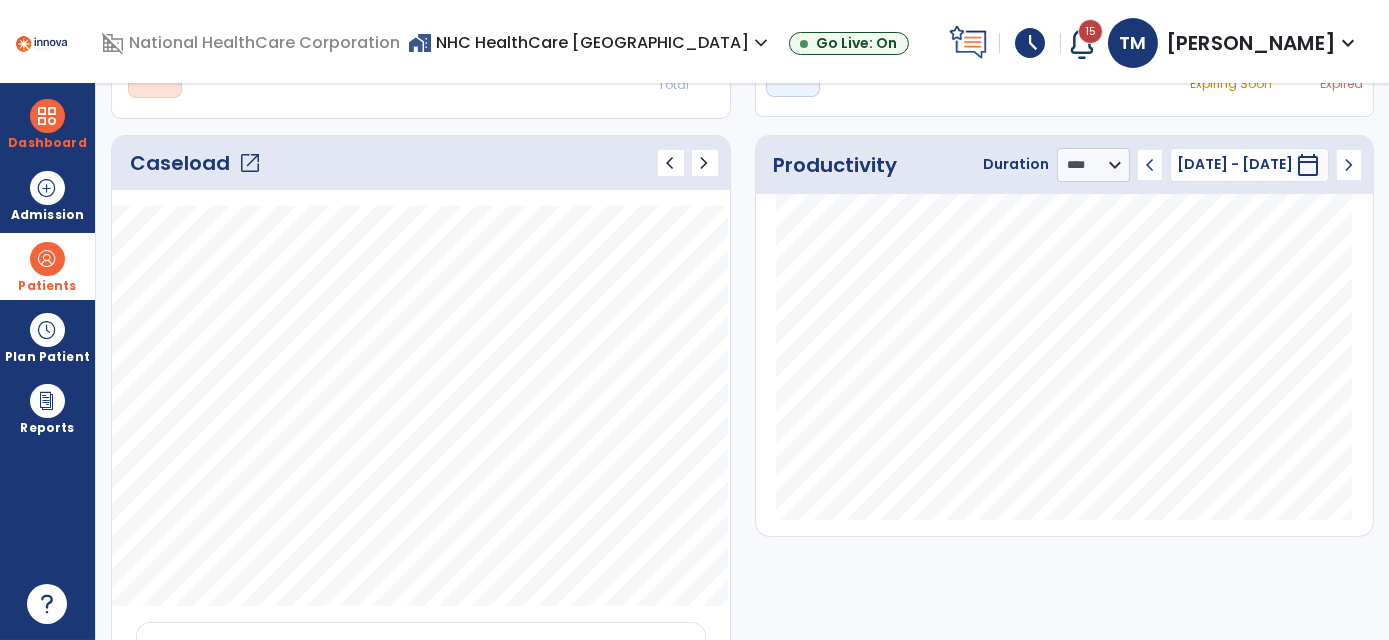 click on "open_in_new" 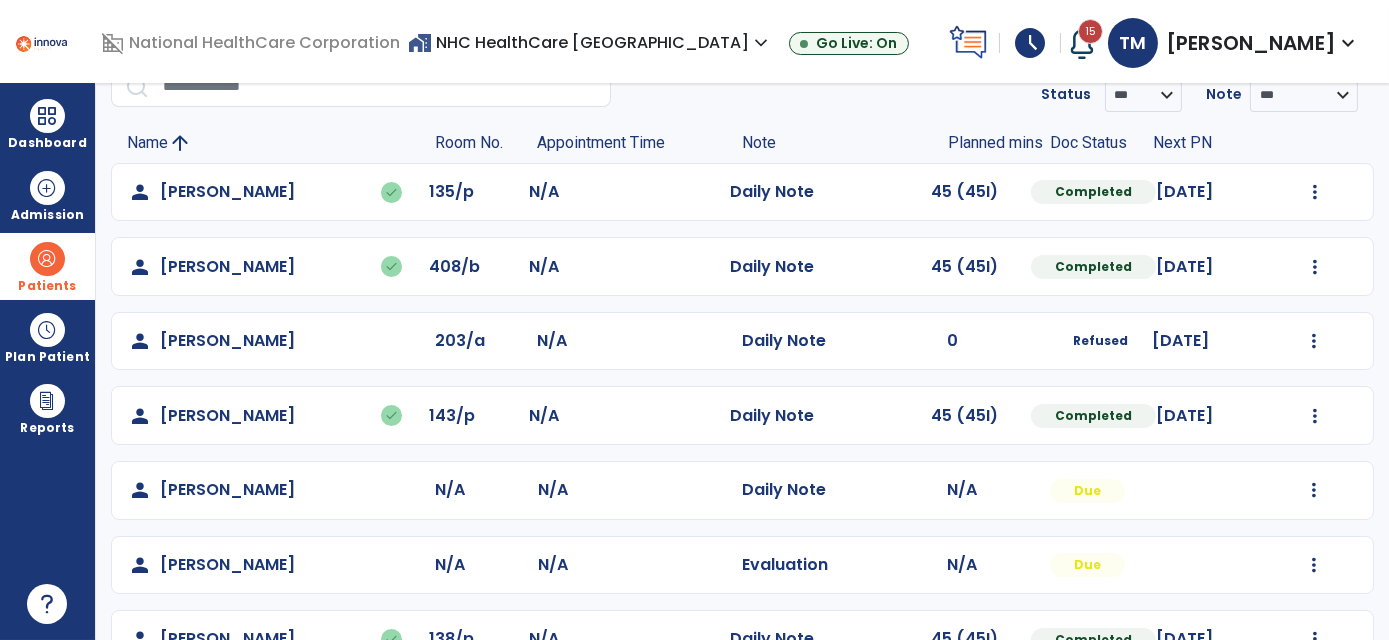 scroll, scrollTop: 148, scrollLeft: 0, axis: vertical 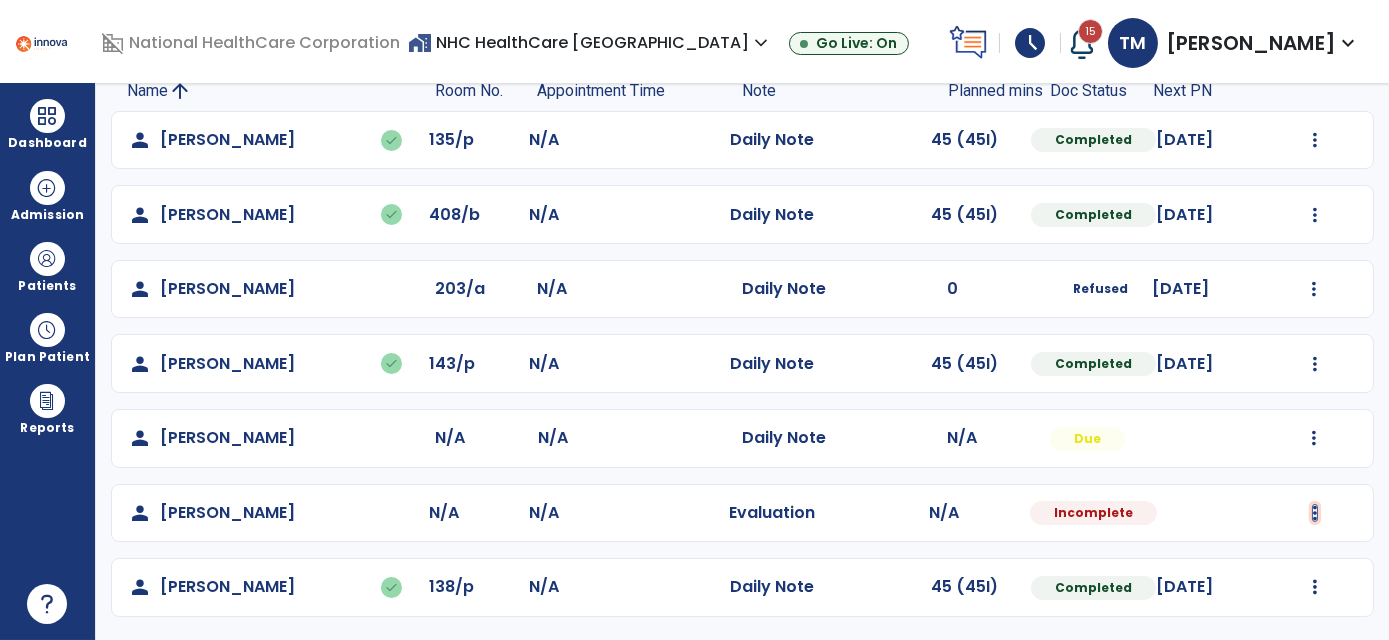 click at bounding box center [1315, 140] 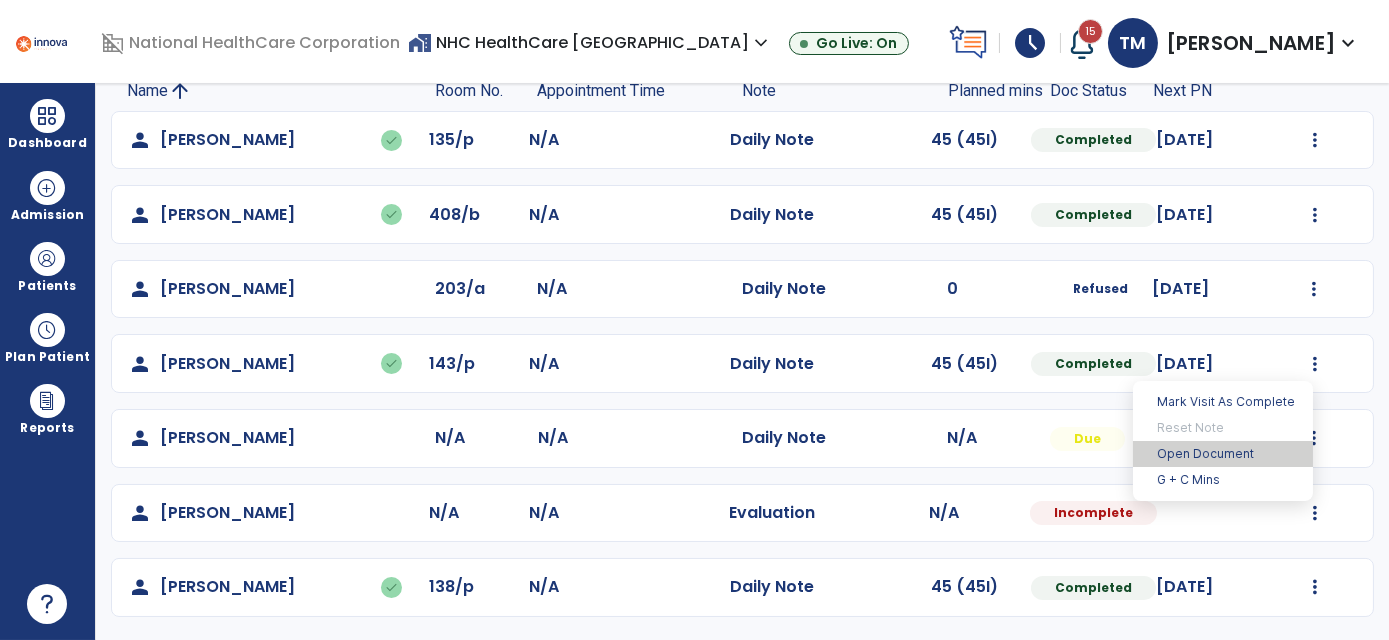 click on "Open Document" at bounding box center [1223, 454] 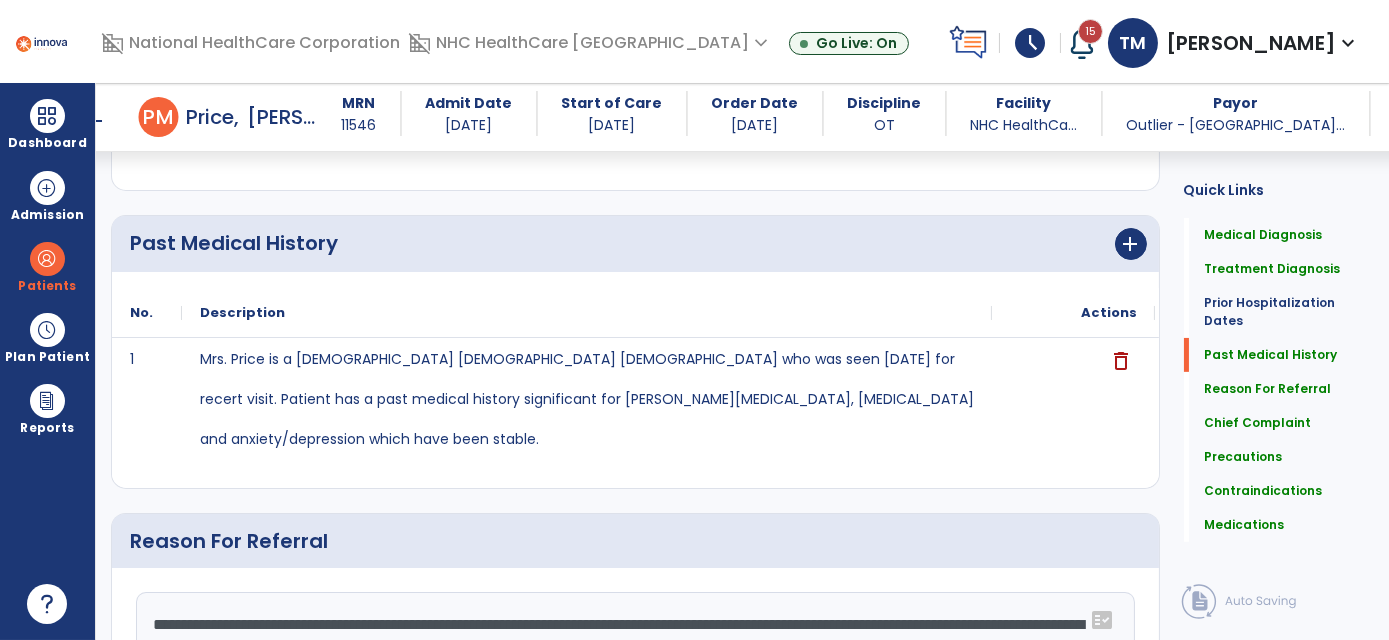 scroll, scrollTop: 1181, scrollLeft: 0, axis: vertical 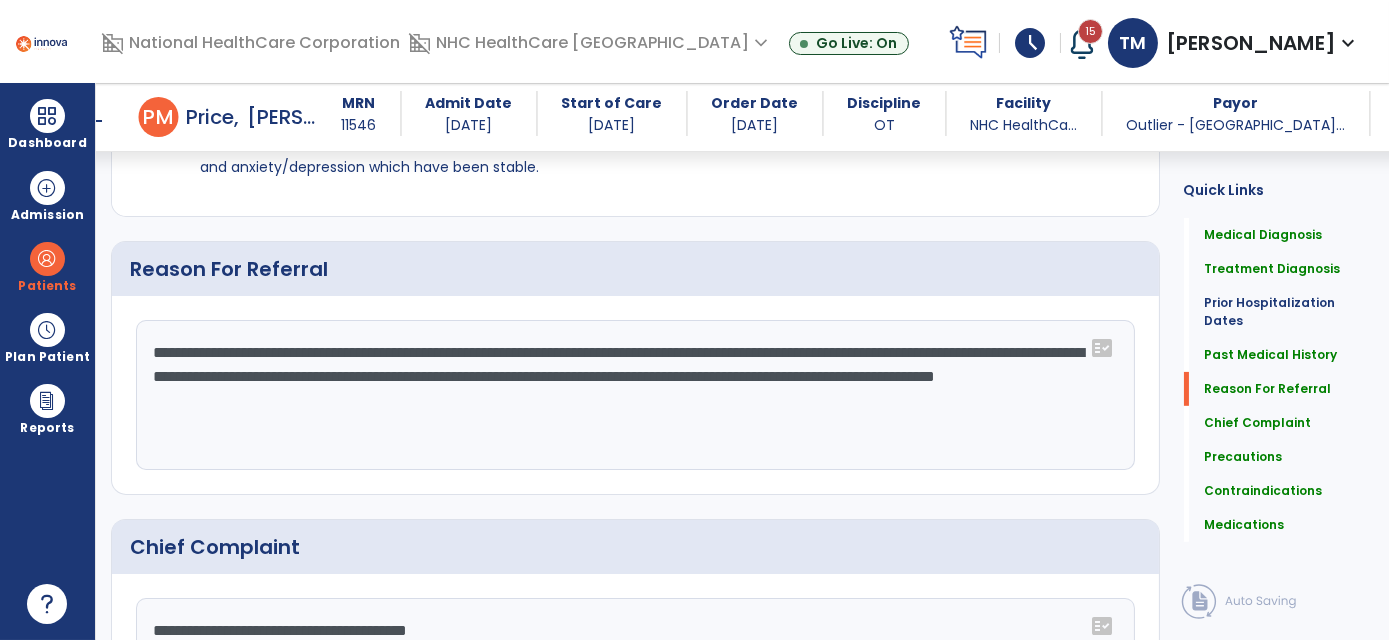 drag, startPoint x: 815, startPoint y: 376, endPoint x: 642, endPoint y: 372, distance: 173.04623 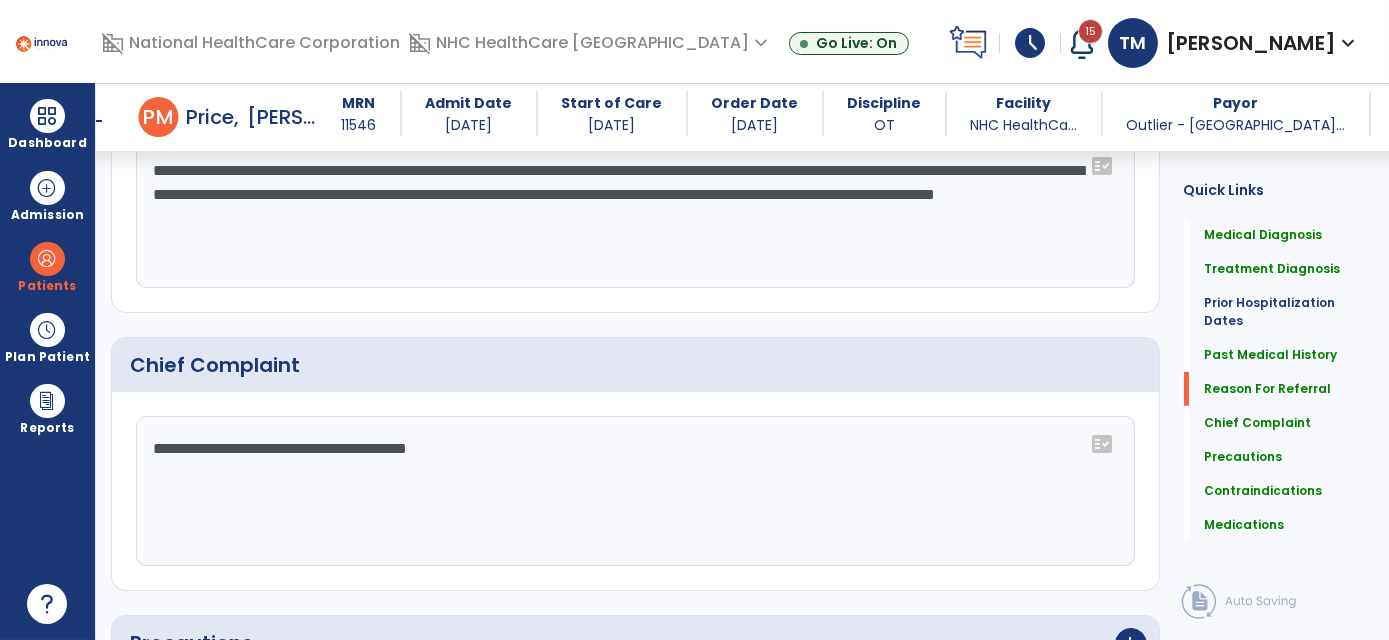 scroll, scrollTop: 1272, scrollLeft: 0, axis: vertical 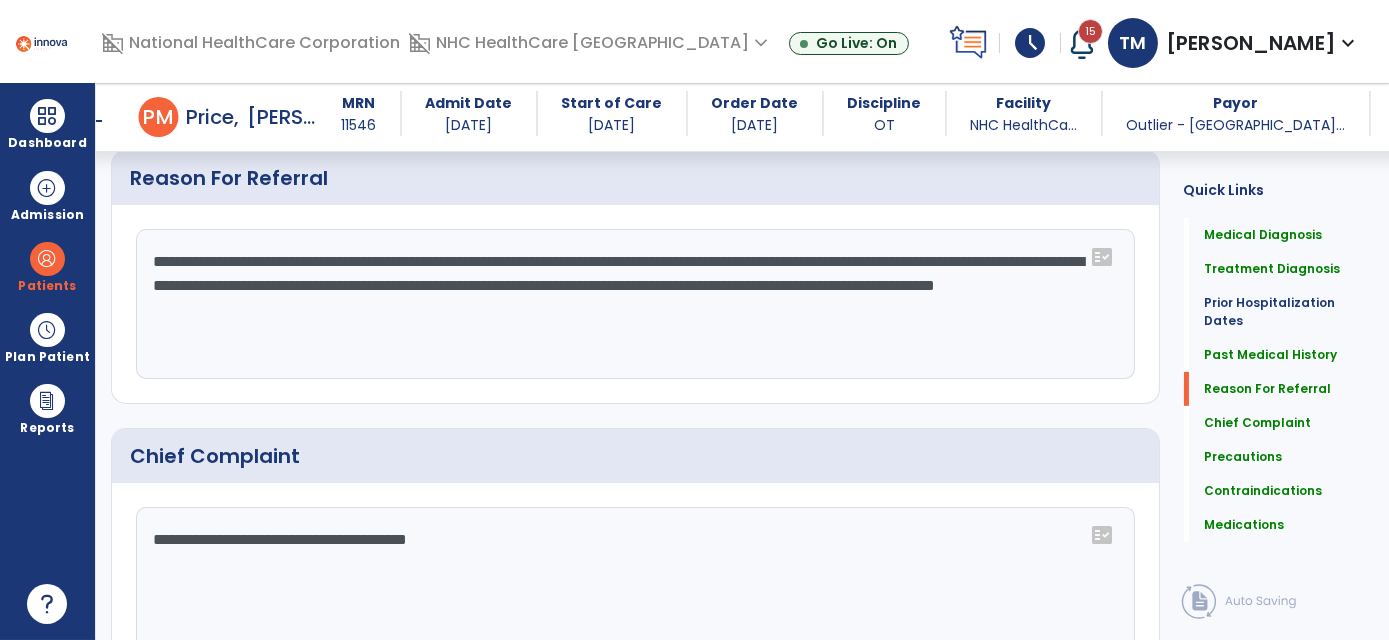 drag, startPoint x: 819, startPoint y: 289, endPoint x: 109, endPoint y: 299, distance: 710.07043 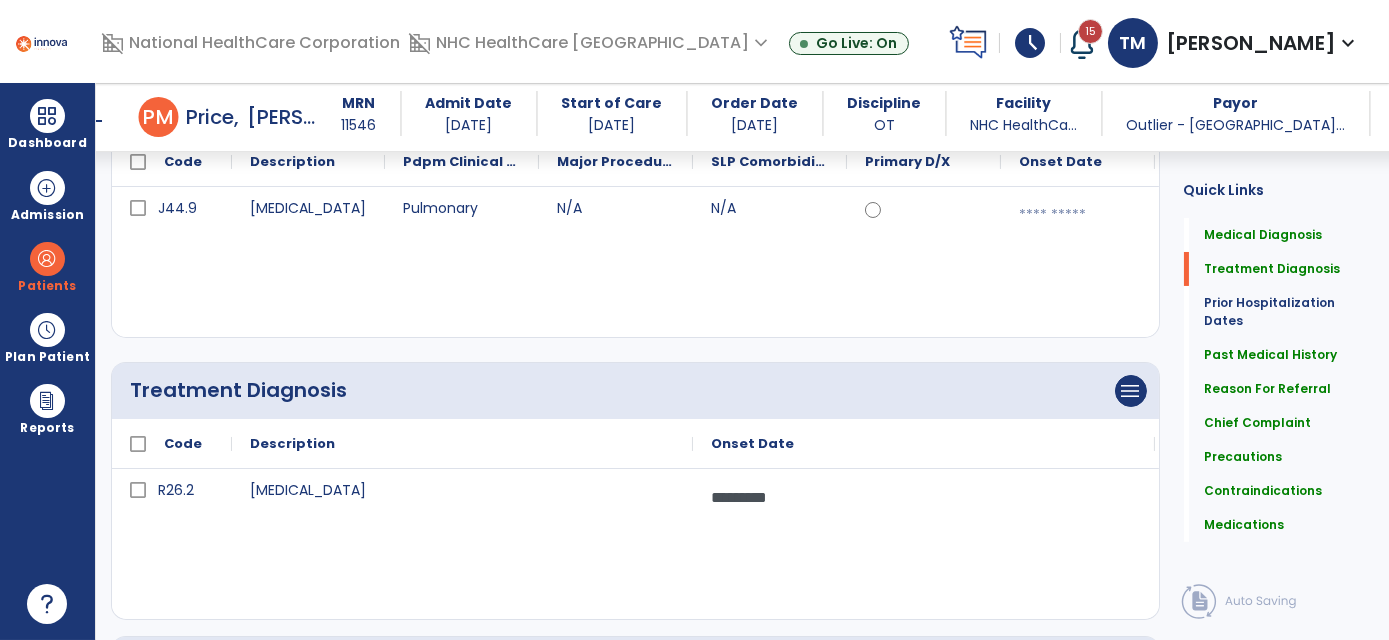 scroll, scrollTop: 0, scrollLeft: 0, axis: both 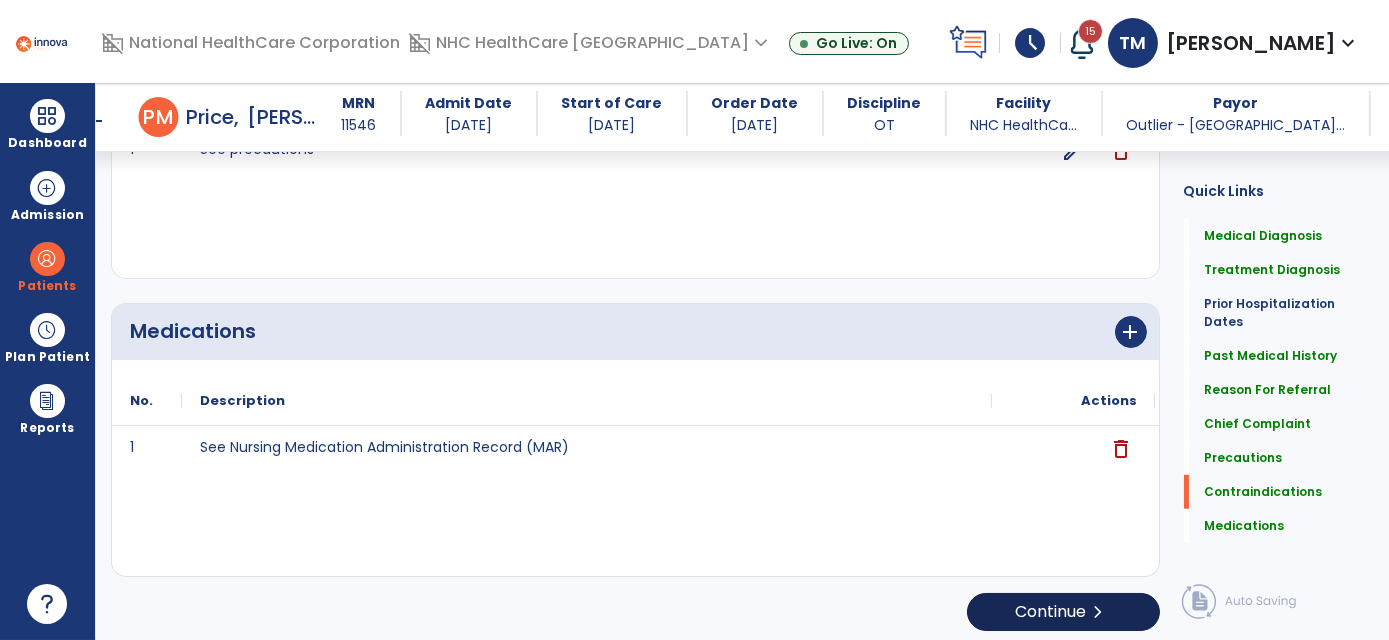 type on "**********" 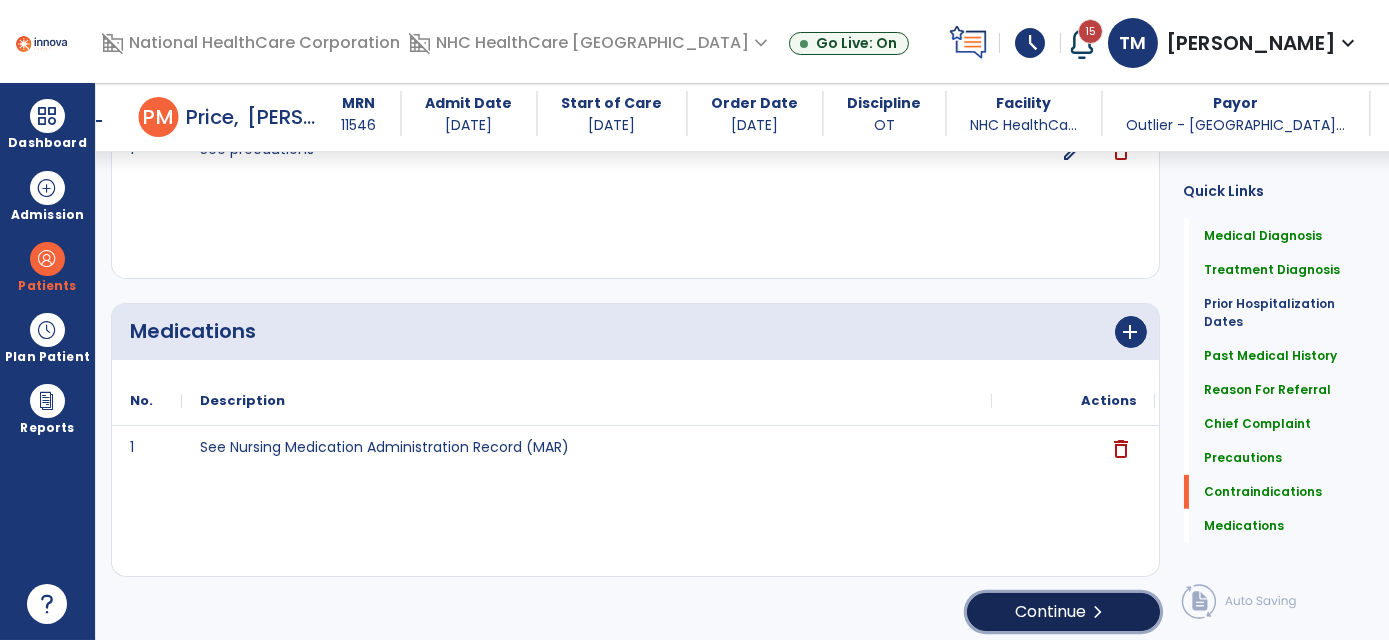 click on "Continue  chevron_right" 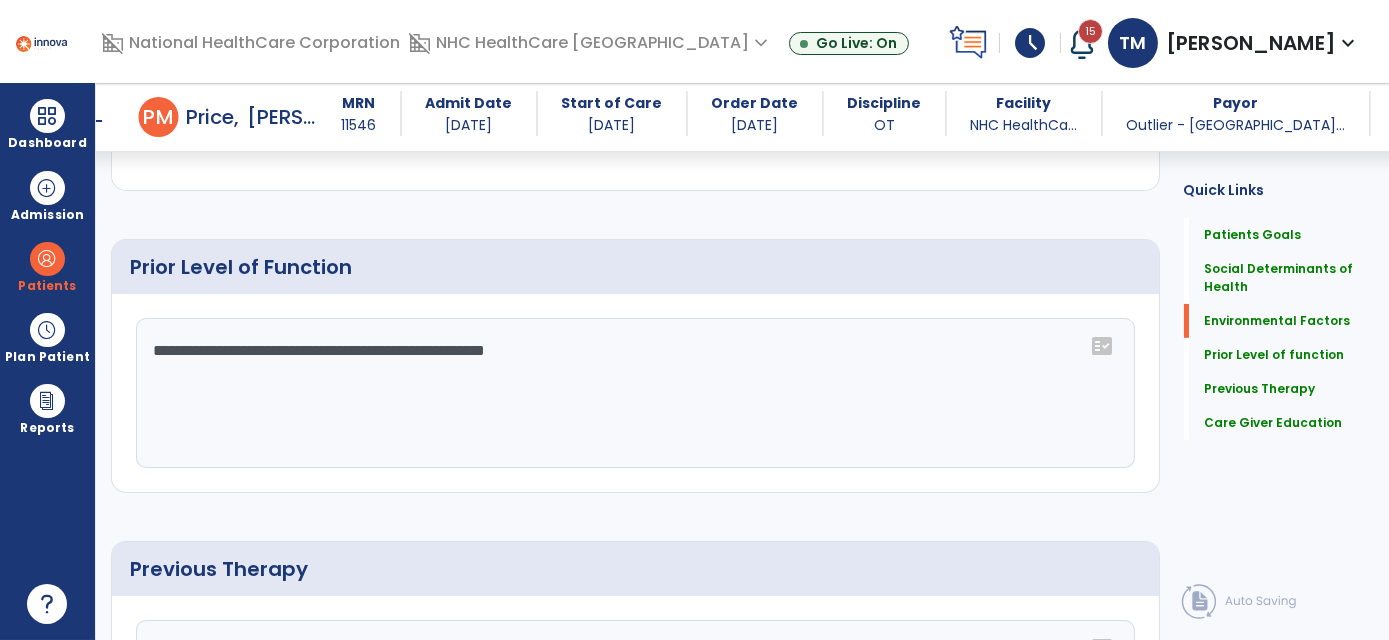 scroll, scrollTop: 1064, scrollLeft: 0, axis: vertical 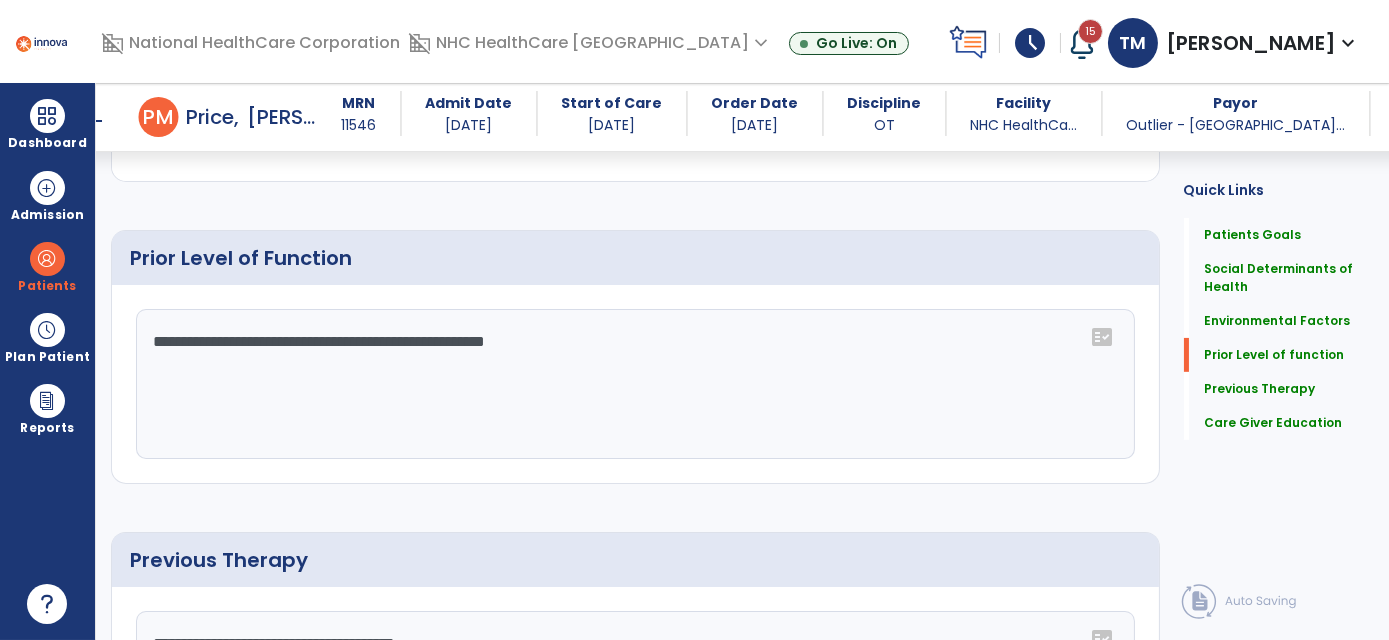 click on "**********" 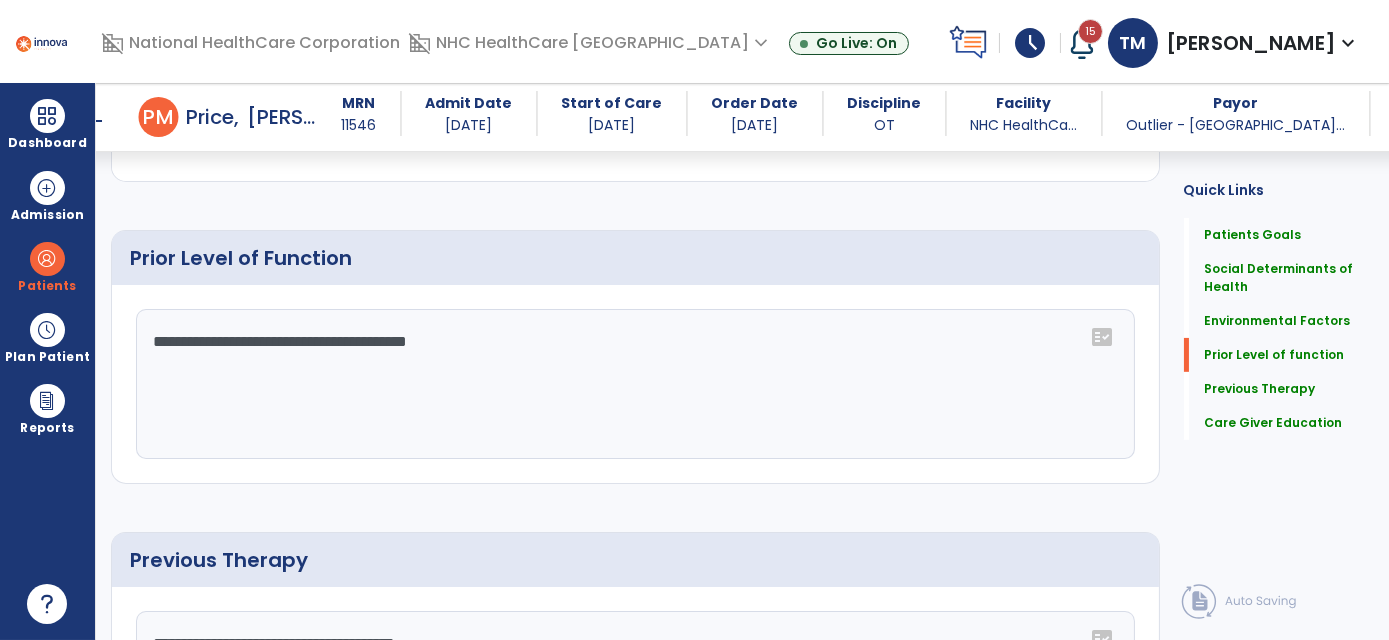 click on "**********" 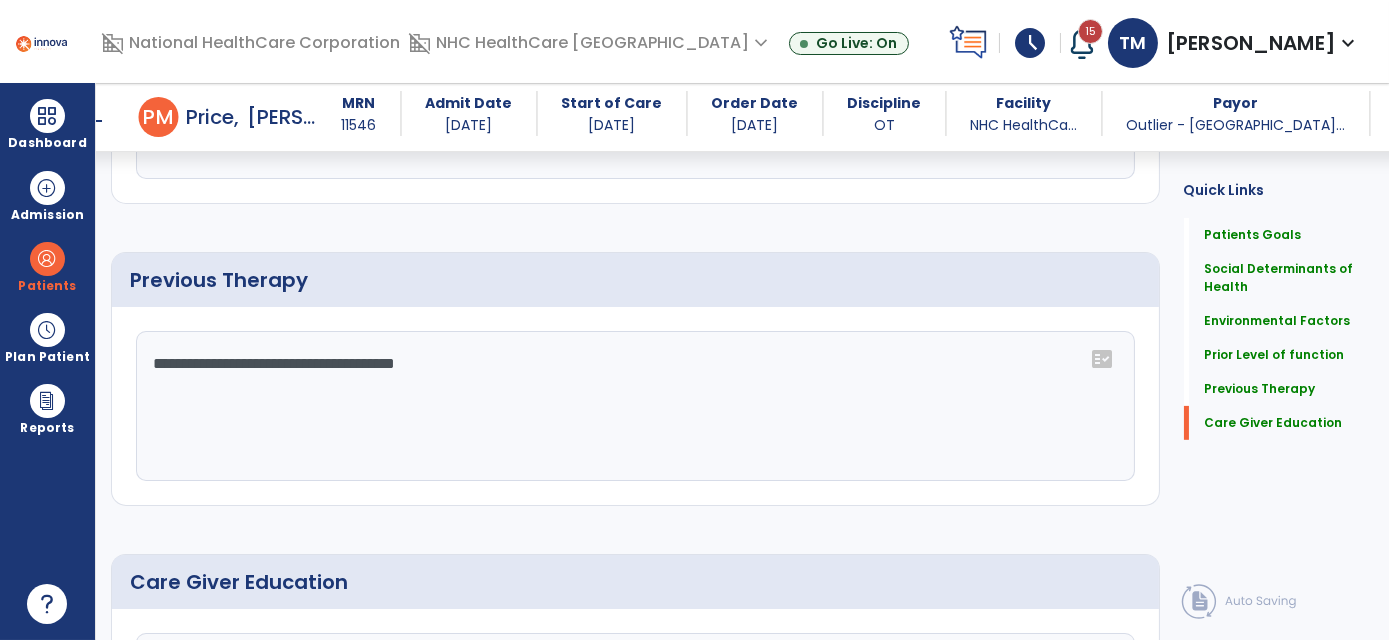 scroll, scrollTop: 1337, scrollLeft: 0, axis: vertical 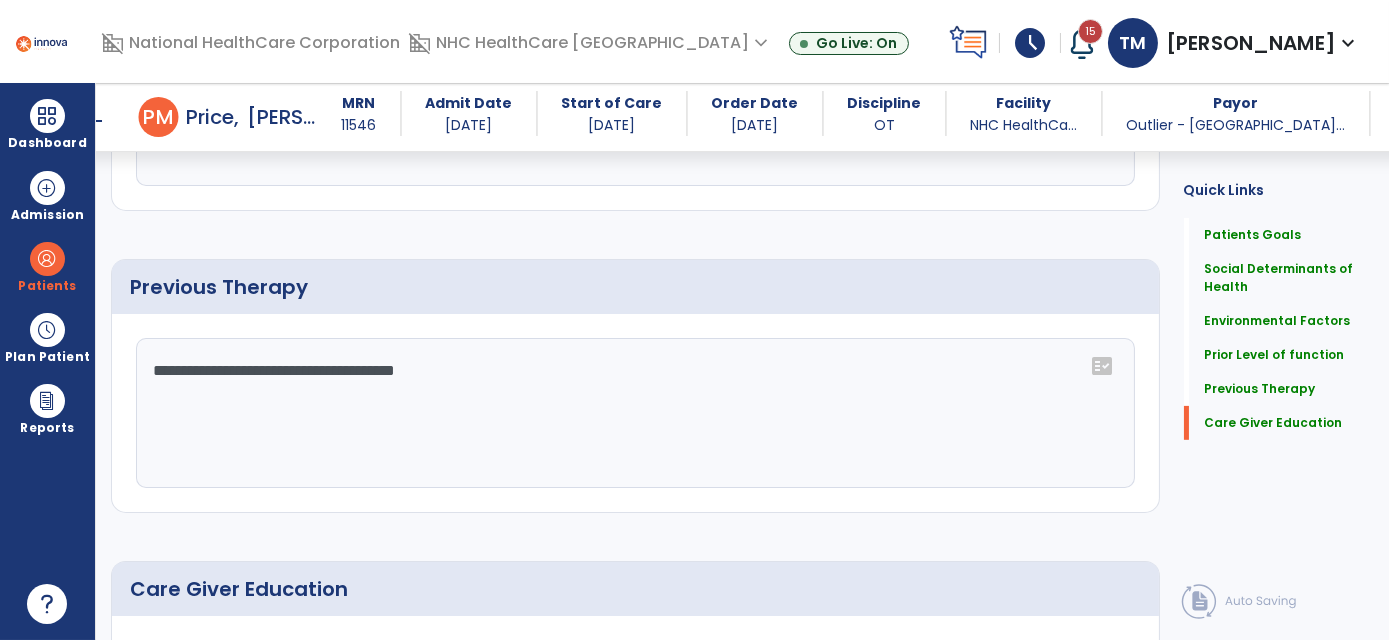 type on "**********" 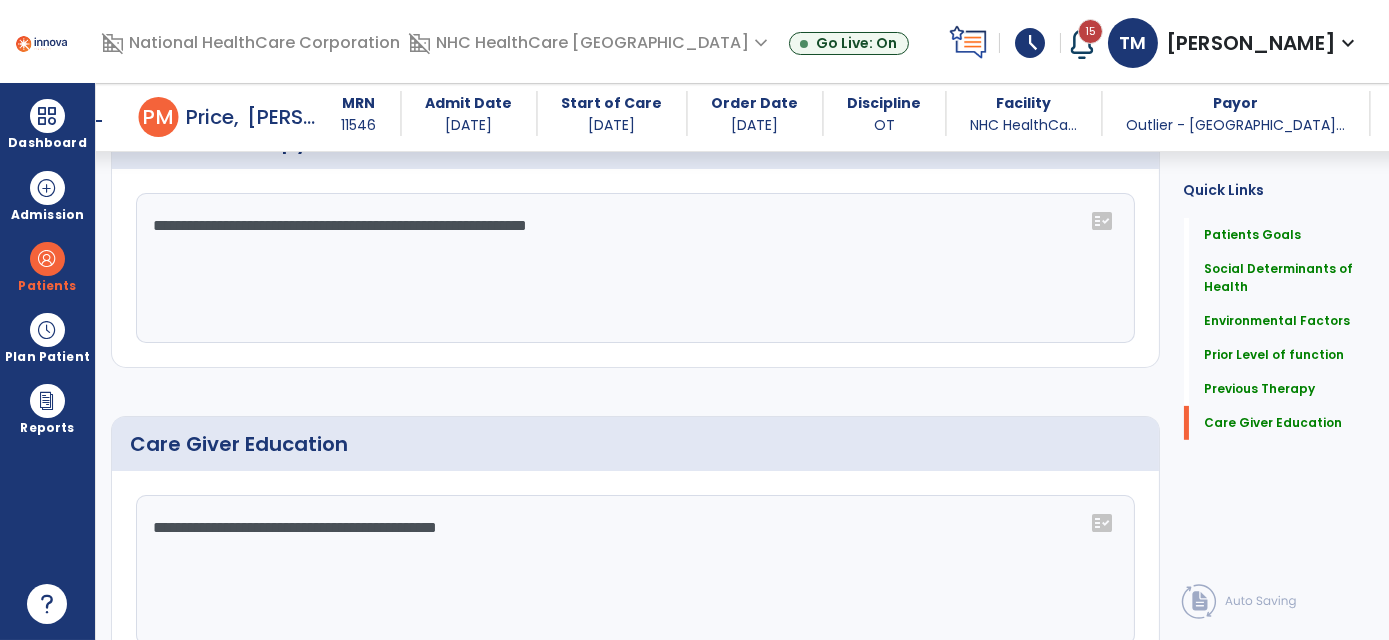 scroll, scrollTop: 1576, scrollLeft: 0, axis: vertical 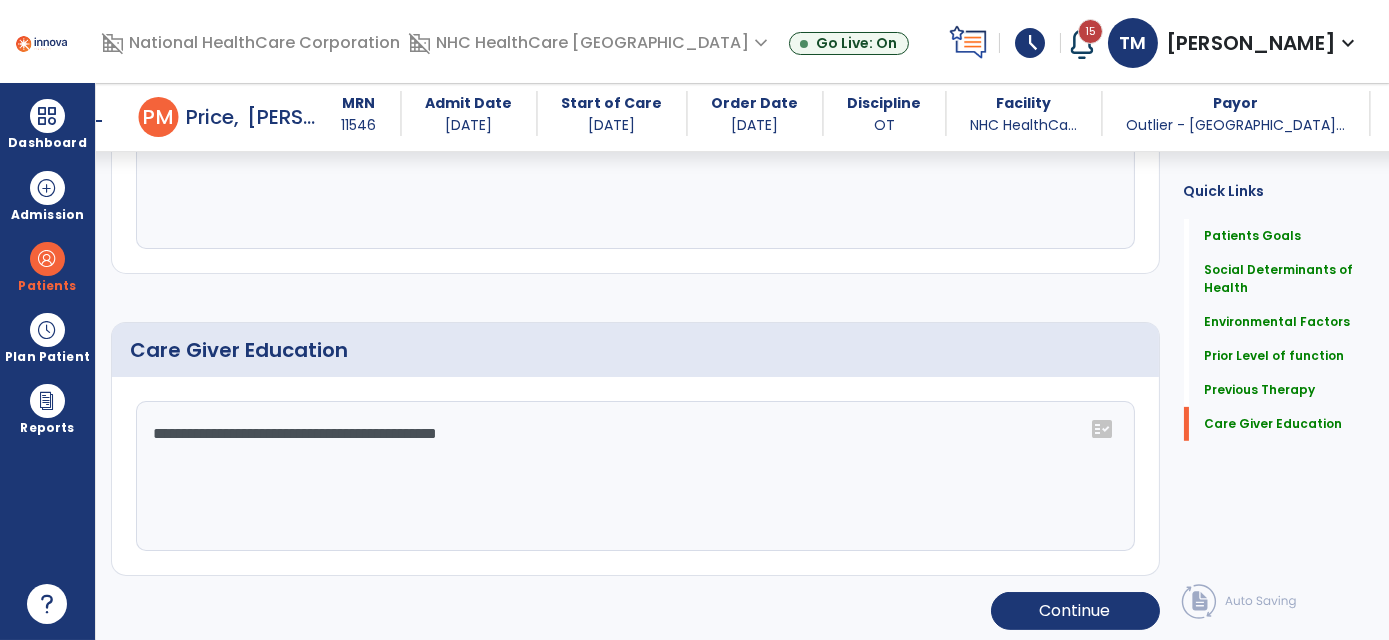 type on "**********" 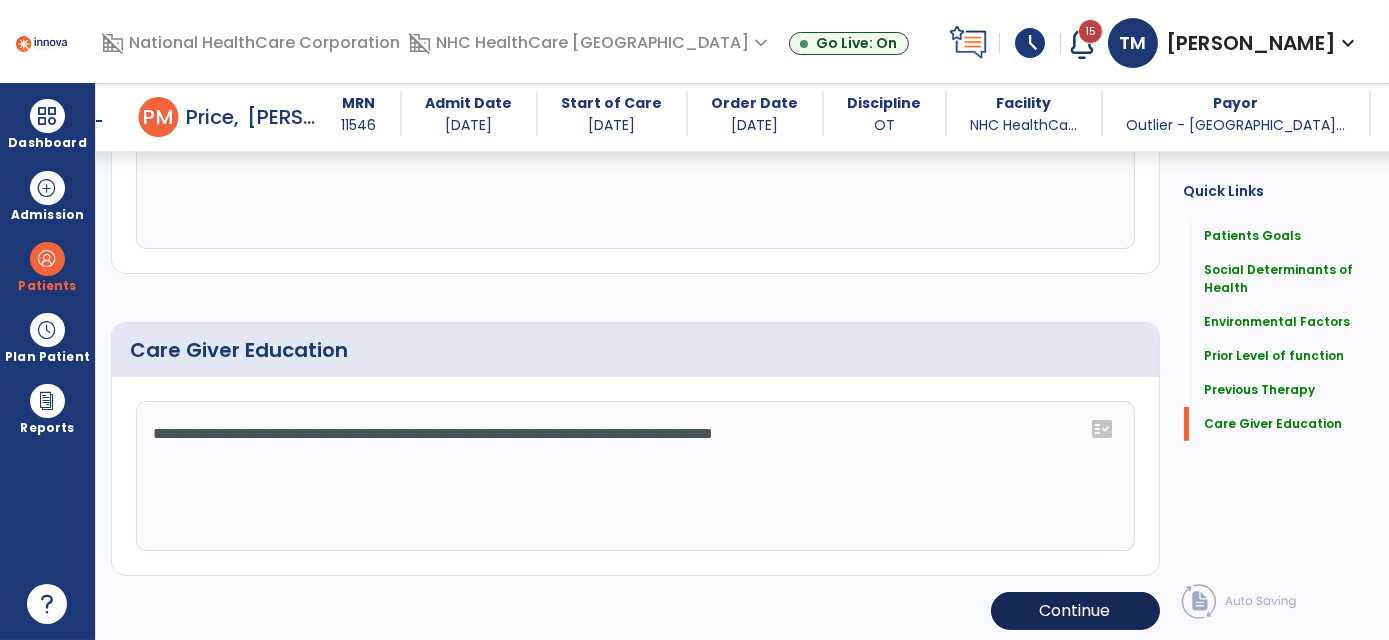 type on "**********" 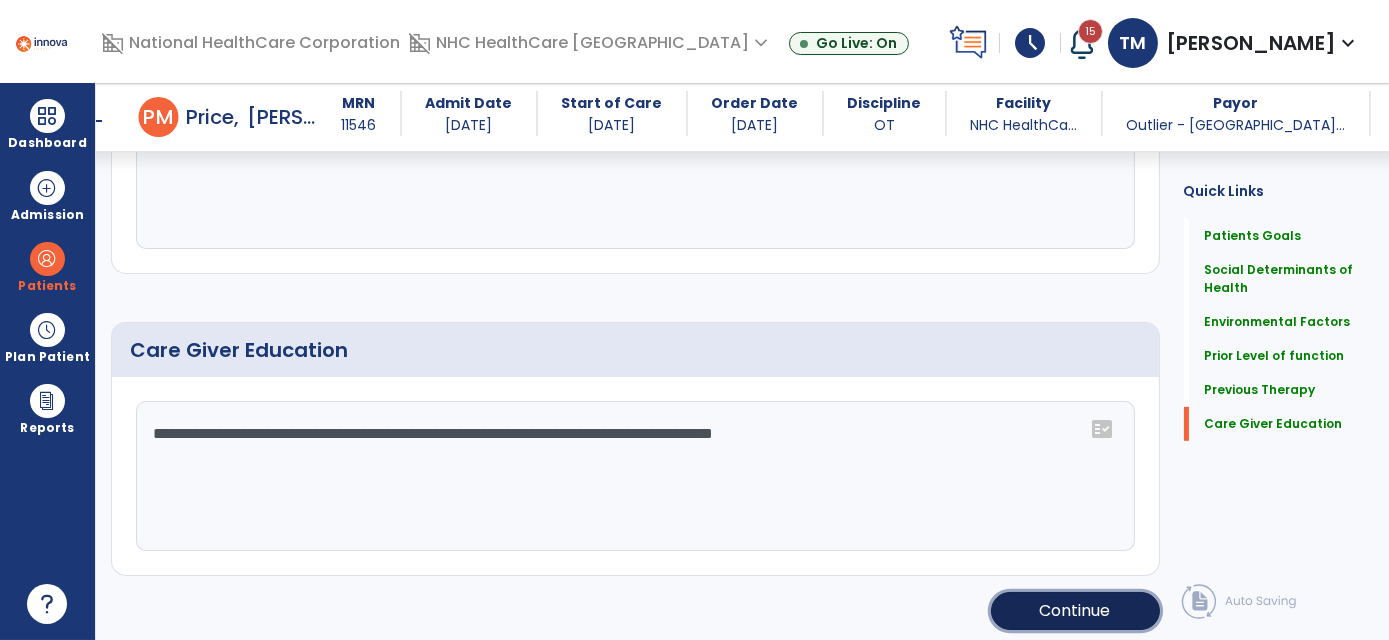 click on "Continue" 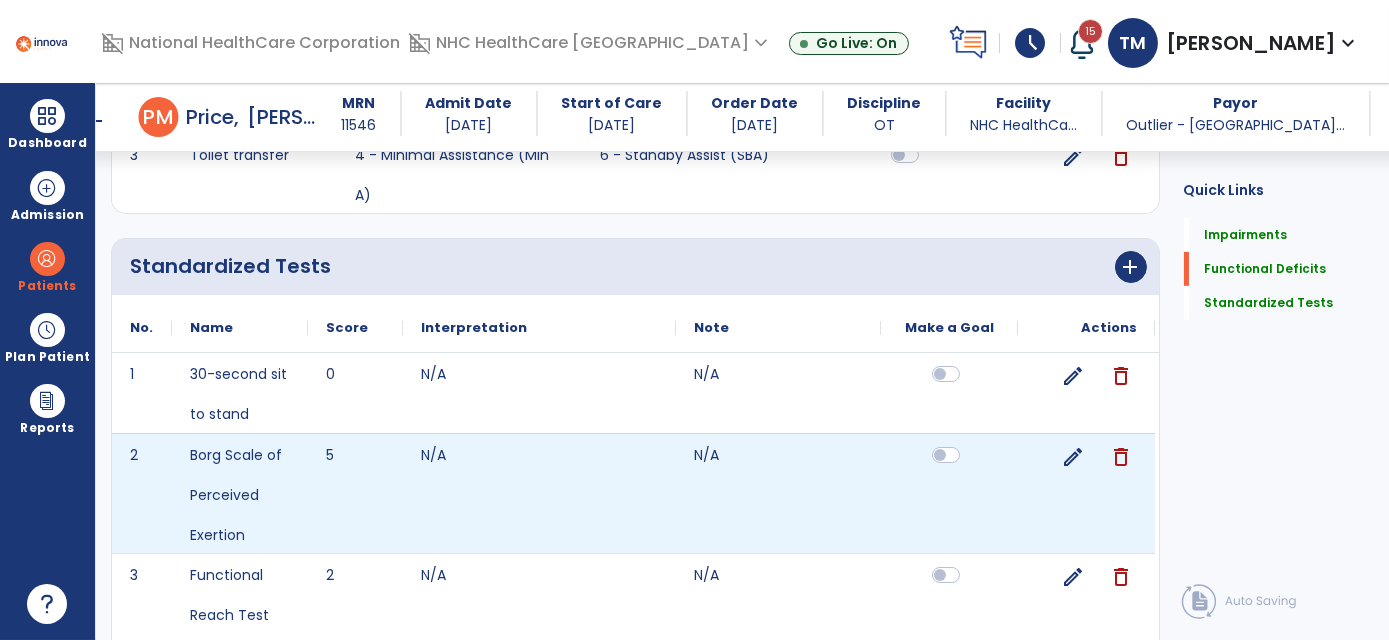 scroll, scrollTop: 1472, scrollLeft: 0, axis: vertical 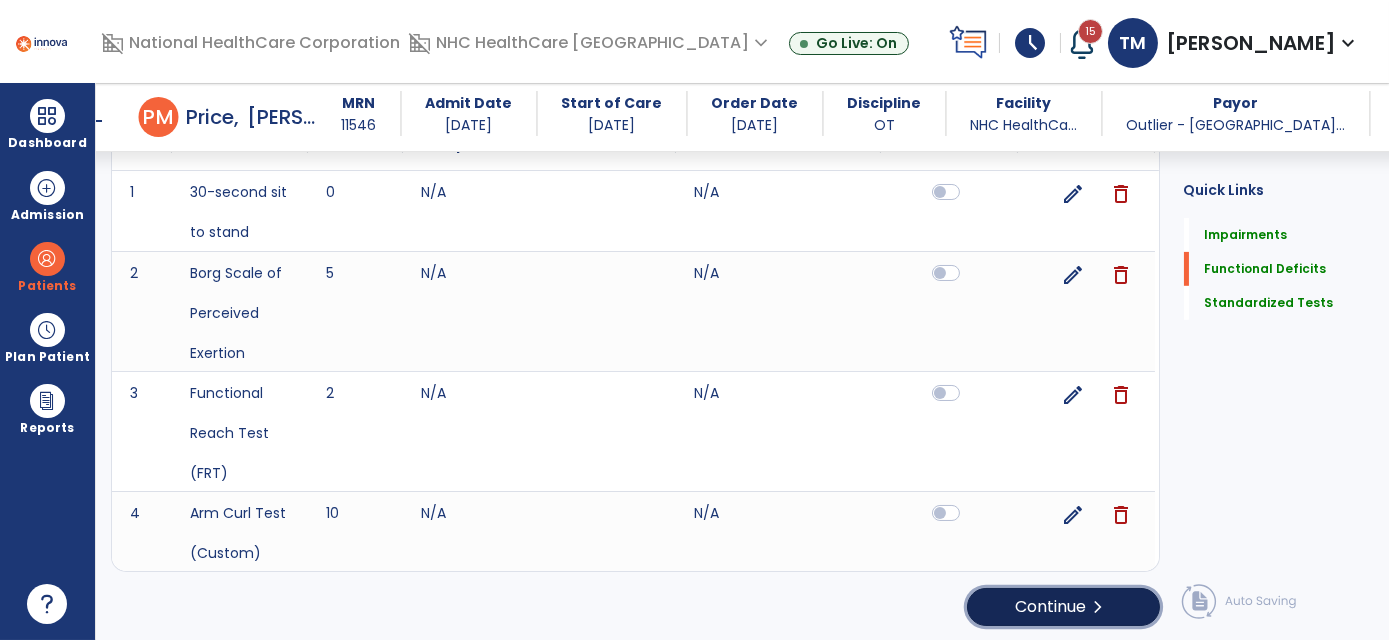 click on "Continue  chevron_right" 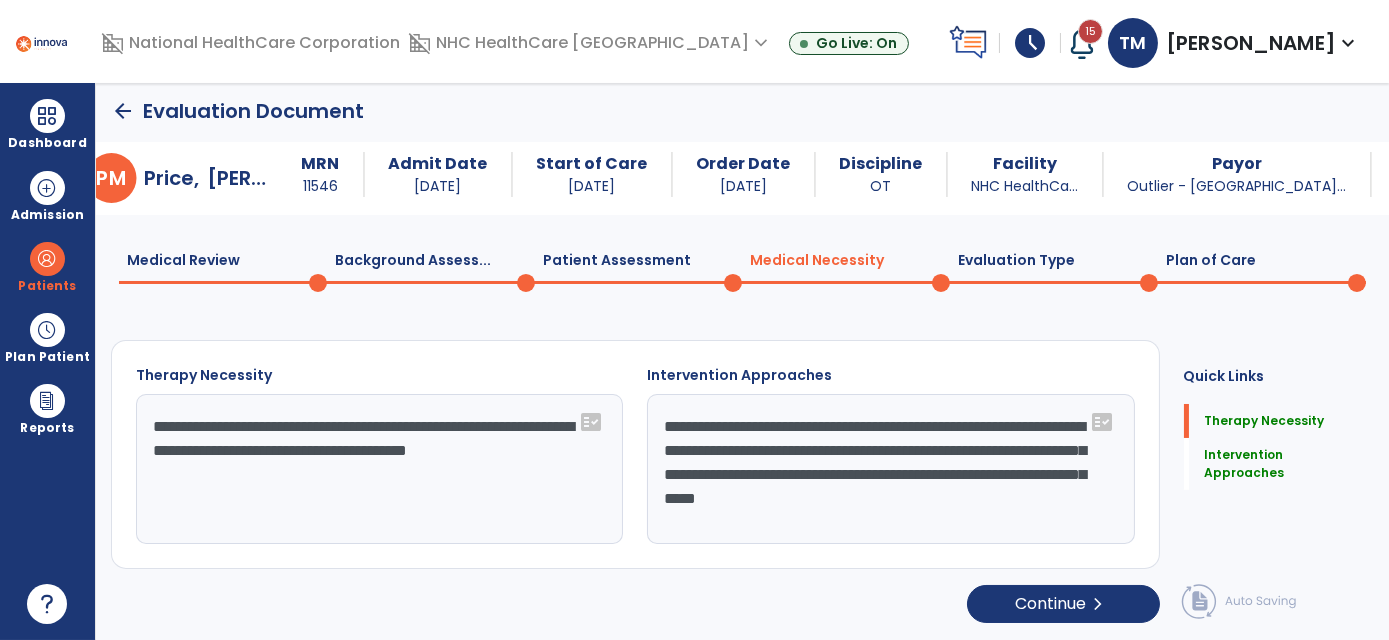 scroll, scrollTop: 0, scrollLeft: 0, axis: both 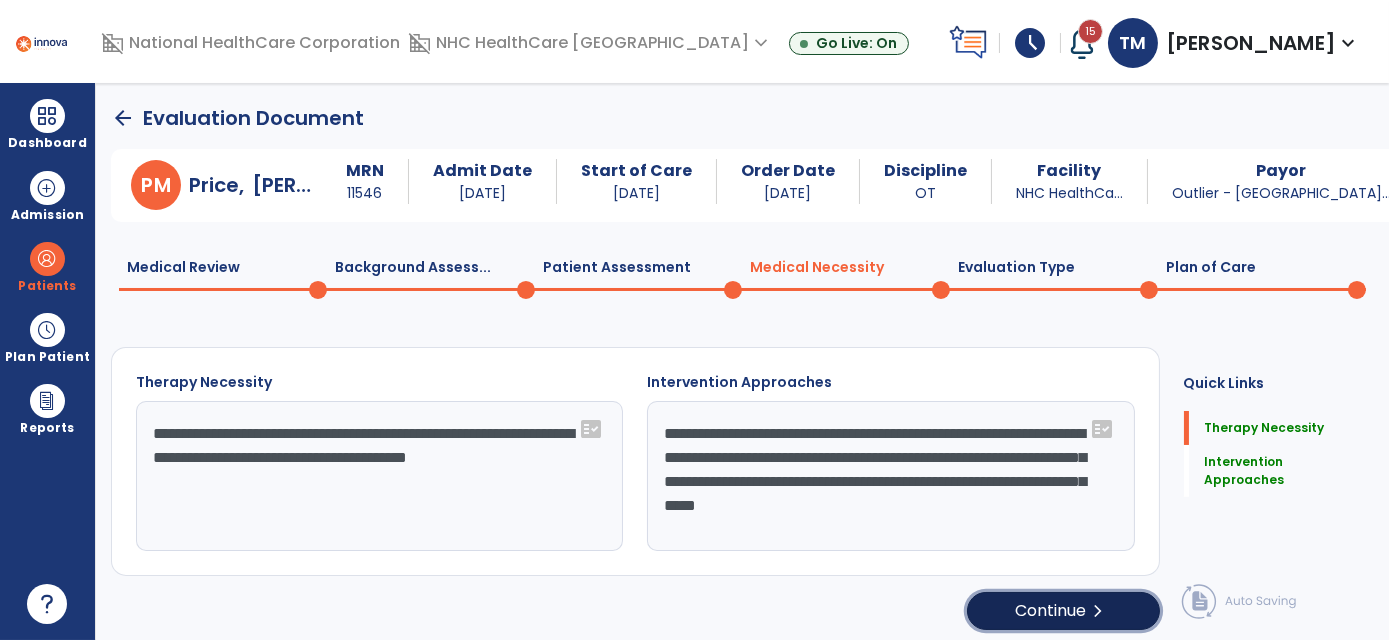 click on "Continue  chevron_right" 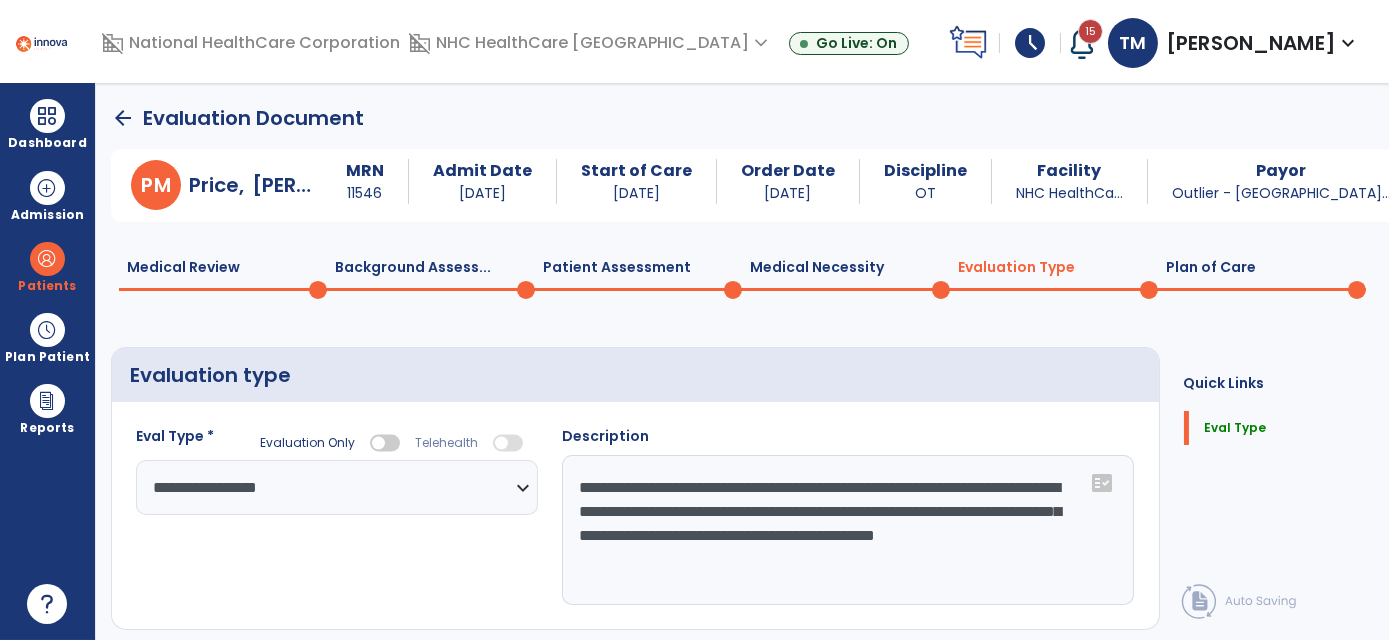 select on "**********" 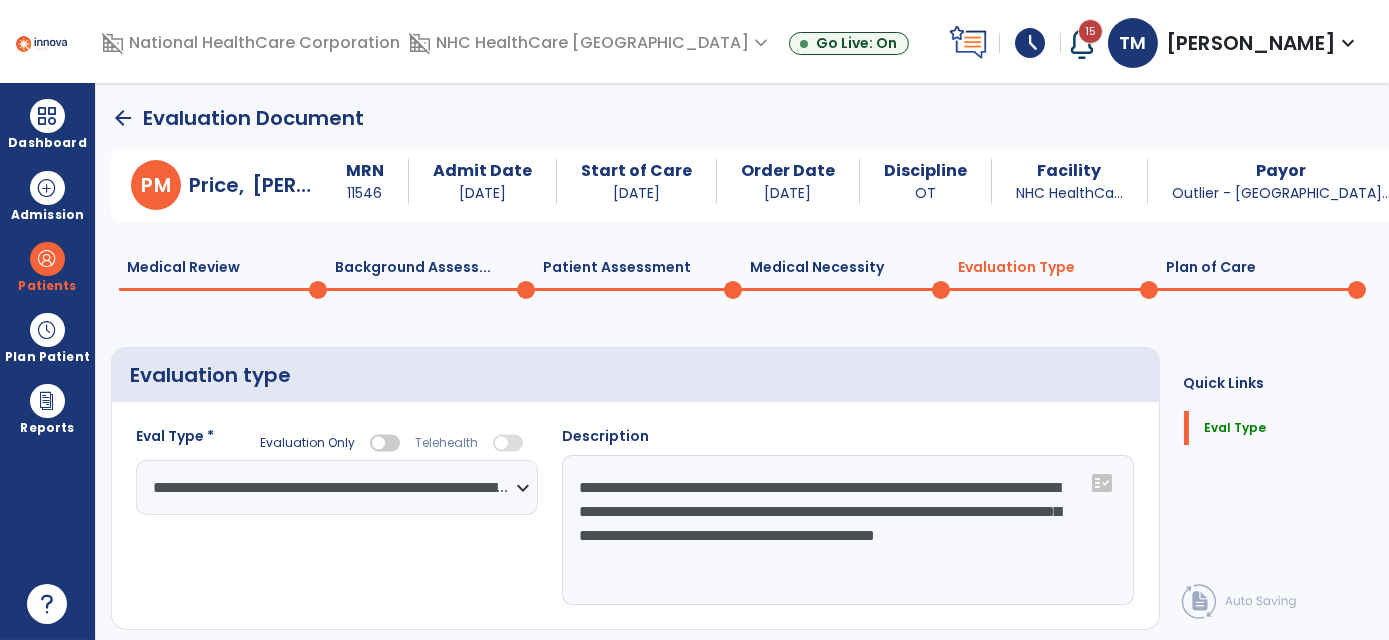 scroll, scrollTop: 42, scrollLeft: 0, axis: vertical 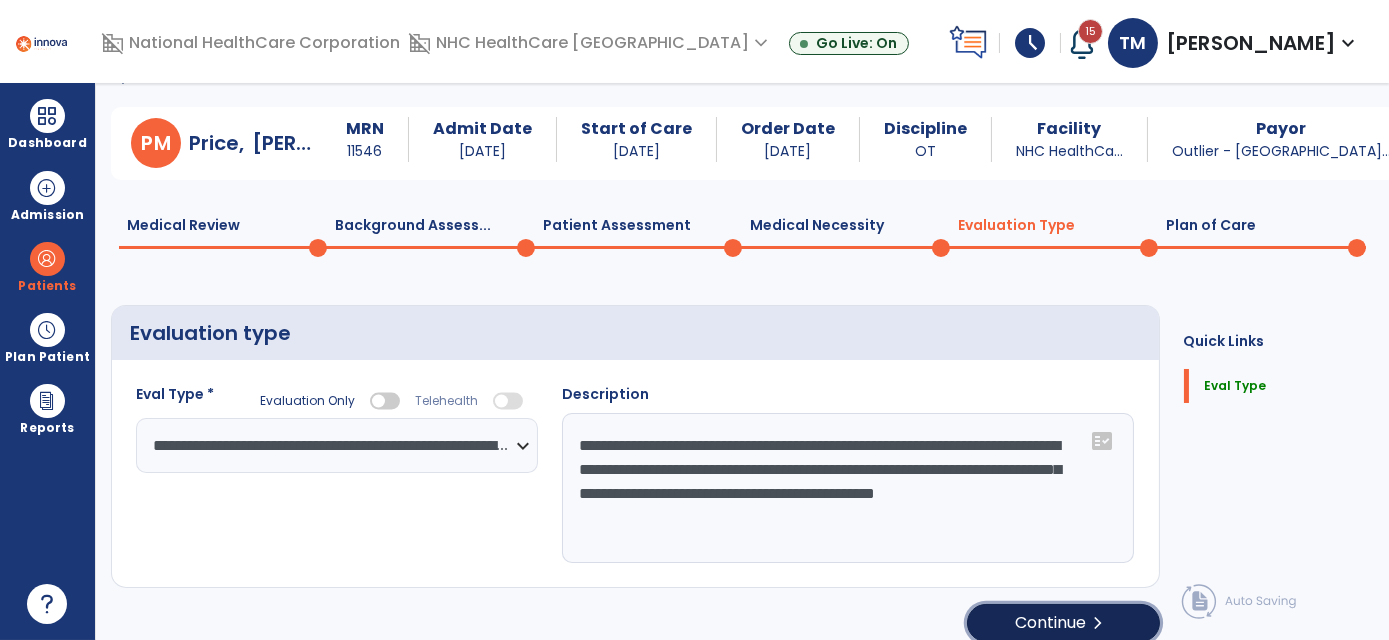 click on "Continue  chevron_right" 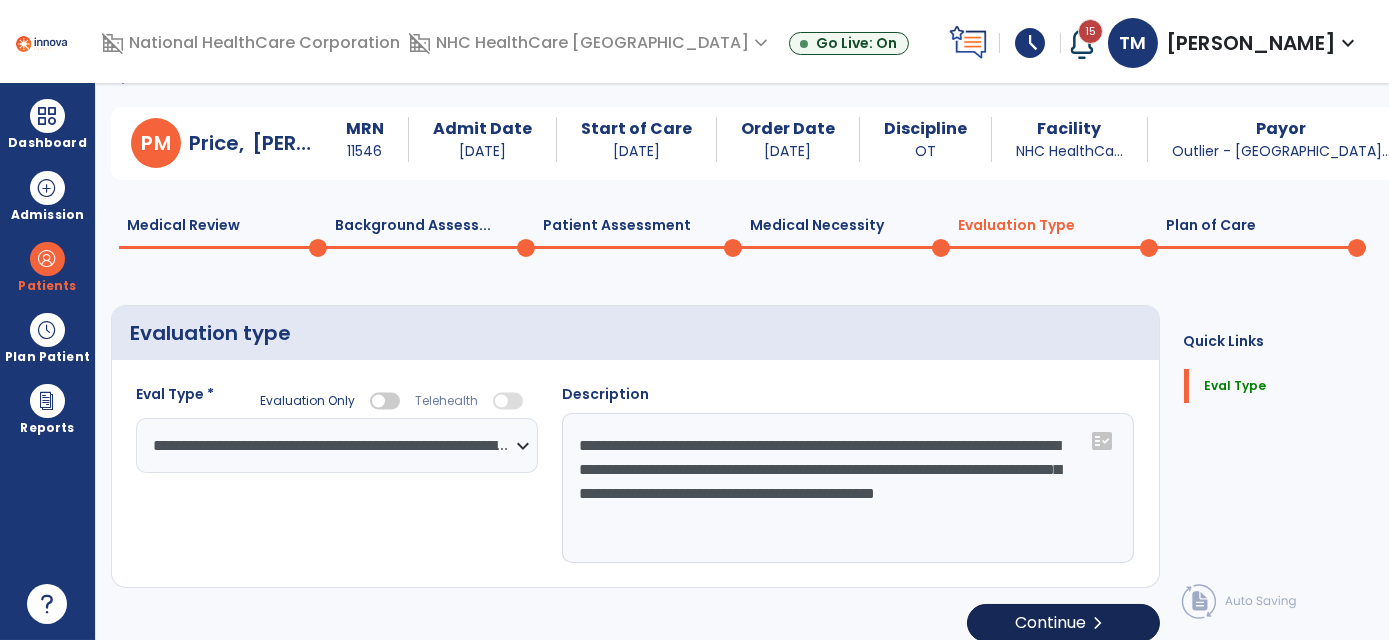 select on "**" 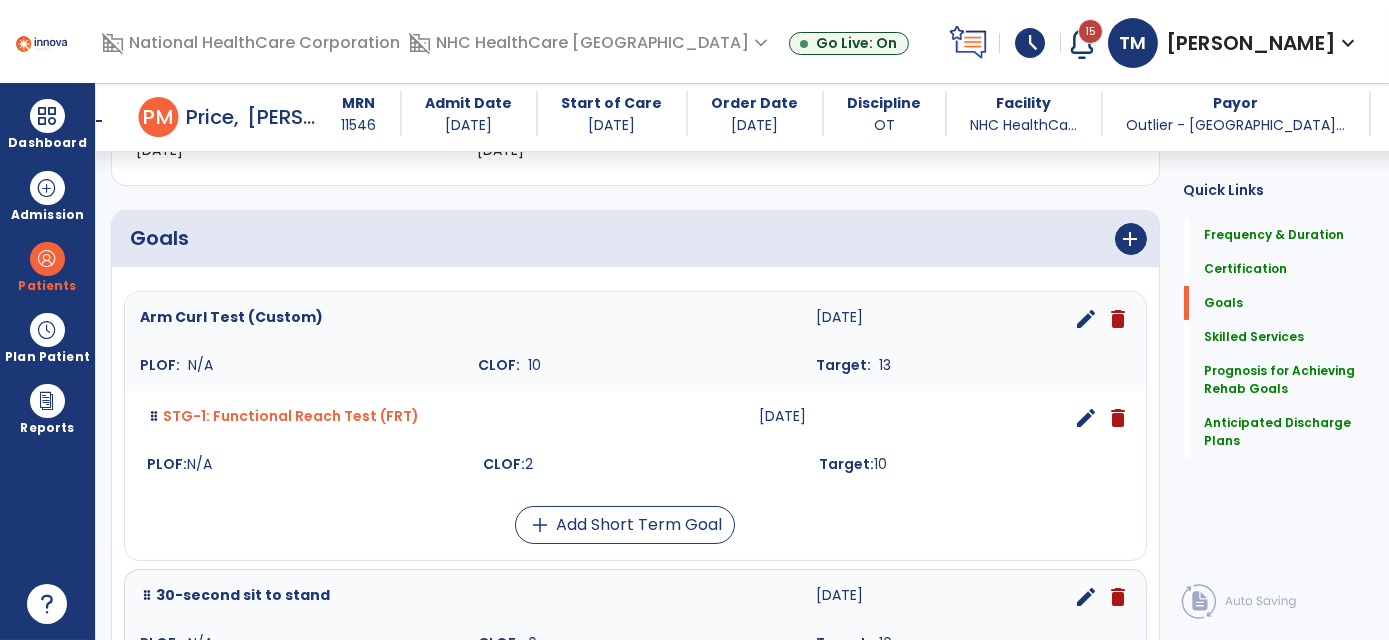scroll, scrollTop: 497, scrollLeft: 0, axis: vertical 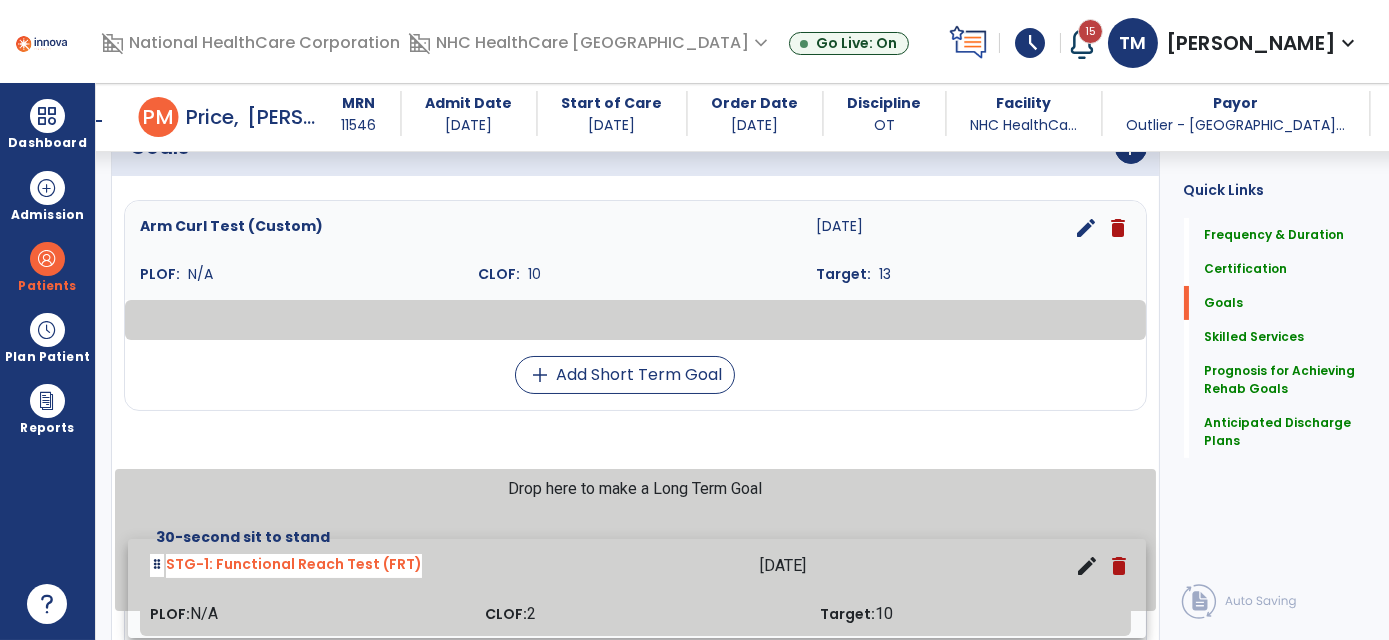 drag, startPoint x: 411, startPoint y: 373, endPoint x: 415, endPoint y: 612, distance: 239.03348 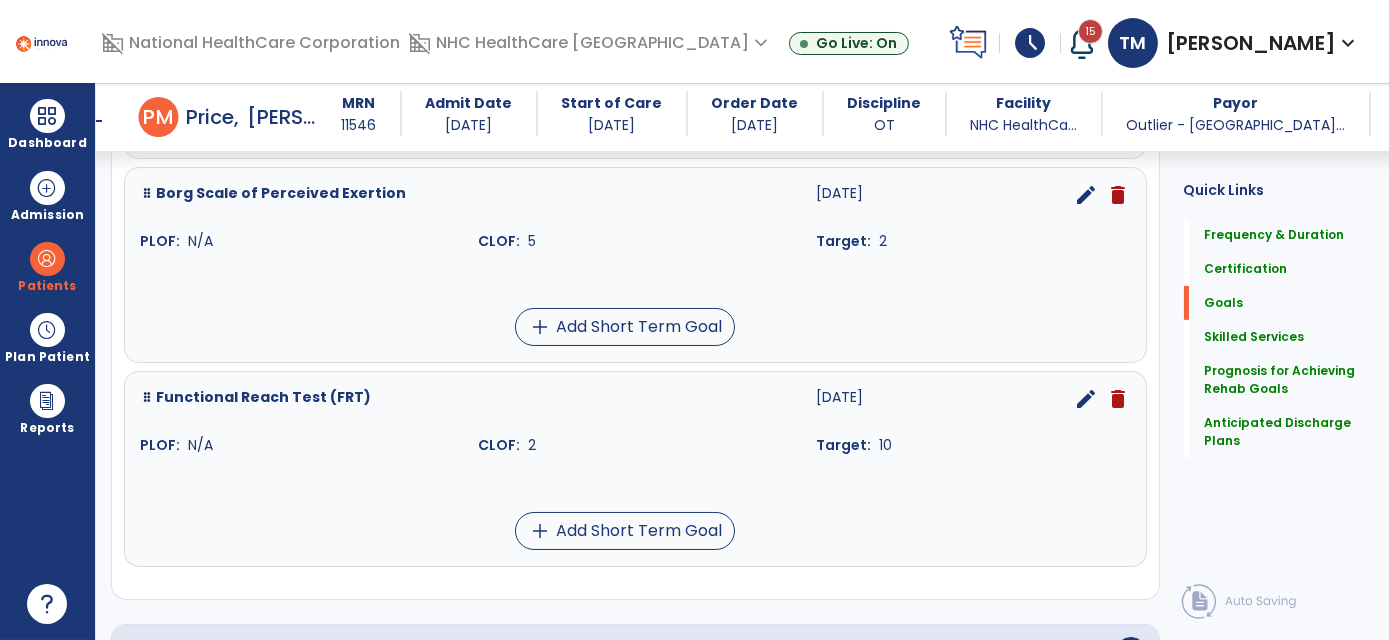 scroll, scrollTop: 952, scrollLeft: 0, axis: vertical 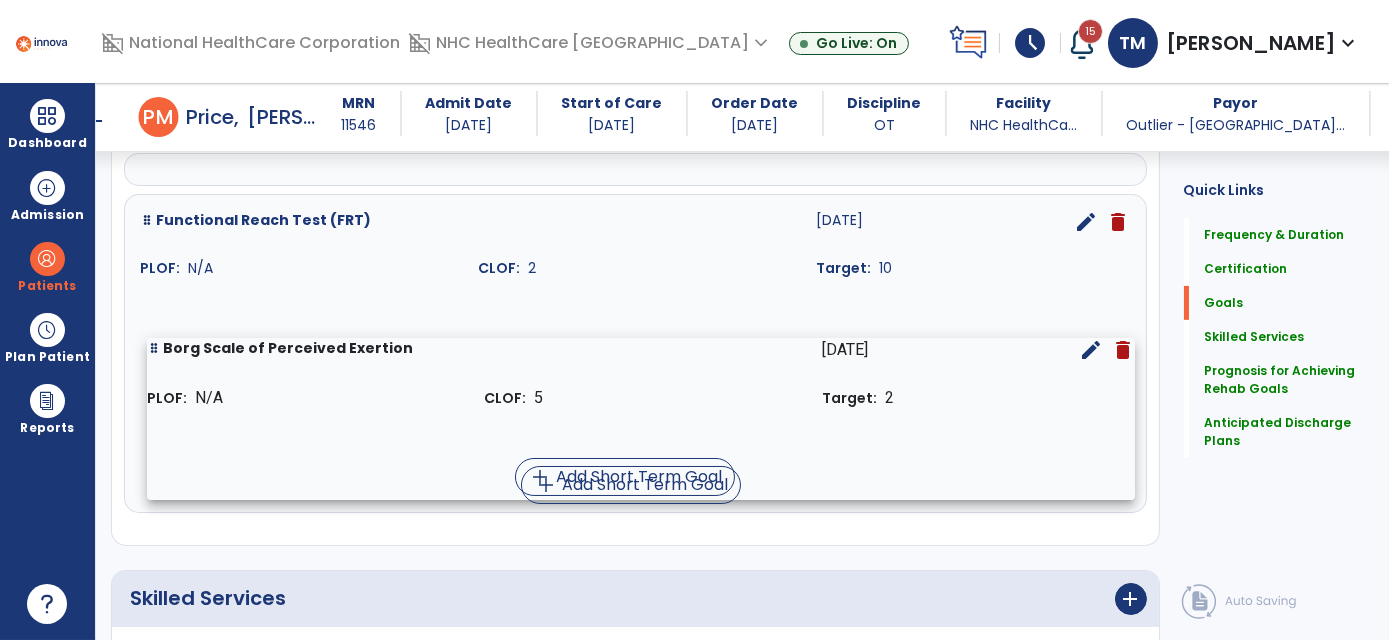 drag, startPoint x: 336, startPoint y: 273, endPoint x: 344, endPoint y: 451, distance: 178.17969 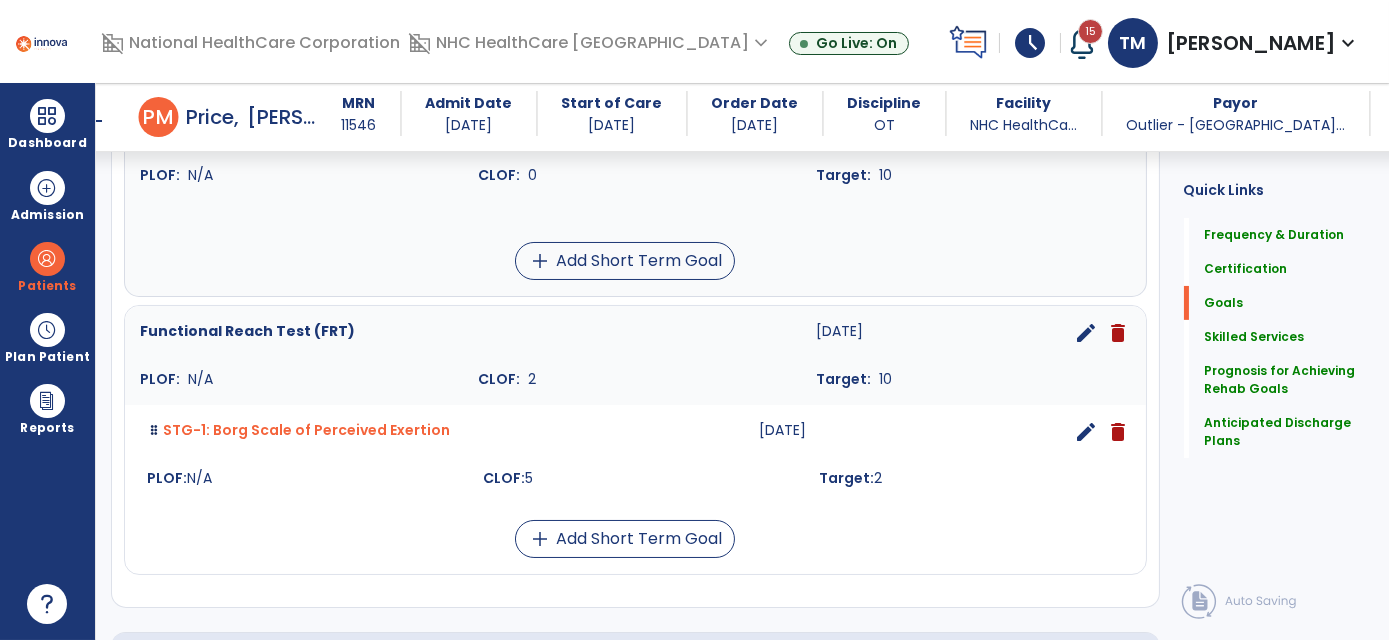 scroll, scrollTop: 679, scrollLeft: 0, axis: vertical 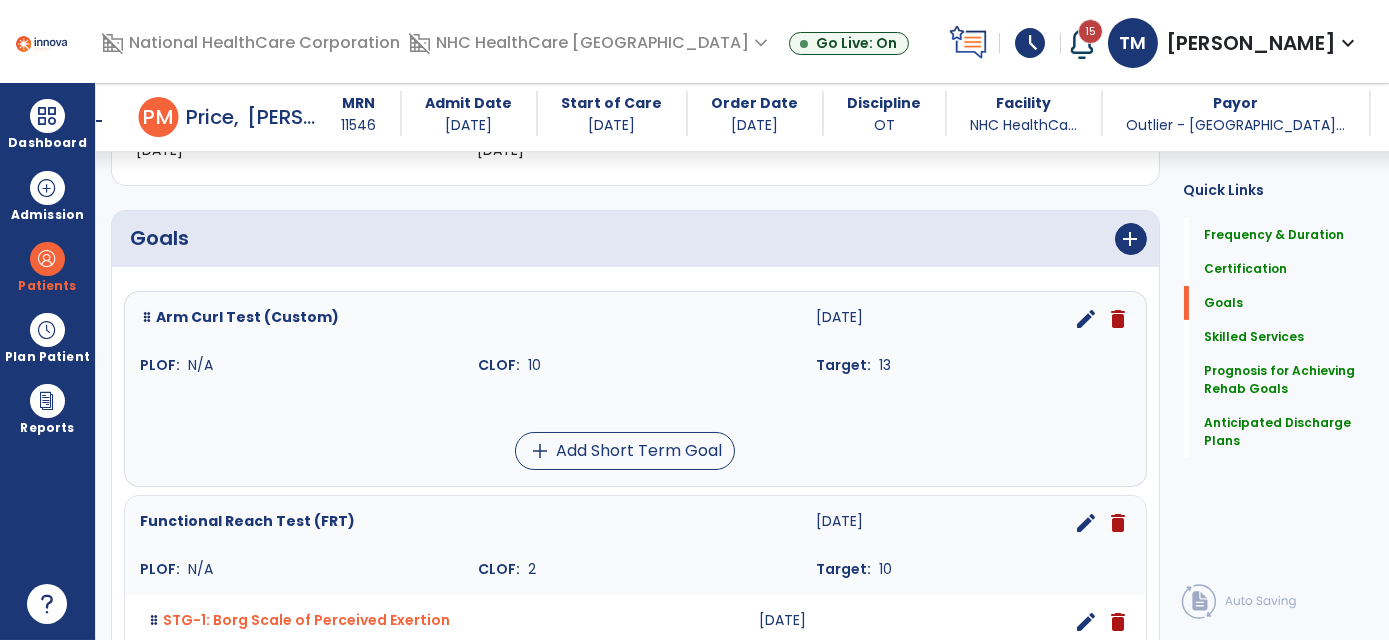 drag, startPoint x: 278, startPoint y: 380, endPoint x: 314, endPoint y: 457, distance: 85 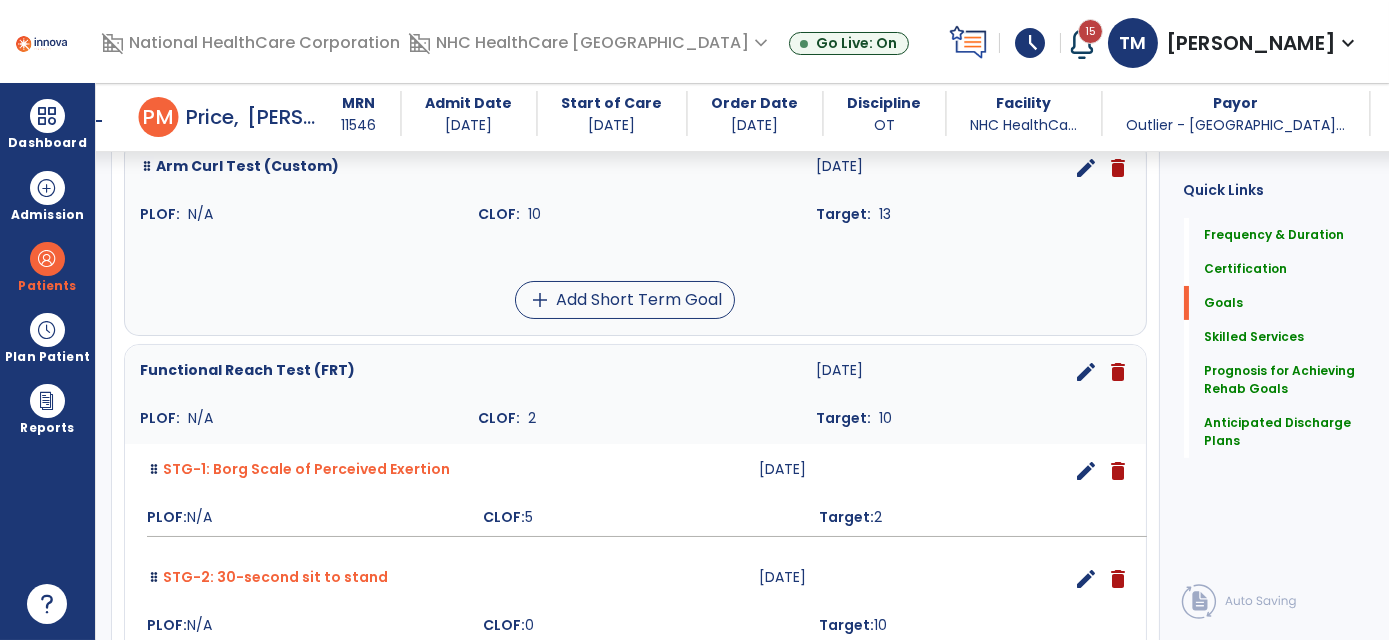 scroll, scrollTop: 588, scrollLeft: 0, axis: vertical 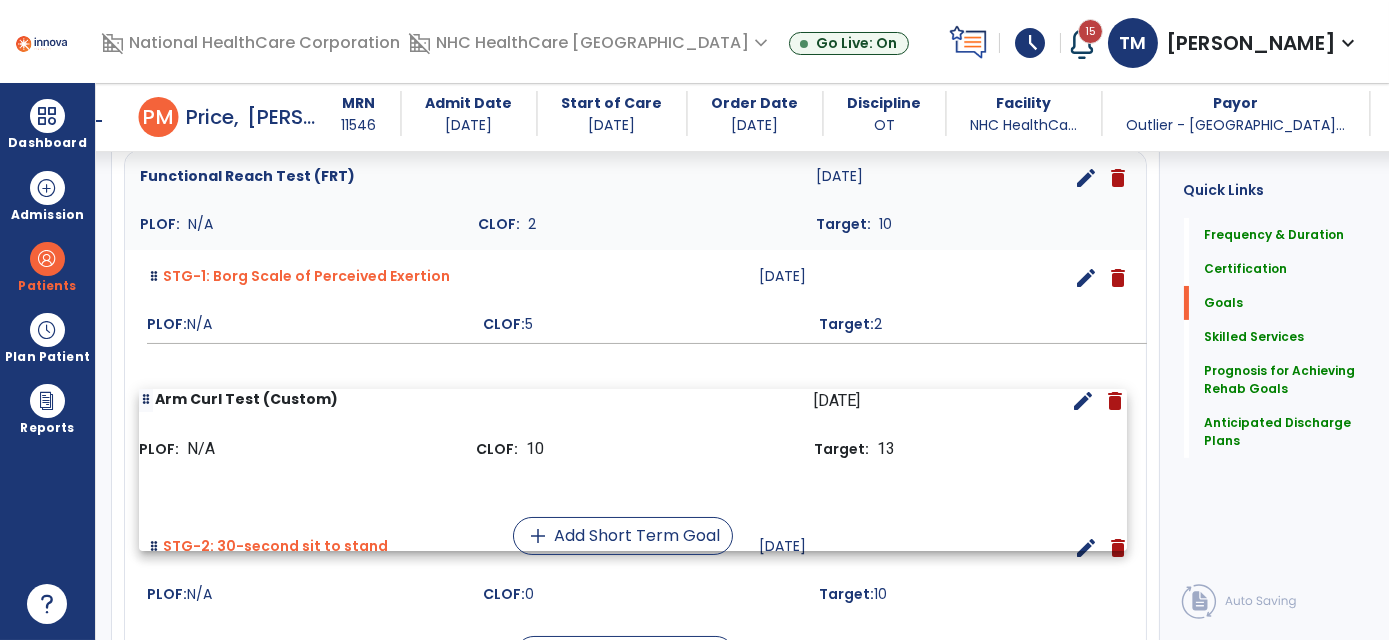 drag, startPoint x: 306, startPoint y: 203, endPoint x: 312, endPoint y: 502, distance: 299.06018 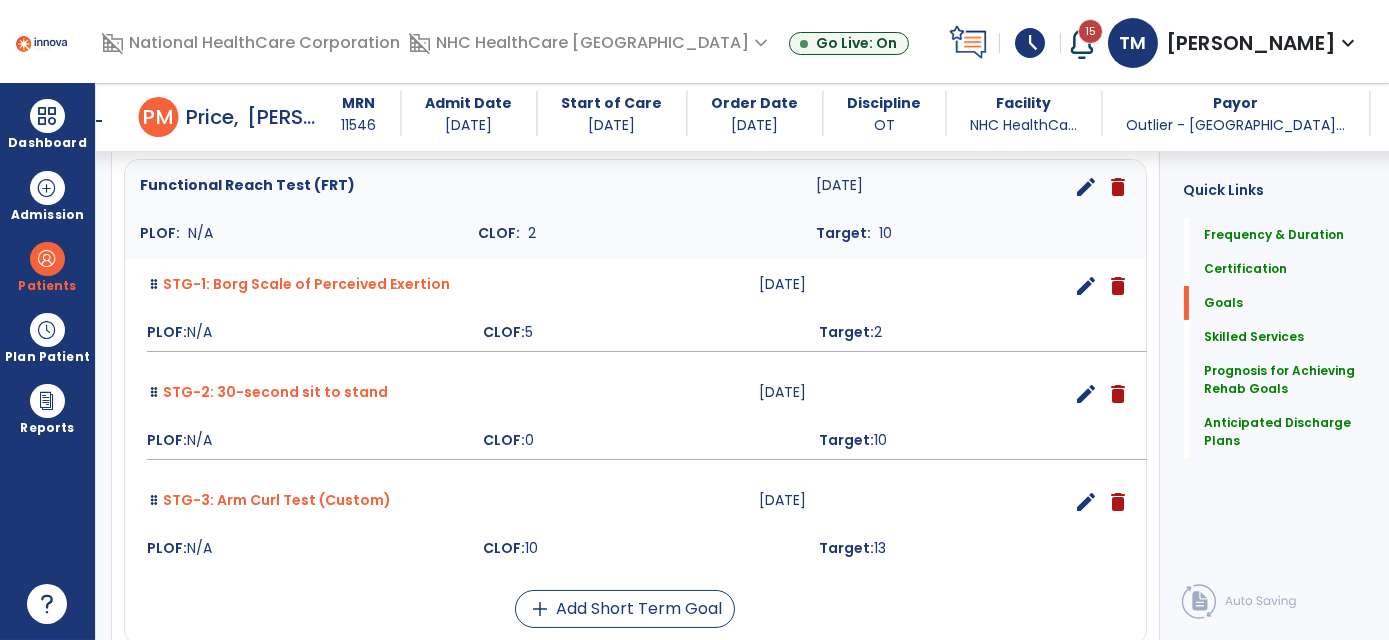 scroll, scrollTop: 497, scrollLeft: 0, axis: vertical 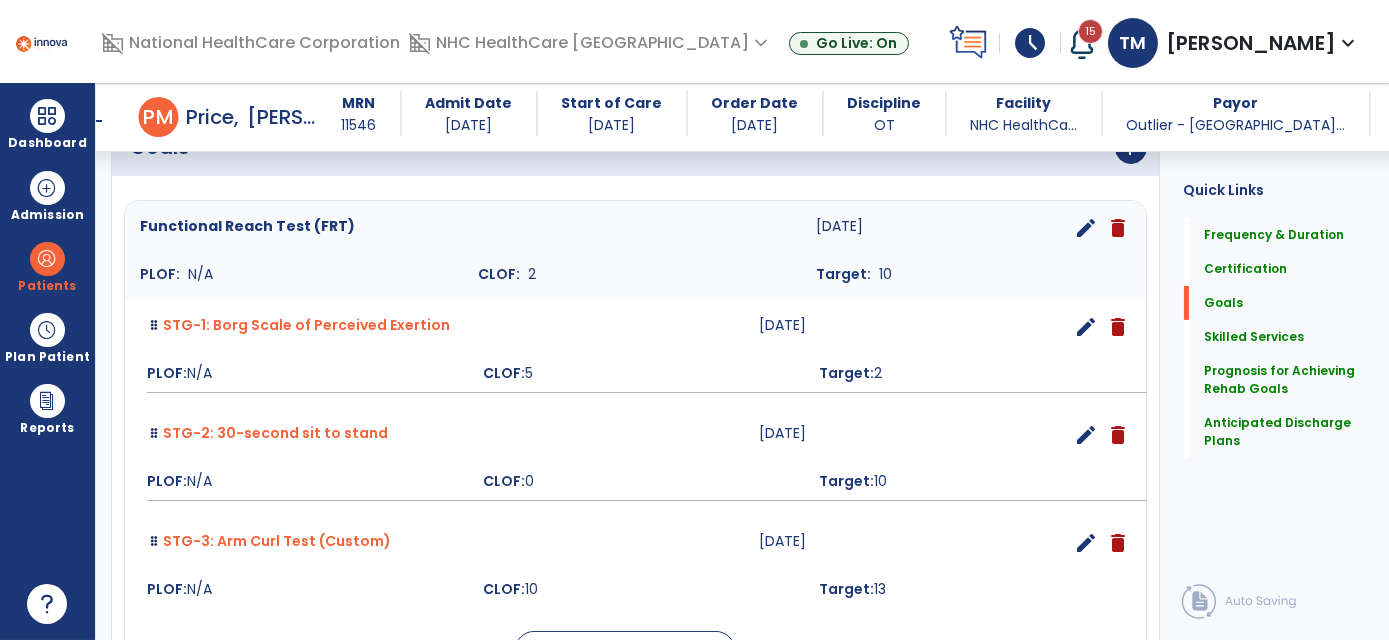 click on "edit" at bounding box center [1087, 327] 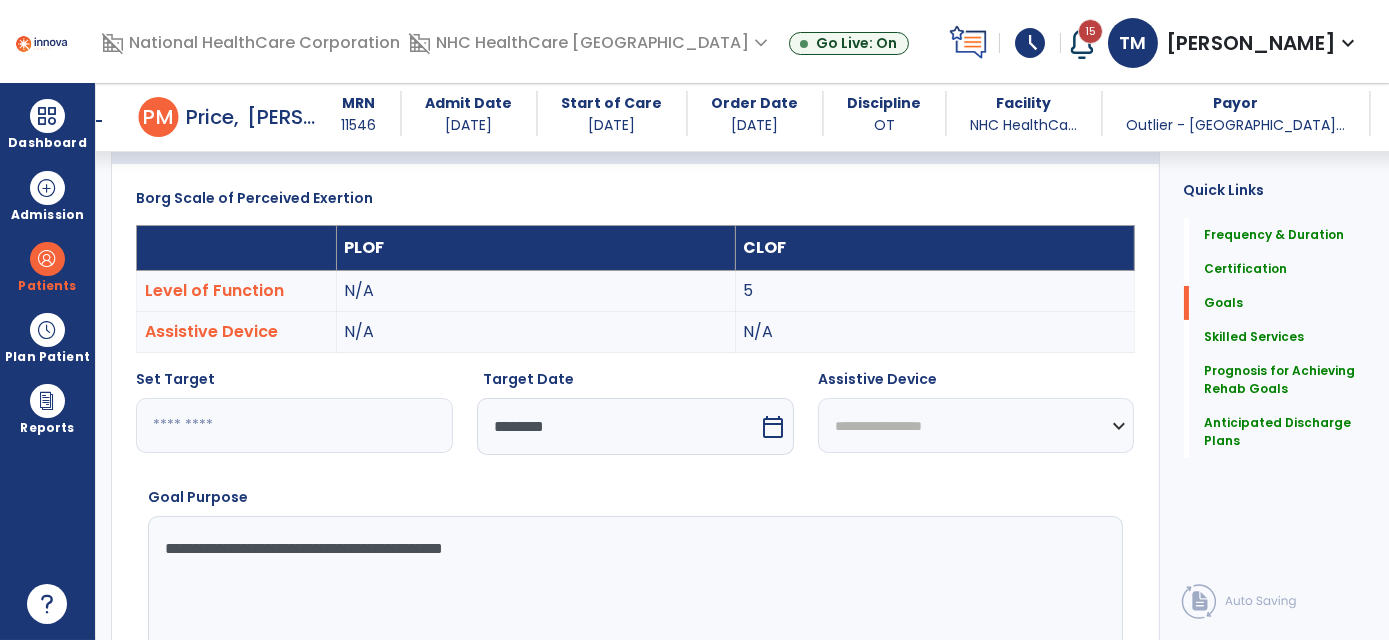 scroll, scrollTop: 534, scrollLeft: 0, axis: vertical 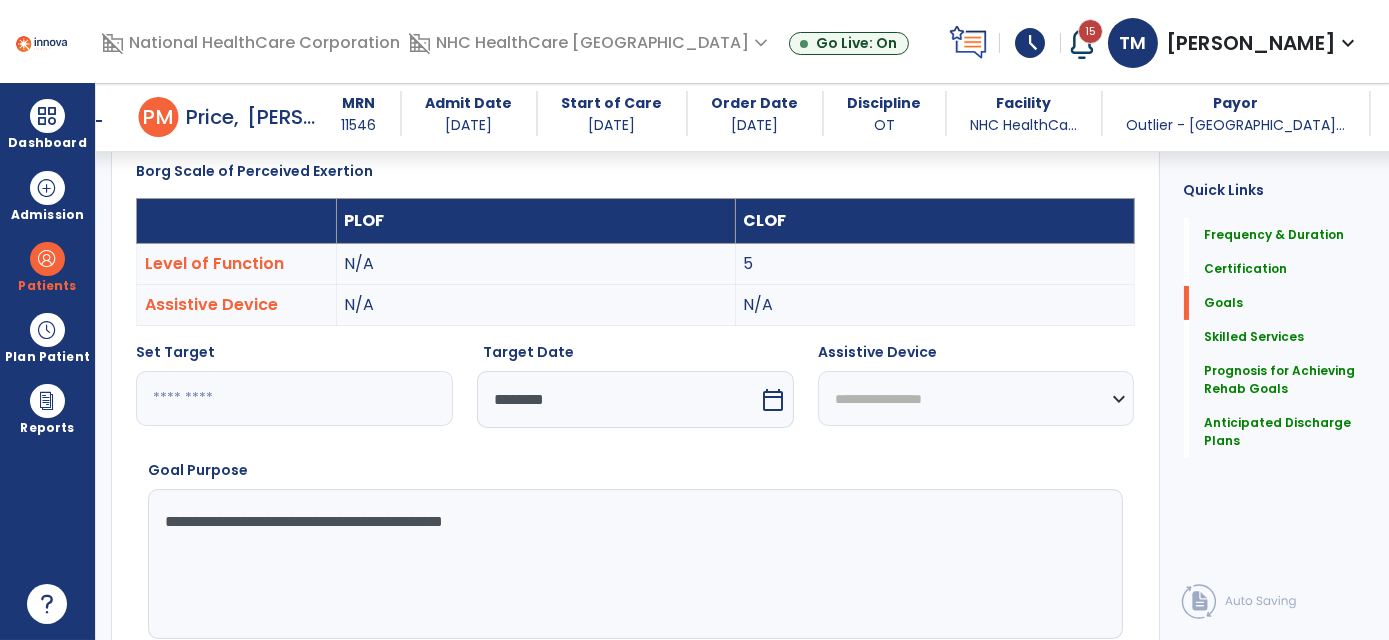 click on "*" at bounding box center (294, 398) 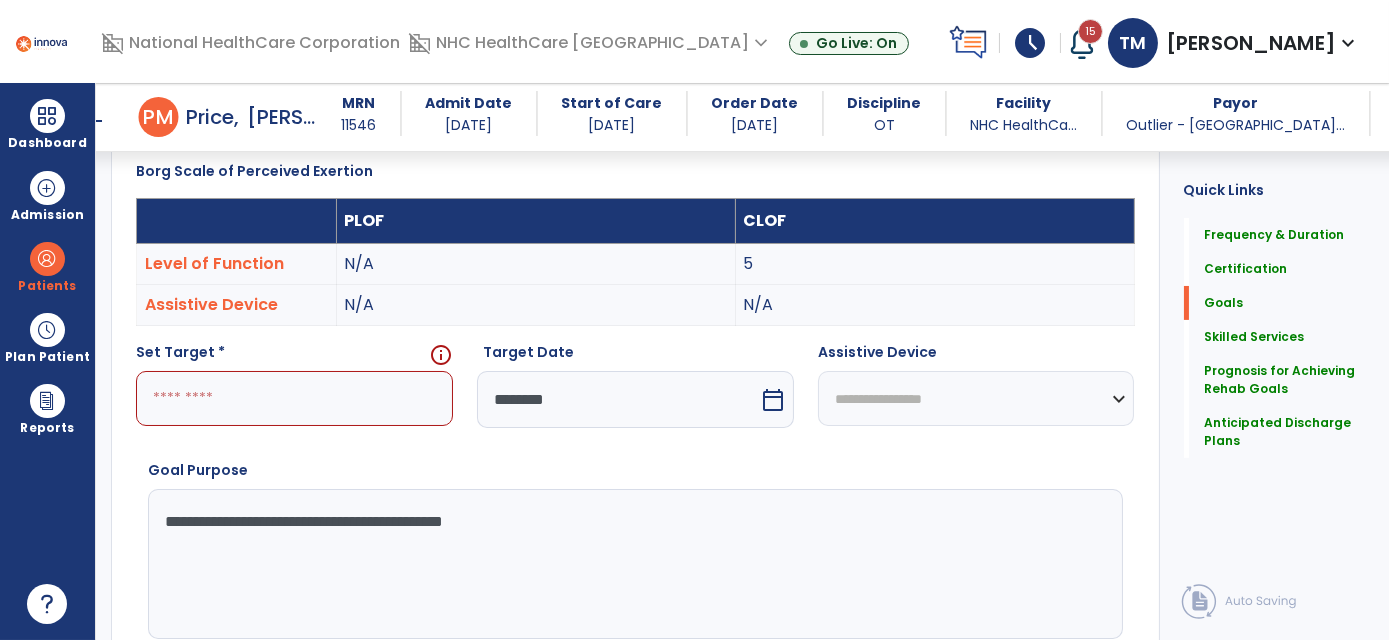 type on "*" 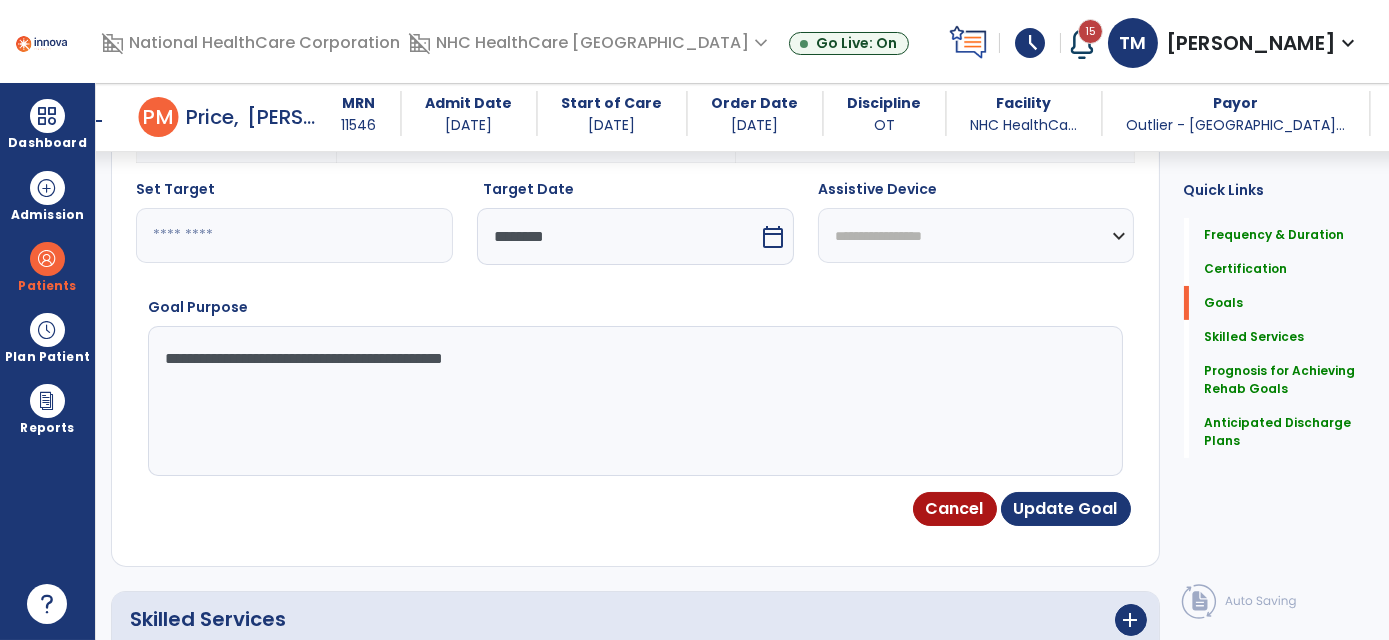 scroll, scrollTop: 716, scrollLeft: 0, axis: vertical 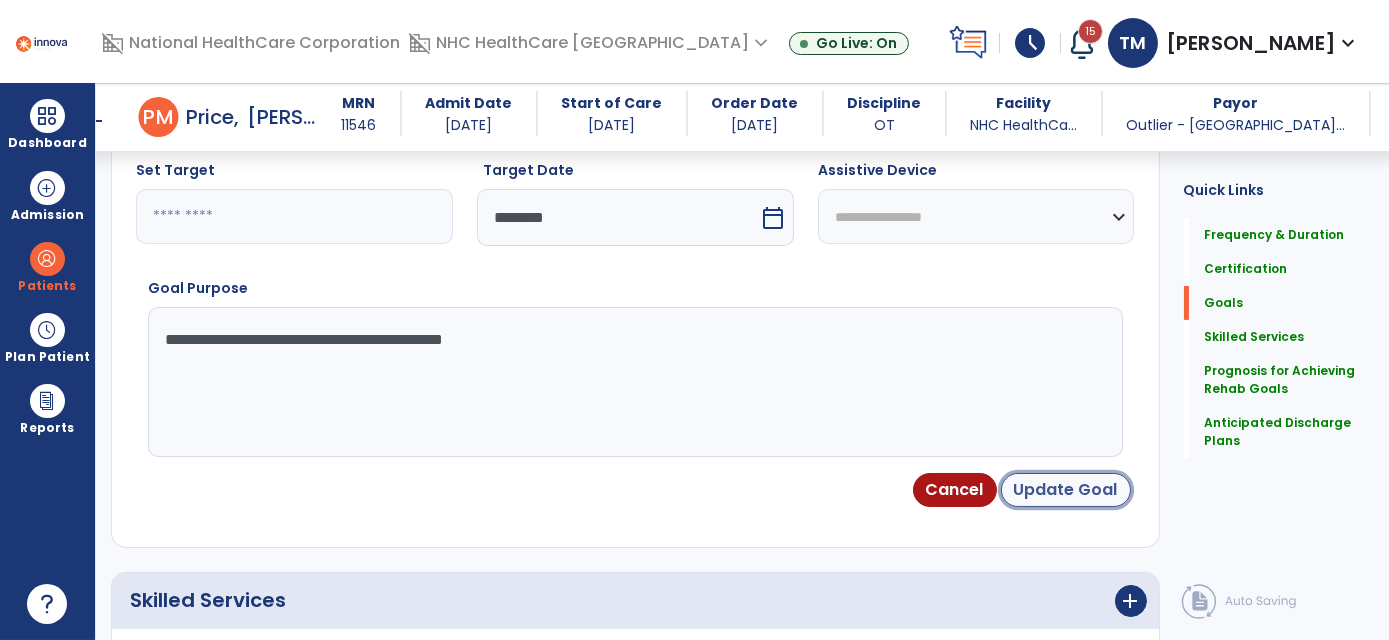click on "Update Goal" at bounding box center (1066, 490) 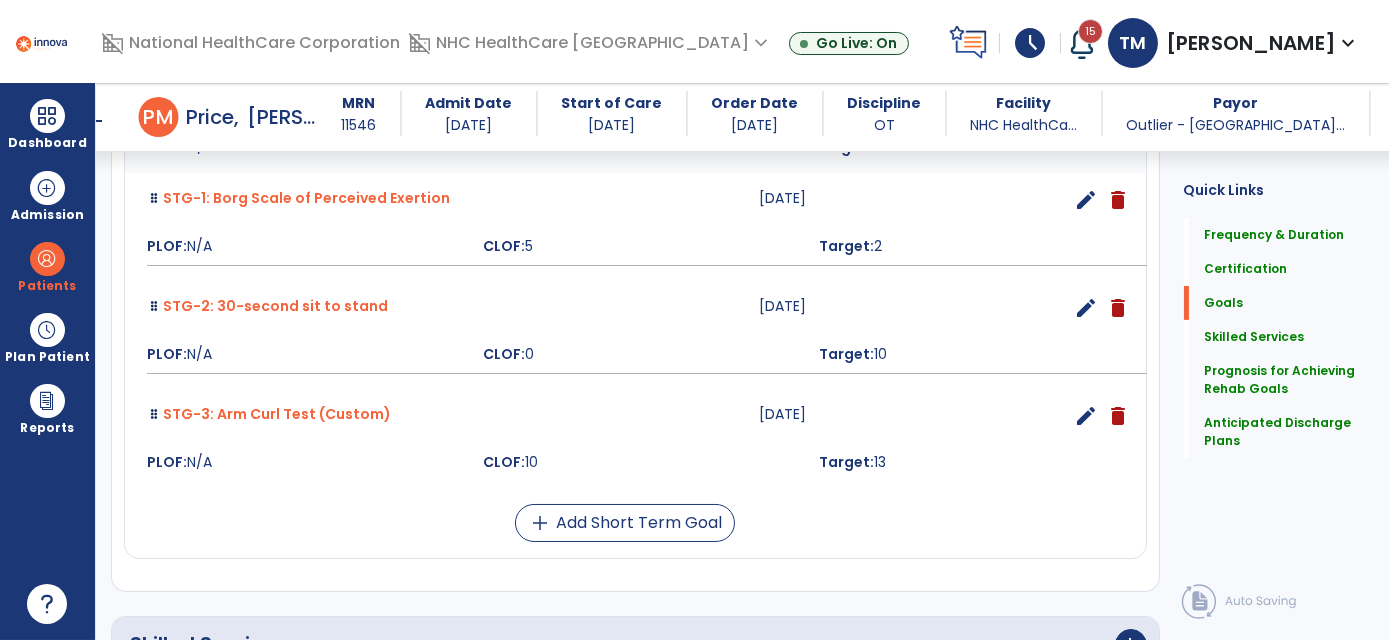 scroll, scrollTop: 584, scrollLeft: 0, axis: vertical 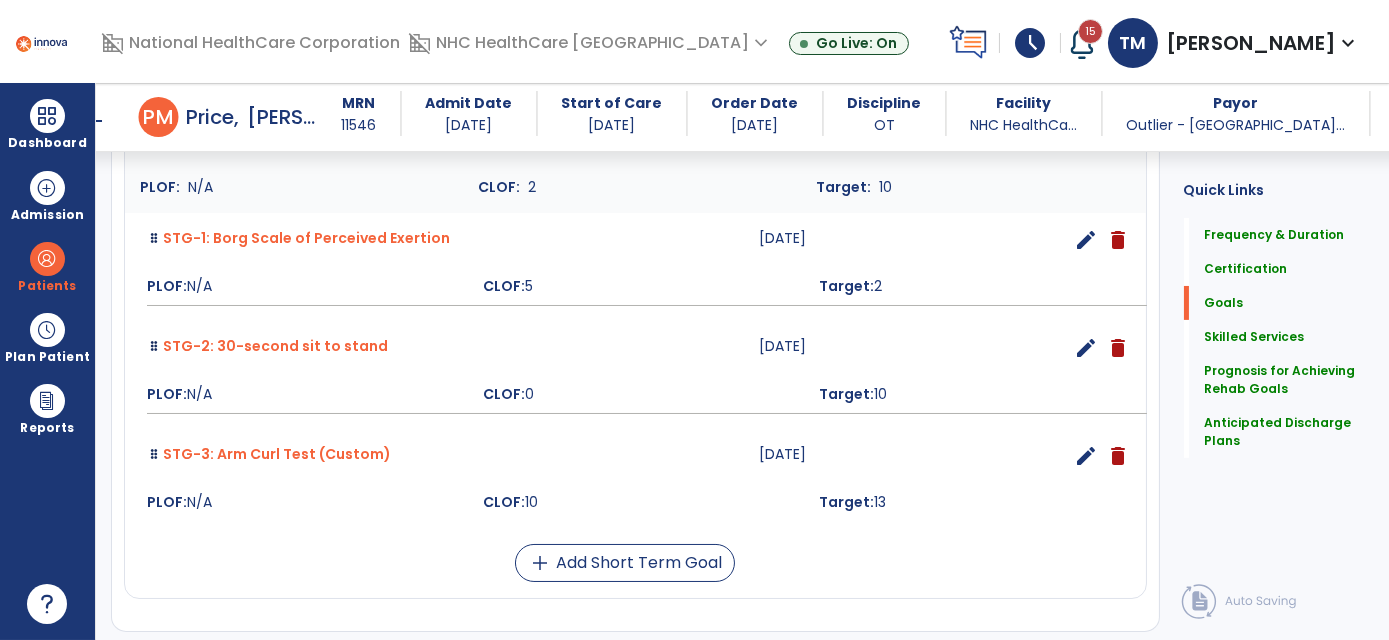 click on "edit" at bounding box center [1087, 348] 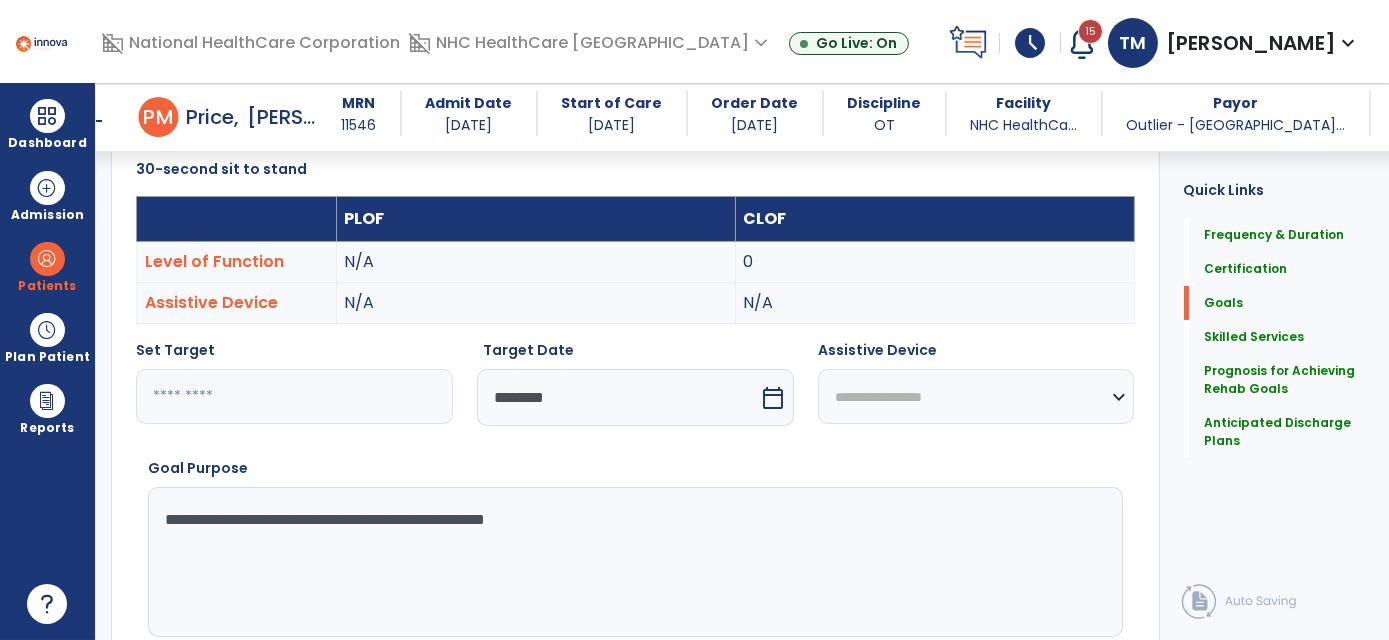 scroll, scrollTop: 534, scrollLeft: 0, axis: vertical 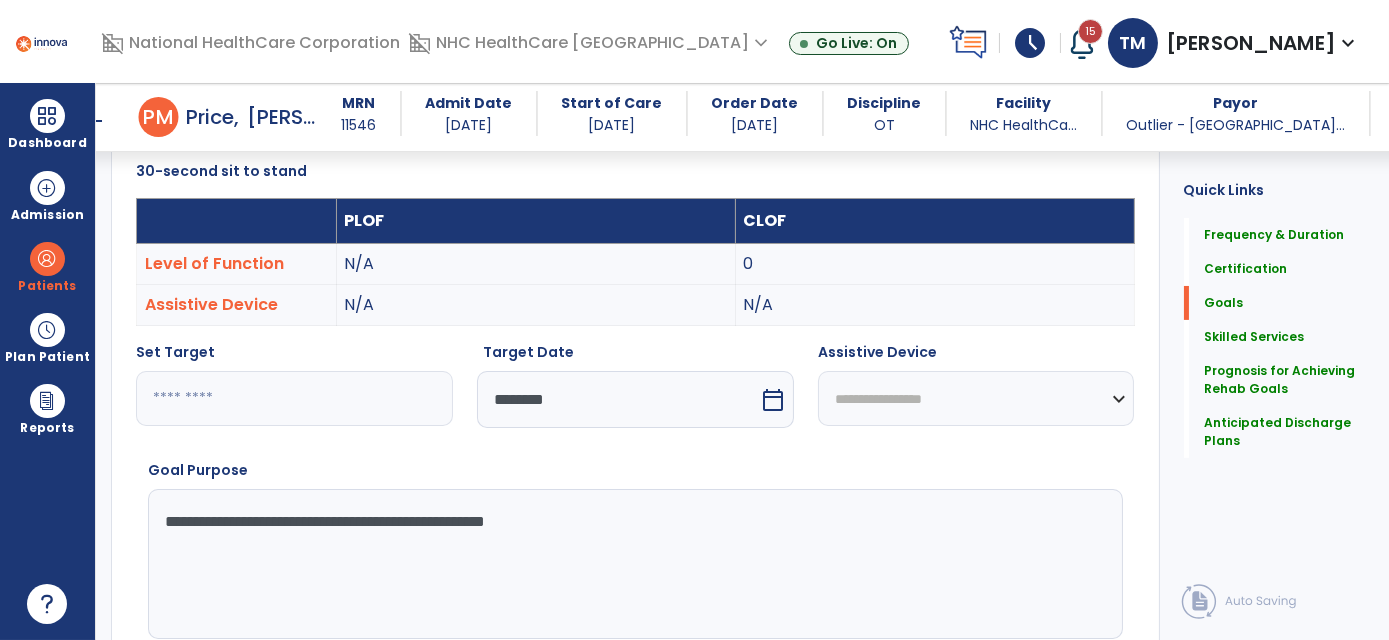 click on "**" at bounding box center [294, 398] 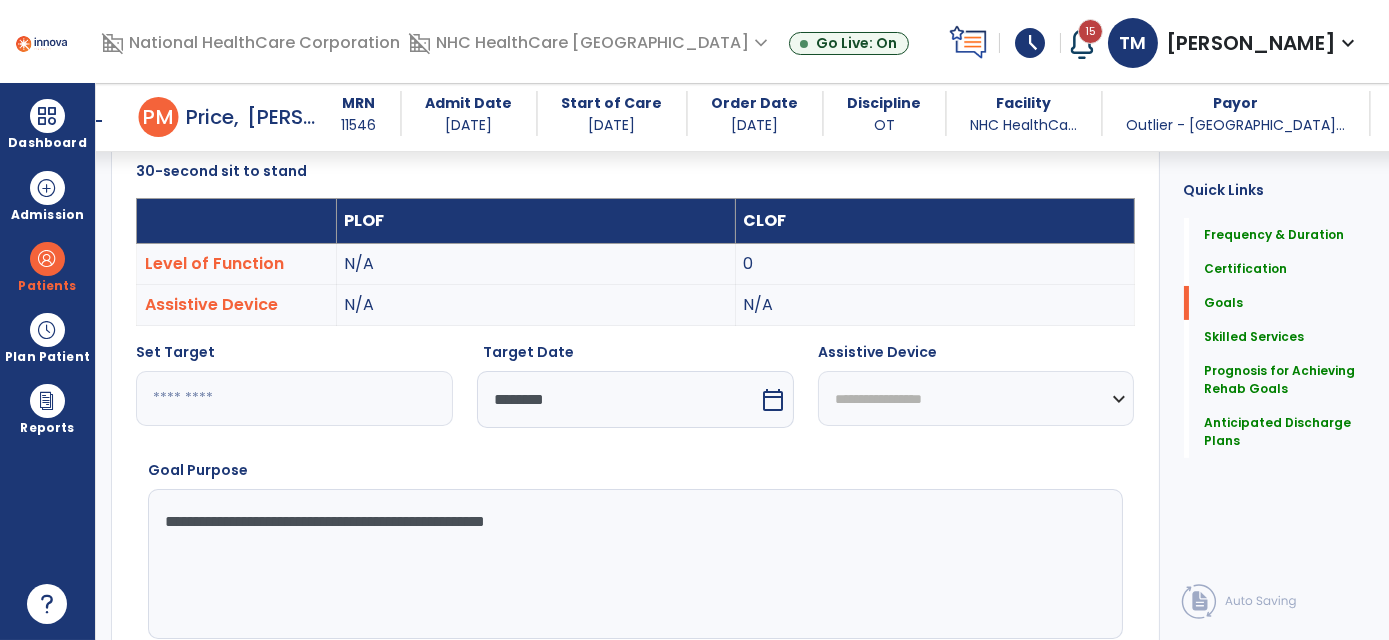 scroll, scrollTop: 716, scrollLeft: 0, axis: vertical 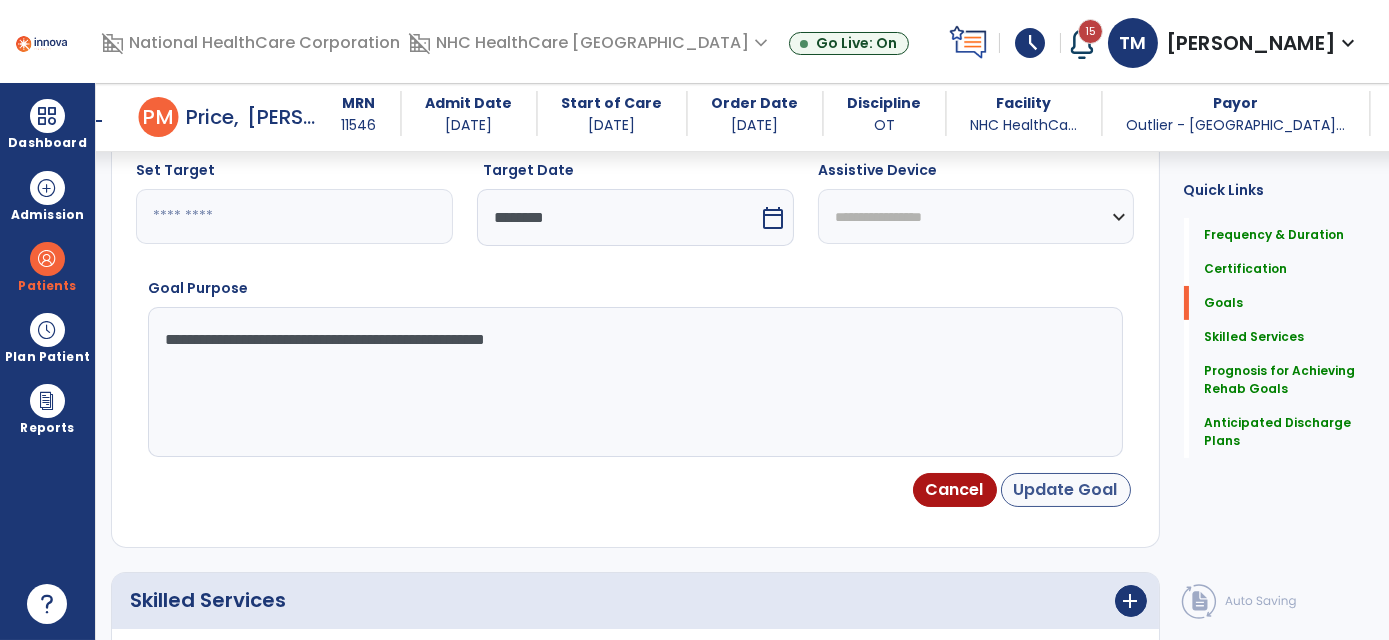 type on "*" 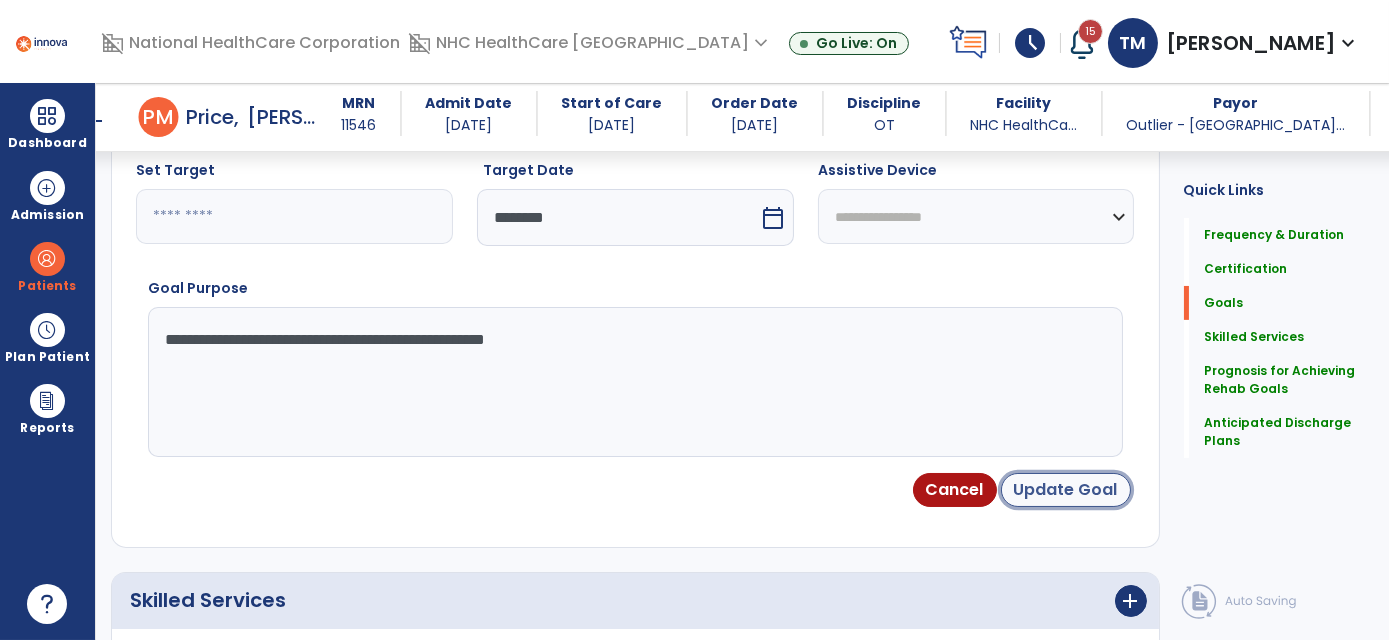click on "Update Goal" at bounding box center [1066, 490] 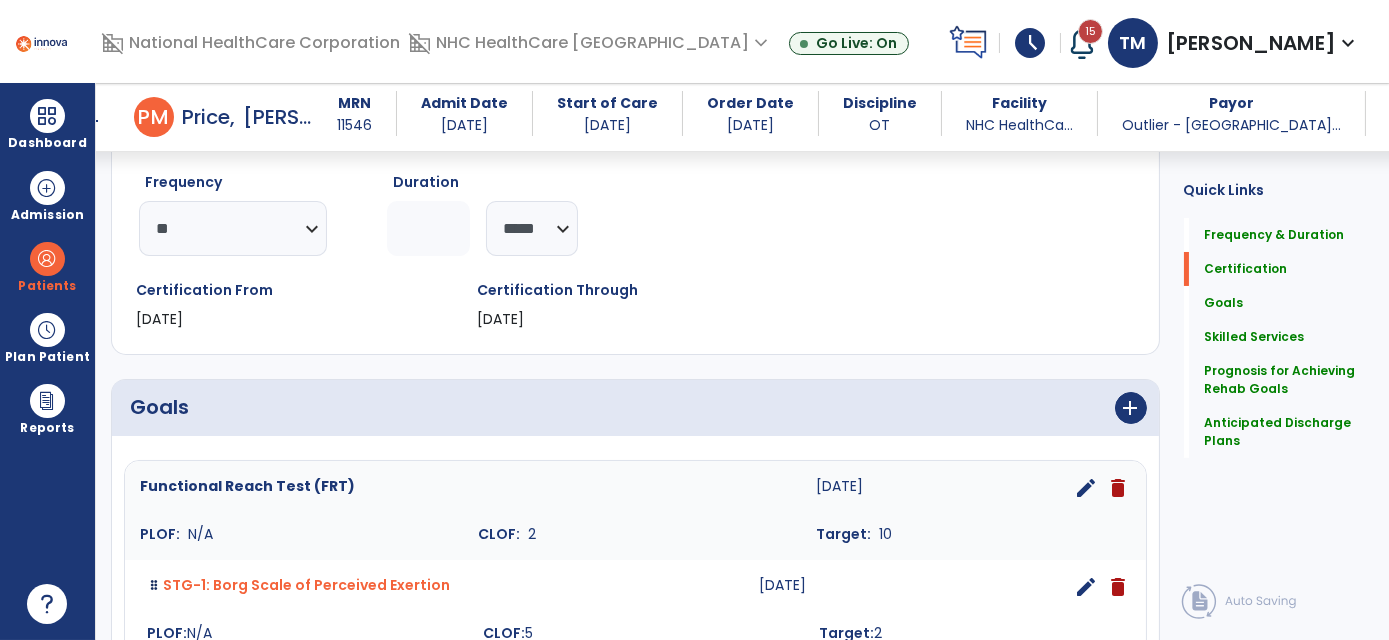 scroll, scrollTop: 0, scrollLeft: 0, axis: both 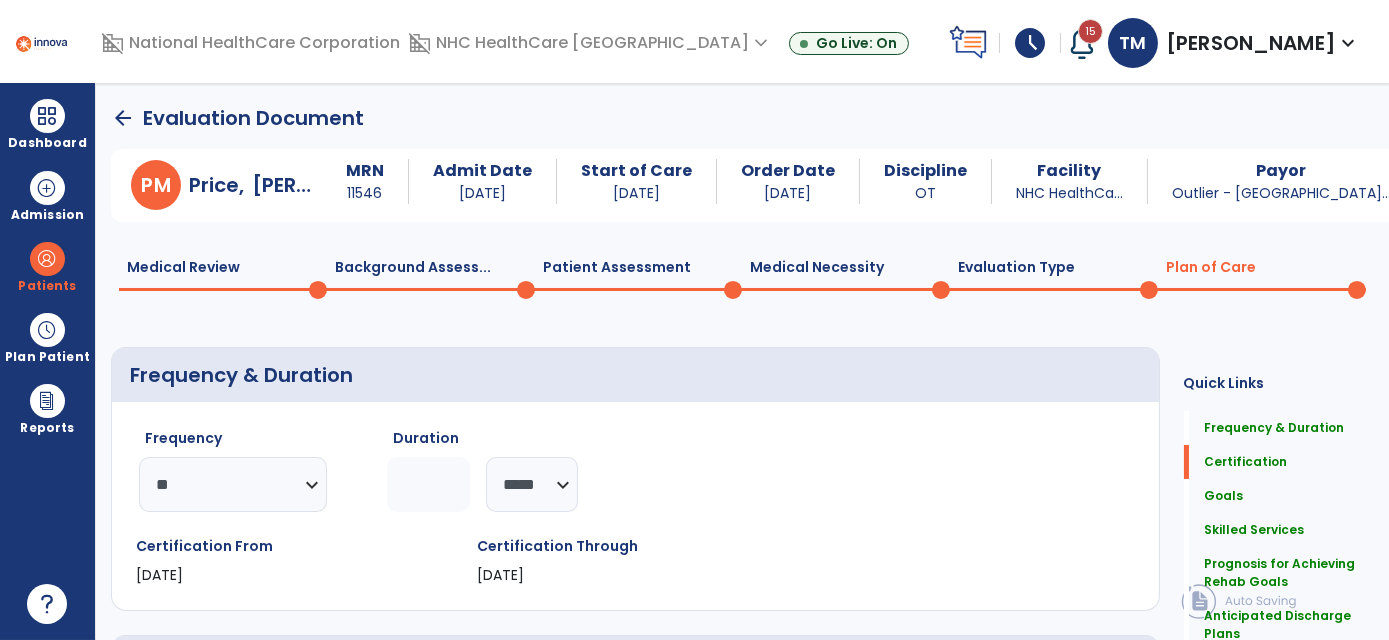 click on "Medical Review  0" 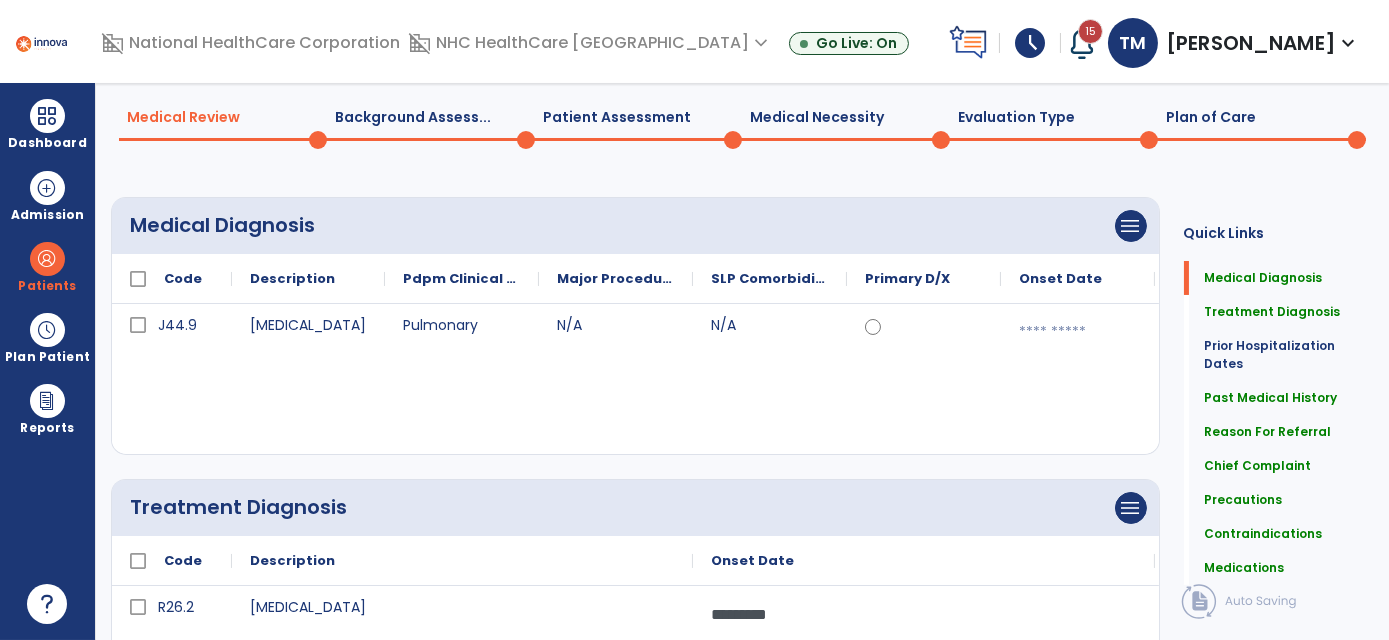 scroll, scrollTop: 0, scrollLeft: 0, axis: both 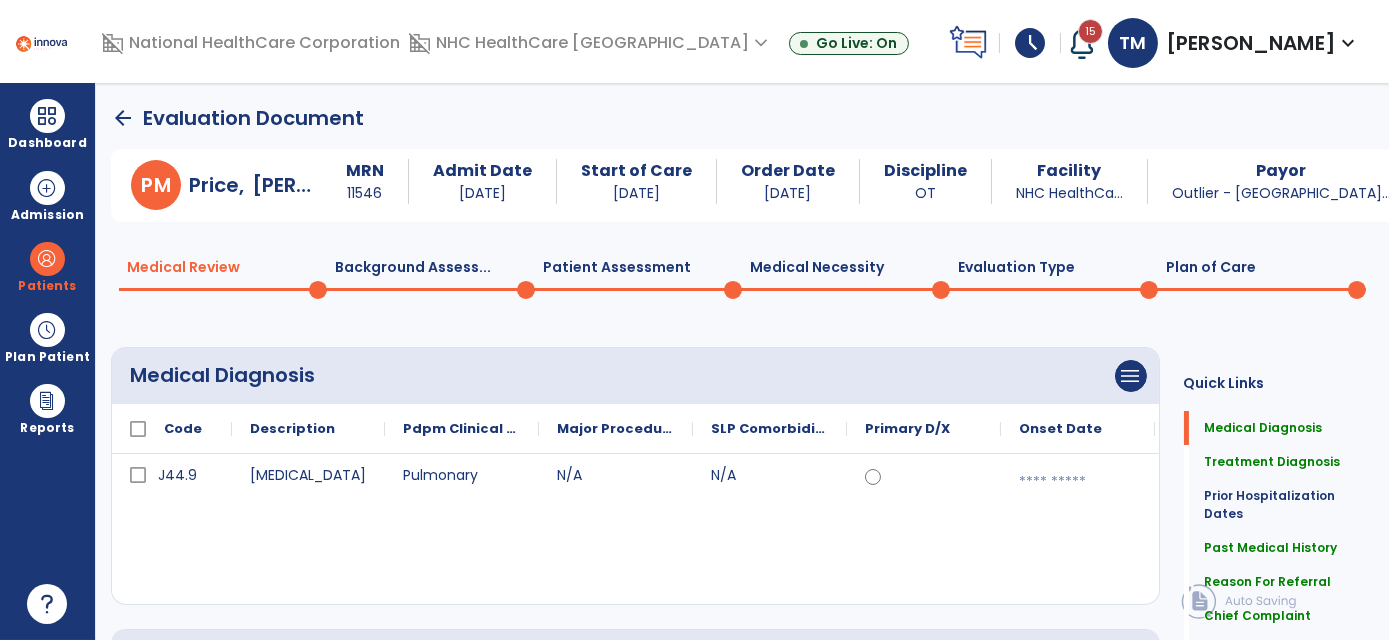 click on "Plan of Care  0" 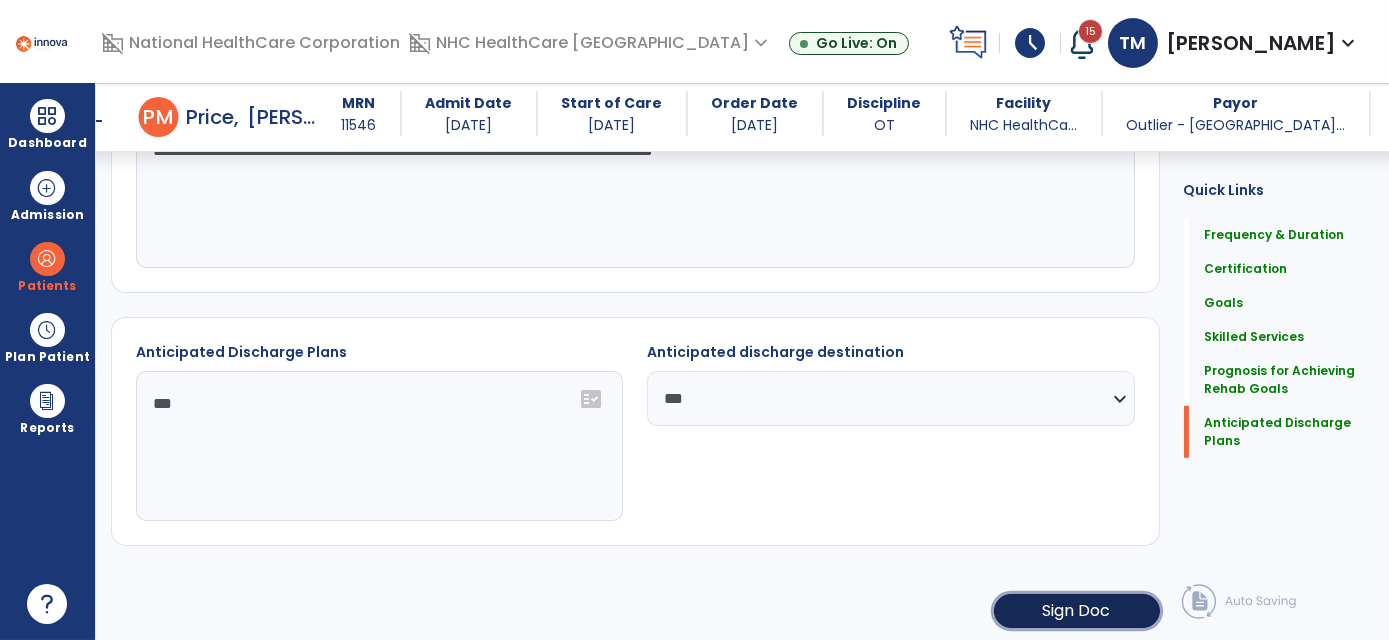 click on "Sign Doc" 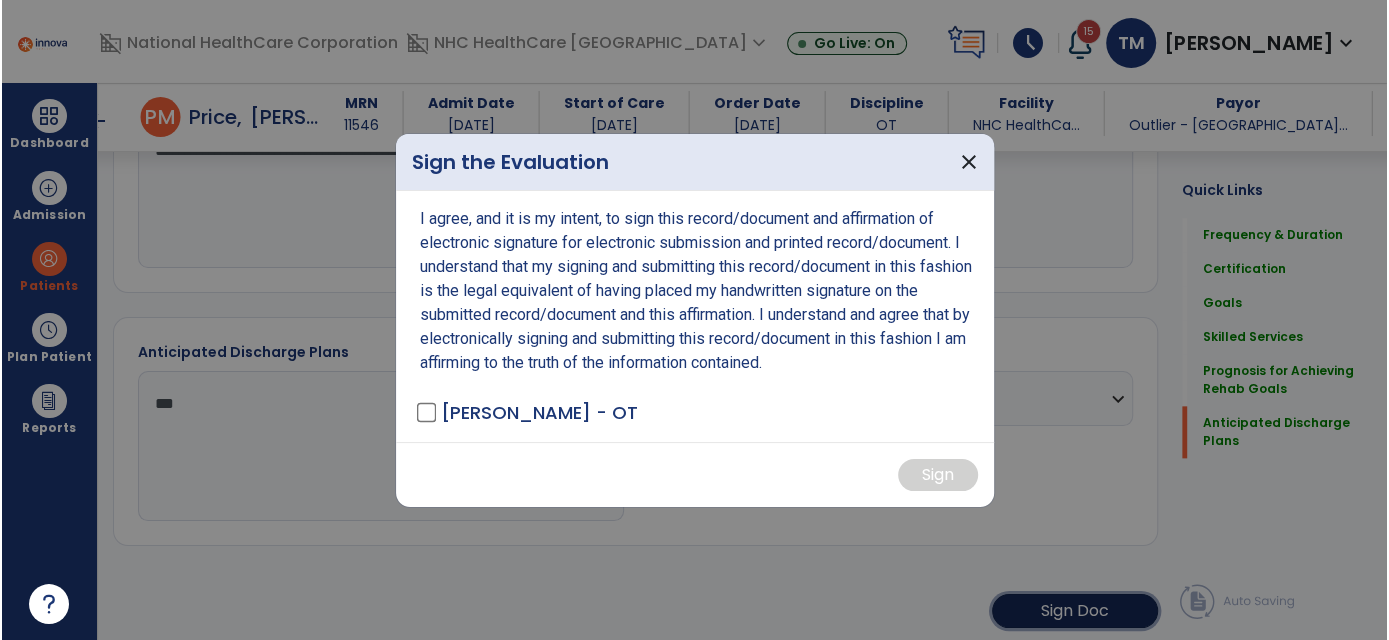 scroll, scrollTop: 1508, scrollLeft: 0, axis: vertical 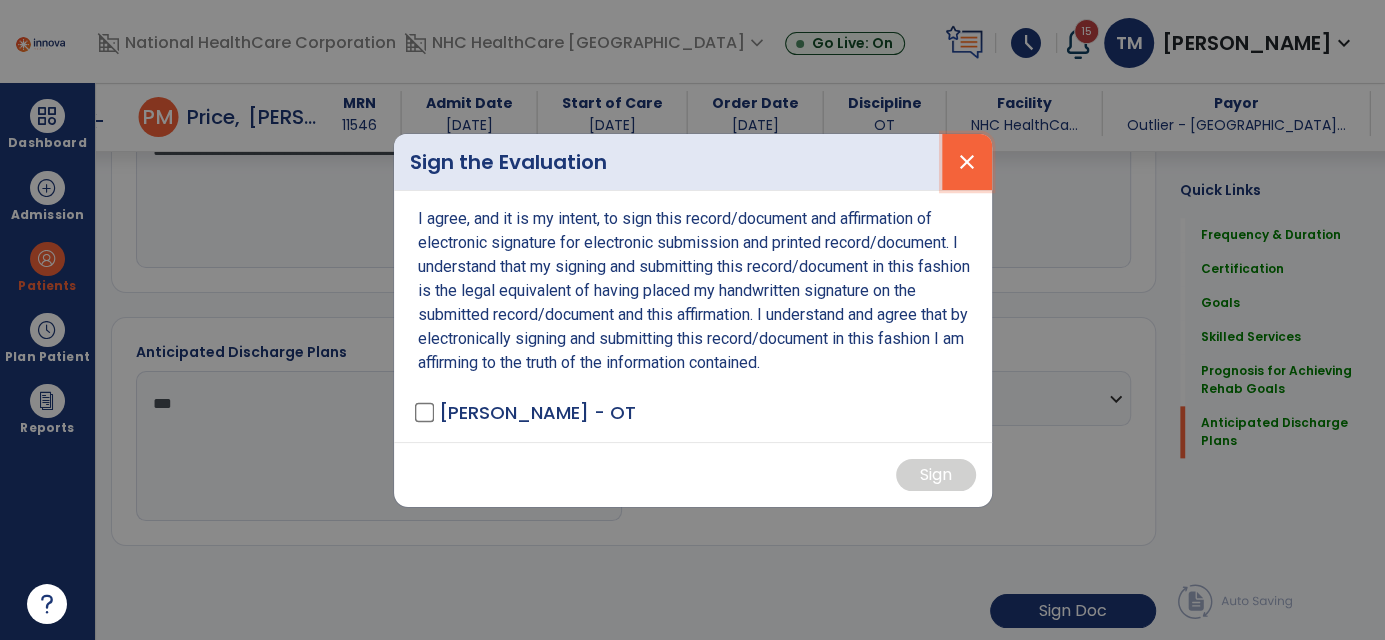 click on "close" at bounding box center (967, 162) 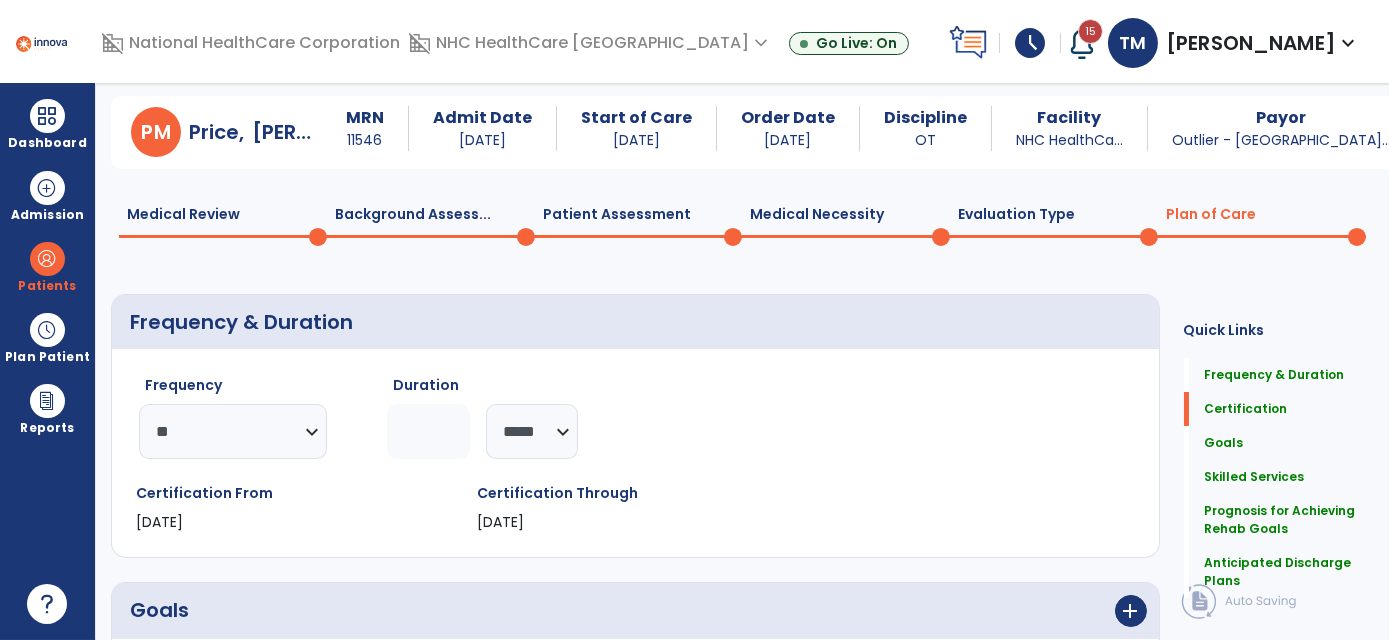scroll, scrollTop: 0, scrollLeft: 0, axis: both 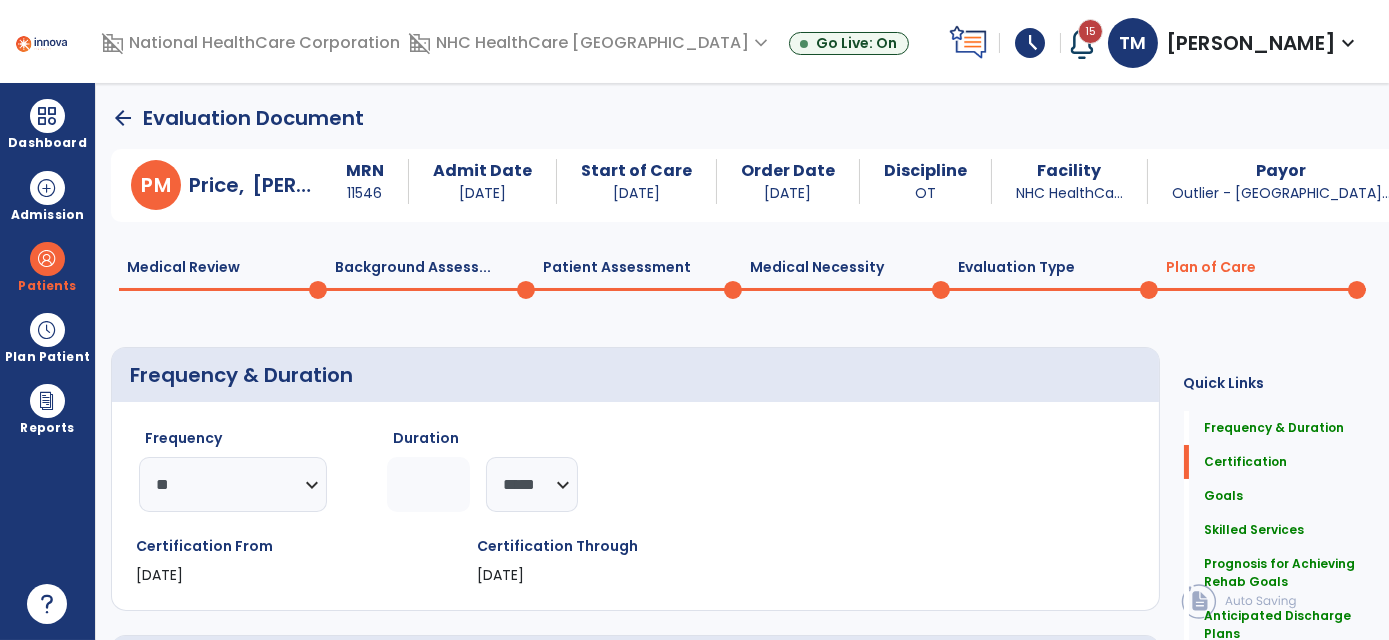 click on "Medical Review  0" 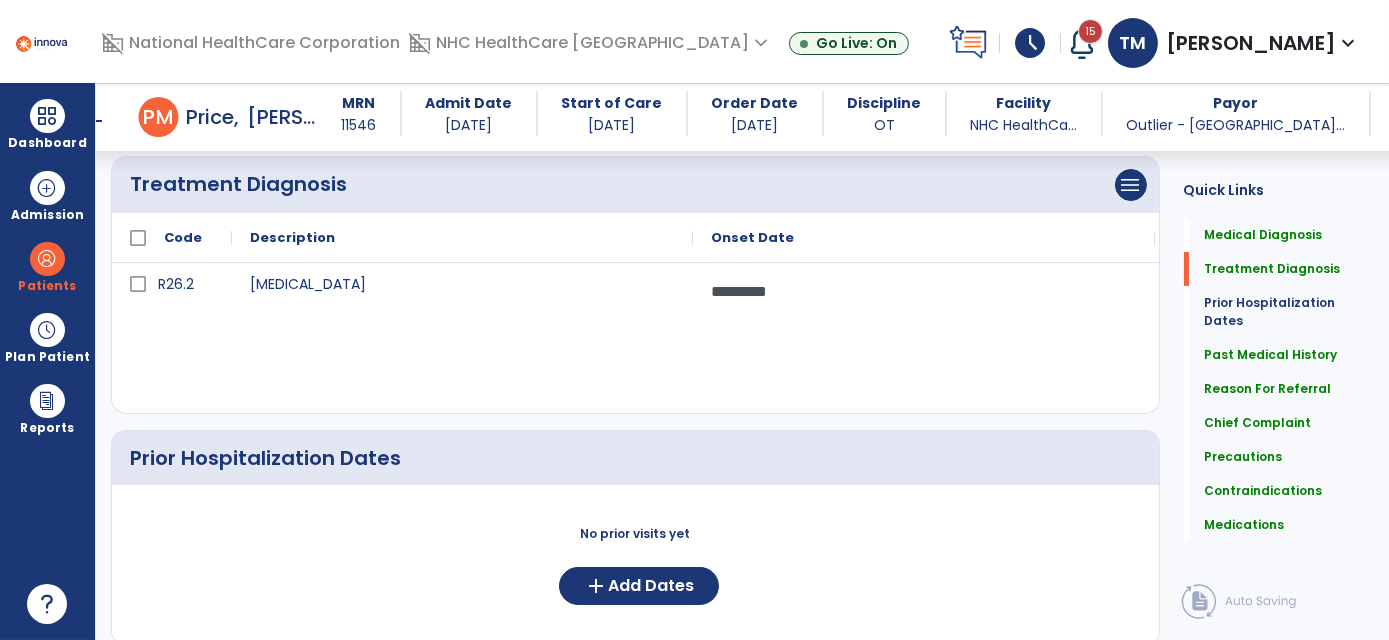 scroll, scrollTop: 0, scrollLeft: 0, axis: both 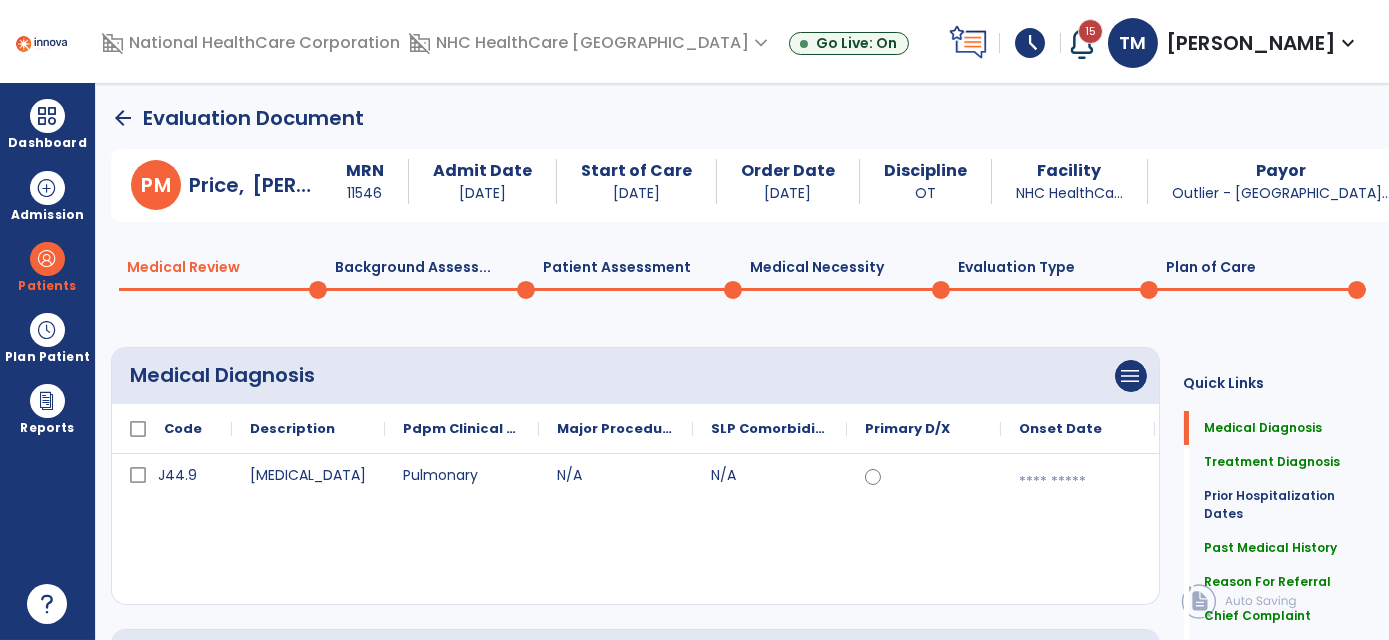 click on "Plan of Care  0" 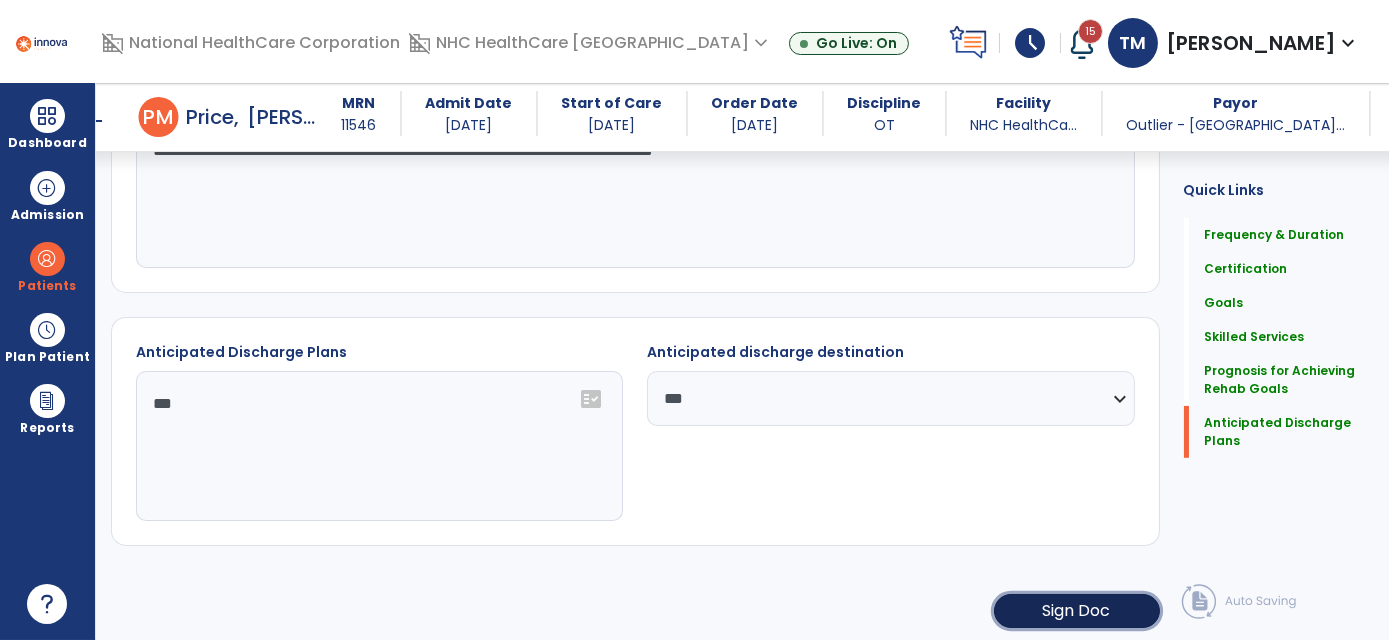 click on "Sign Doc" 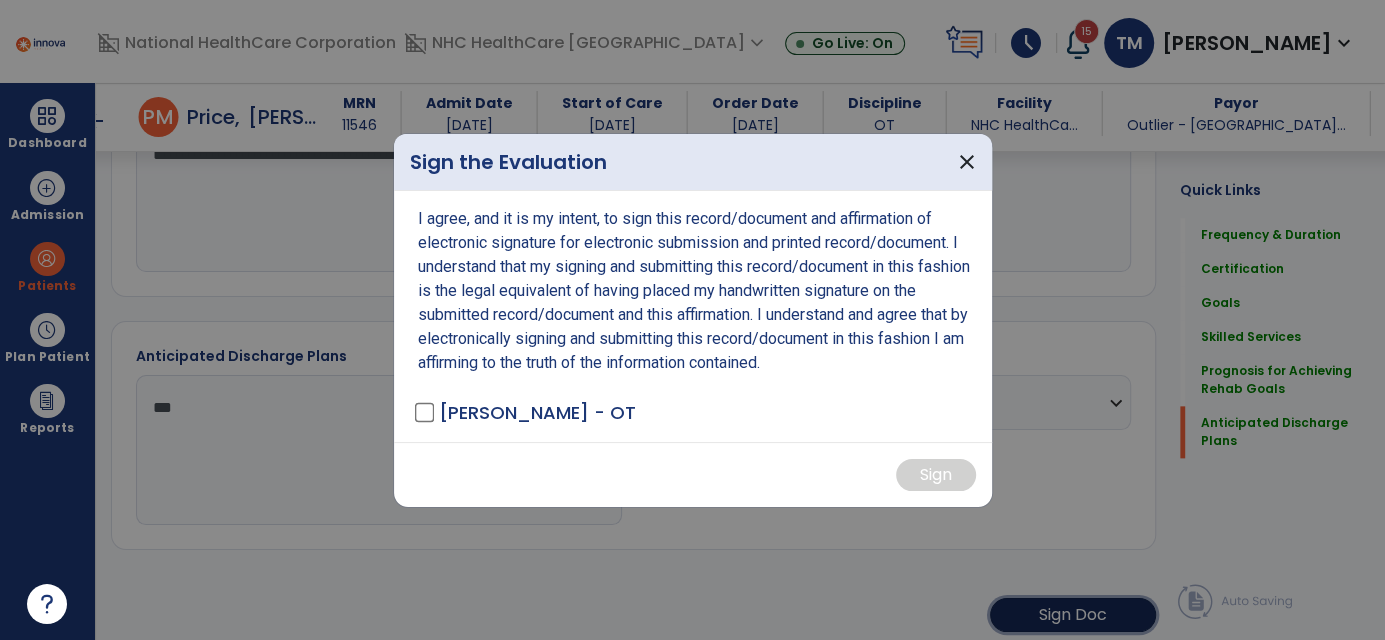 scroll, scrollTop: 1508, scrollLeft: 0, axis: vertical 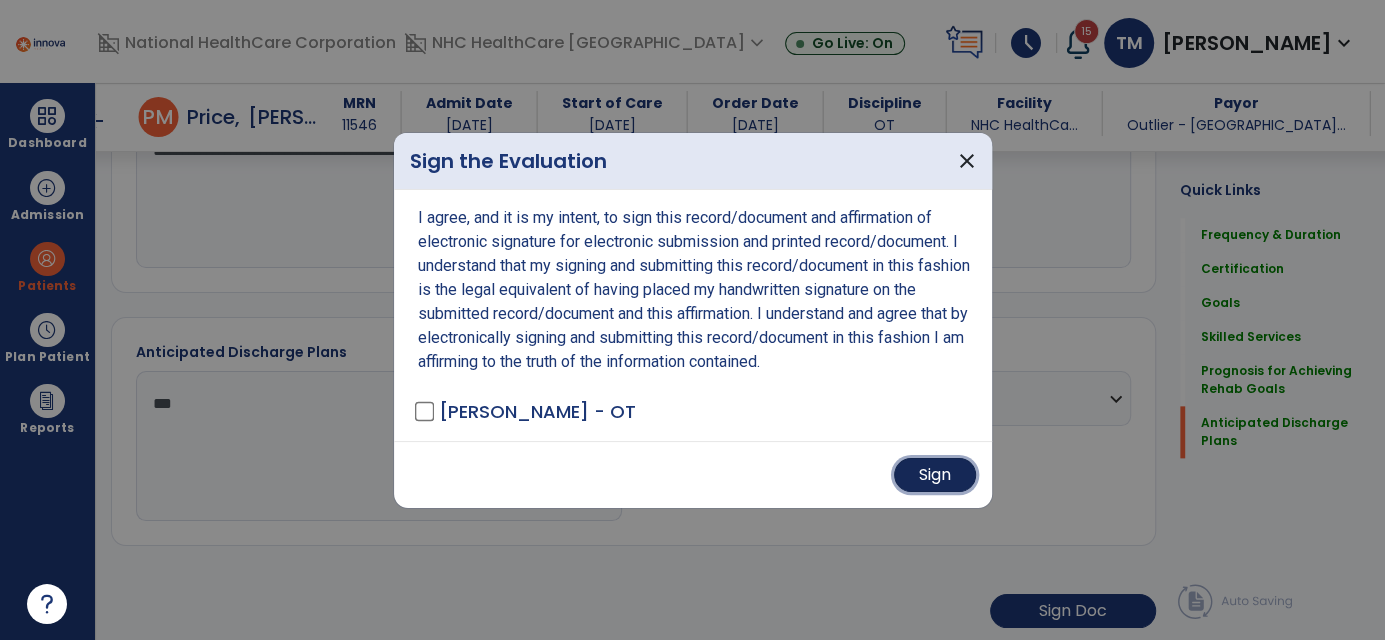 click on "Sign" at bounding box center (935, 475) 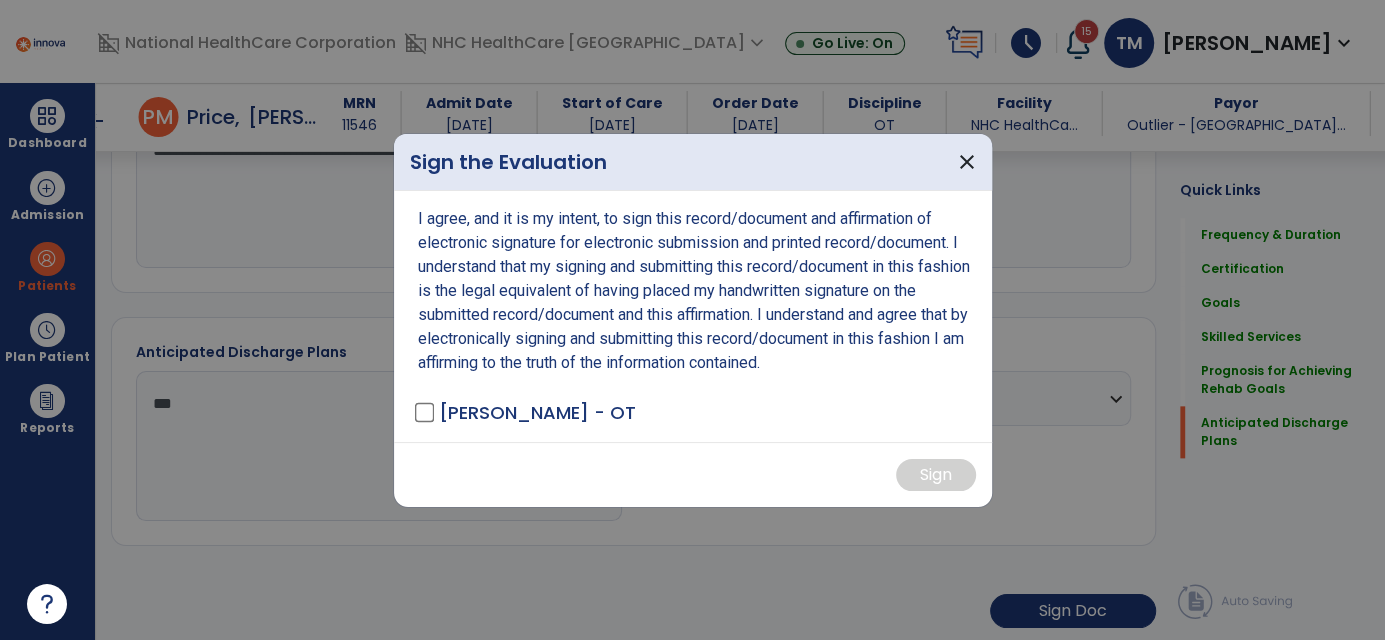 scroll, scrollTop: 1506, scrollLeft: 0, axis: vertical 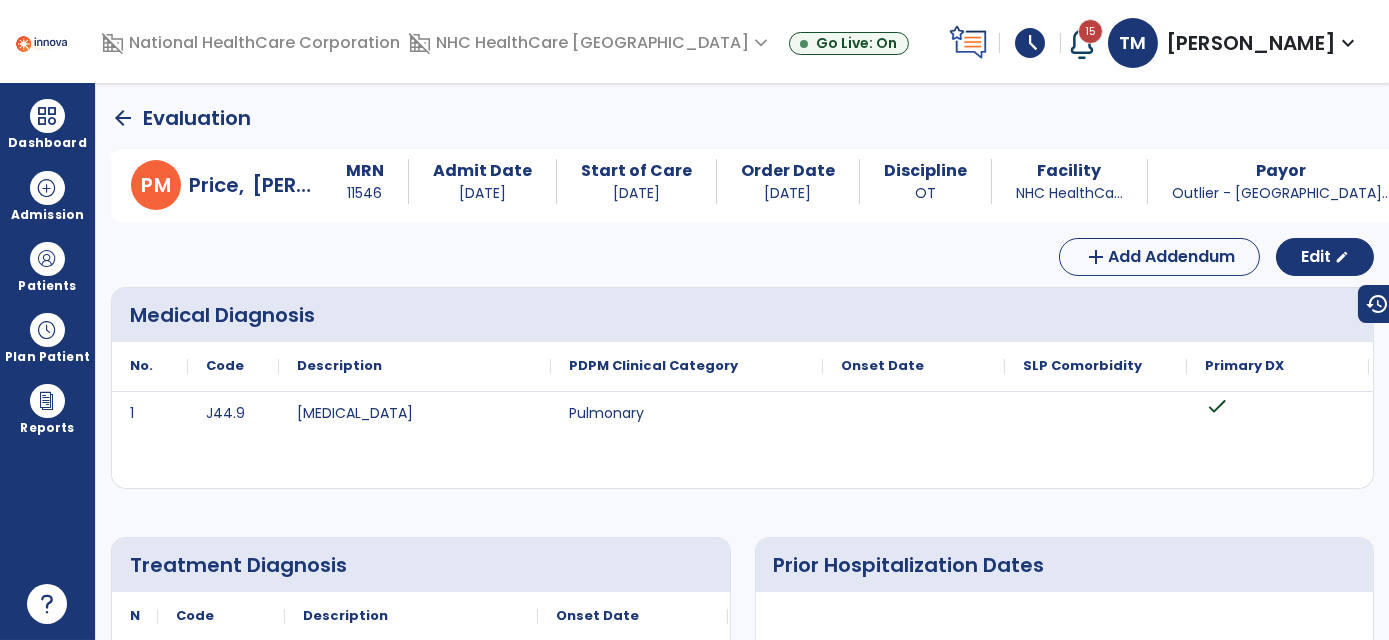 click on "arrow_back" 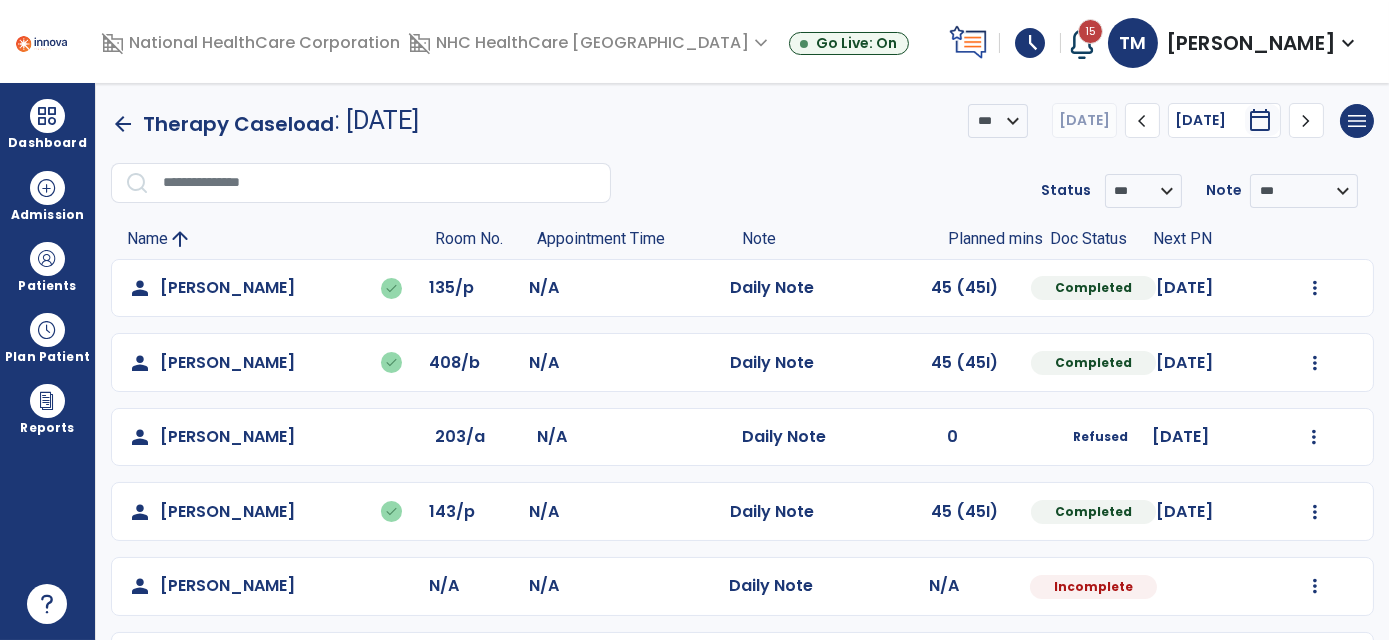 scroll, scrollTop: 148, scrollLeft: 0, axis: vertical 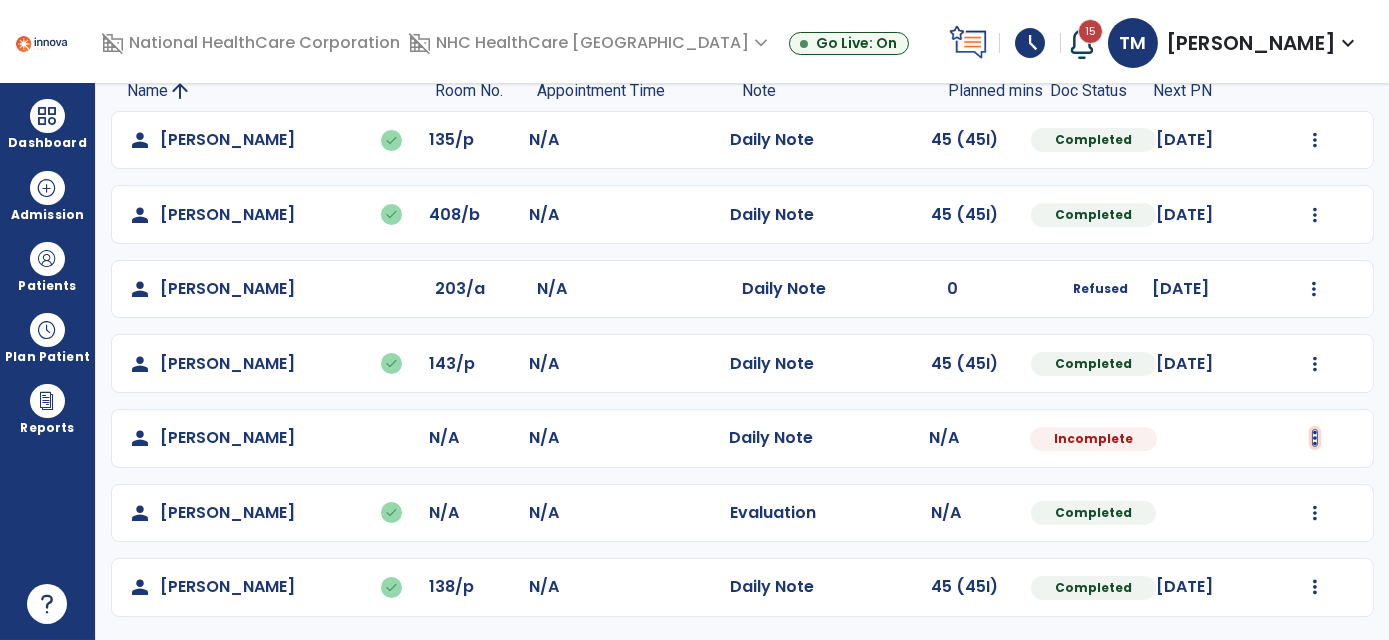 click at bounding box center (1315, 140) 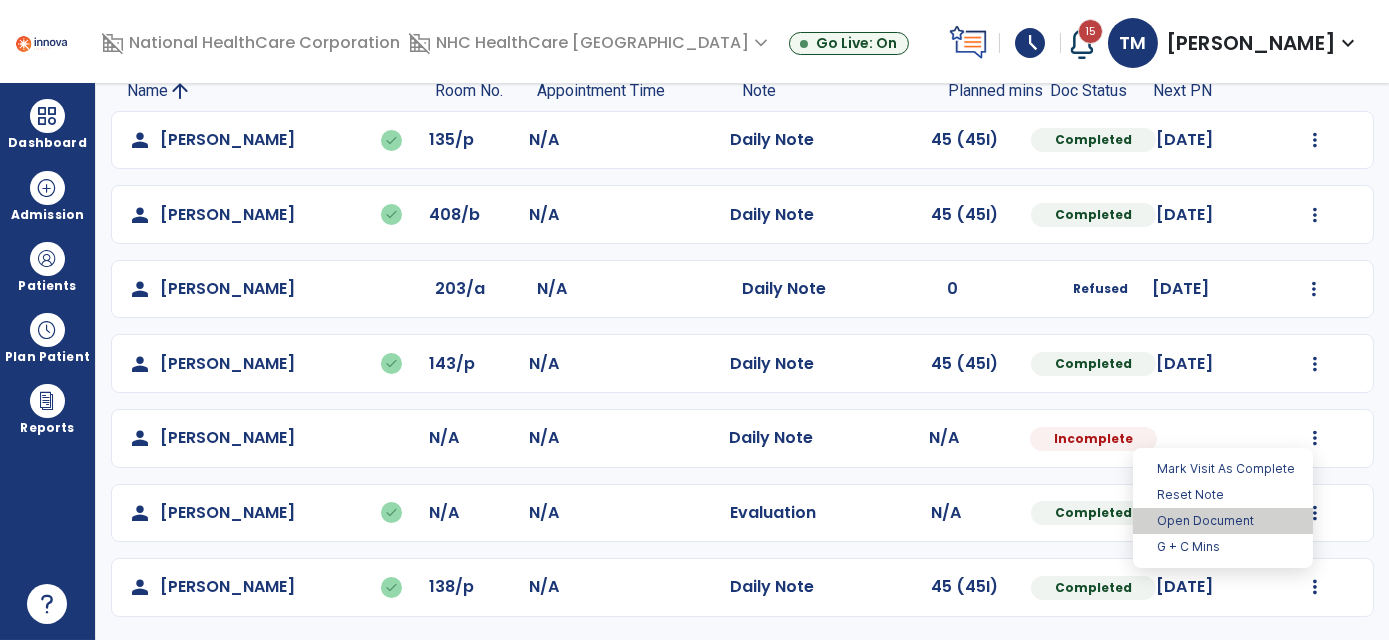 click on "Open Document" at bounding box center (1223, 521) 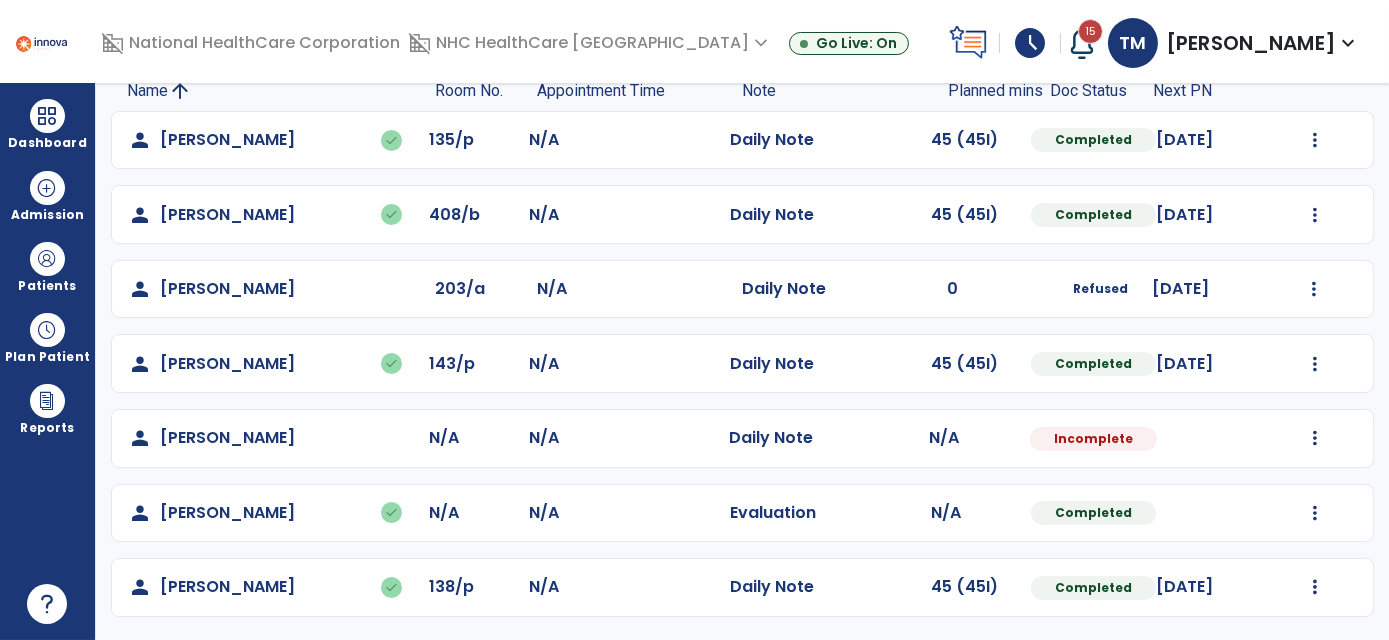 select on "*" 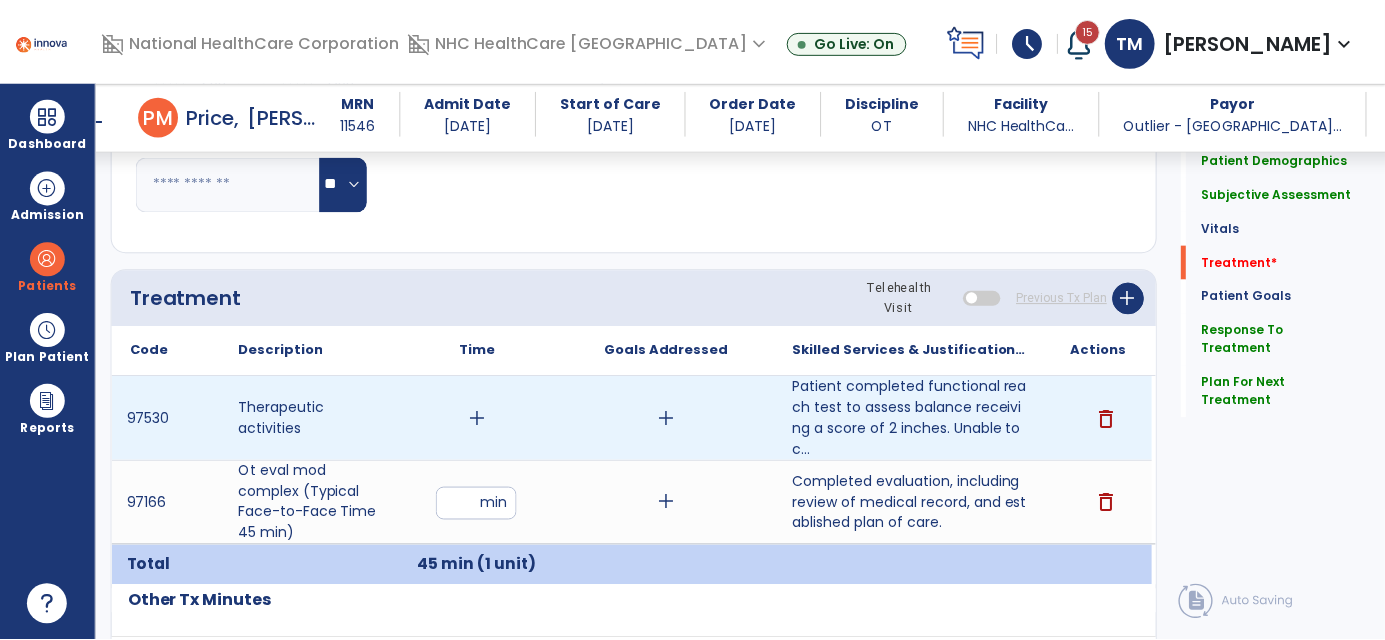 scroll, scrollTop: 1000, scrollLeft: 0, axis: vertical 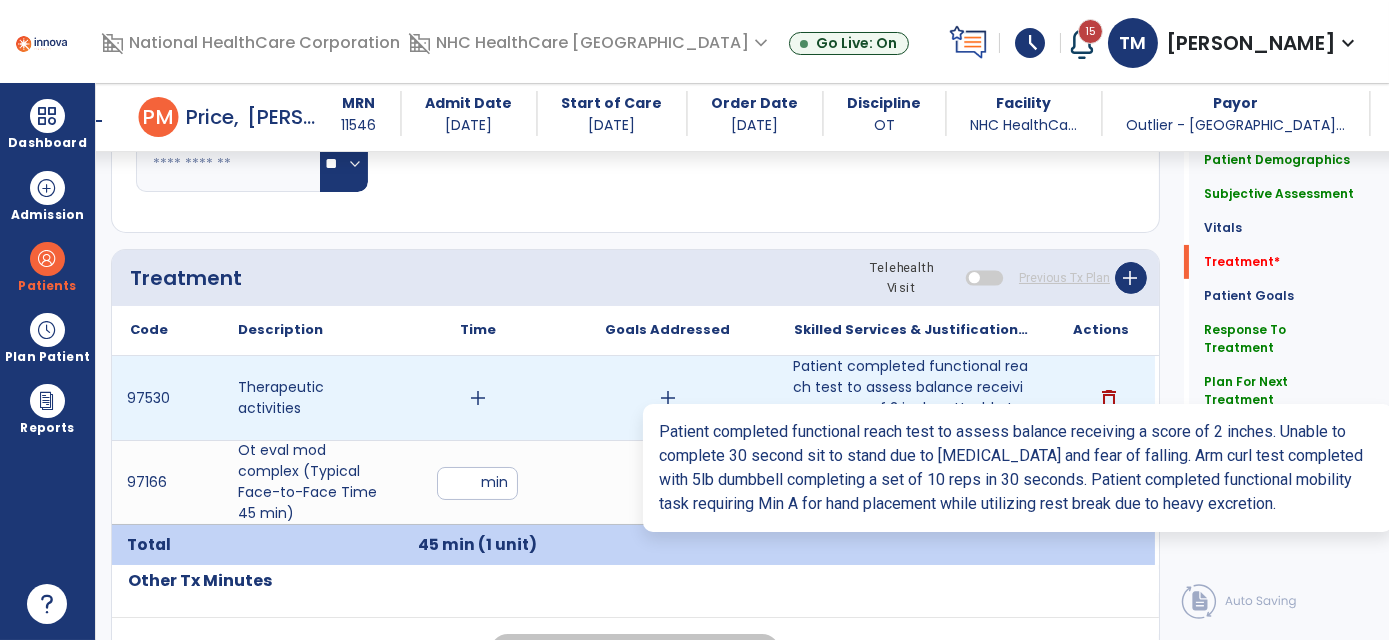 click on "Patient completed functional reach test to assess balance receiving a score of 2 inches. Unable to c..." at bounding box center (911, 398) 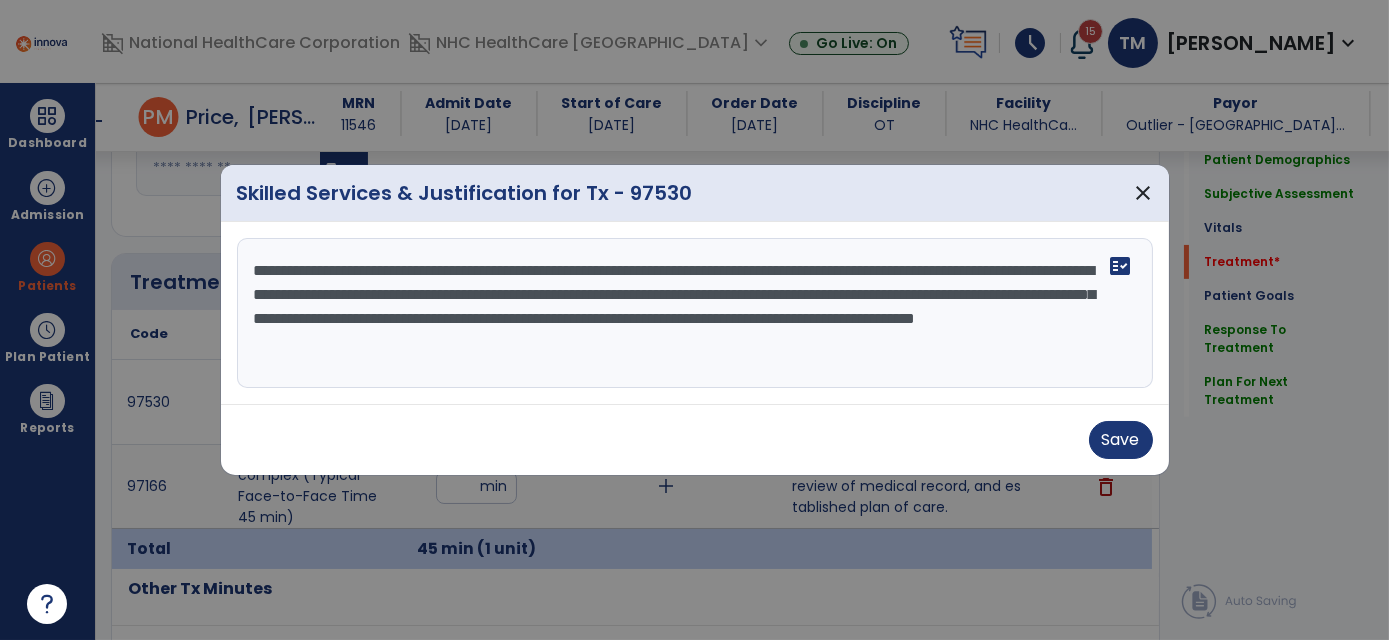 scroll, scrollTop: 1000, scrollLeft: 0, axis: vertical 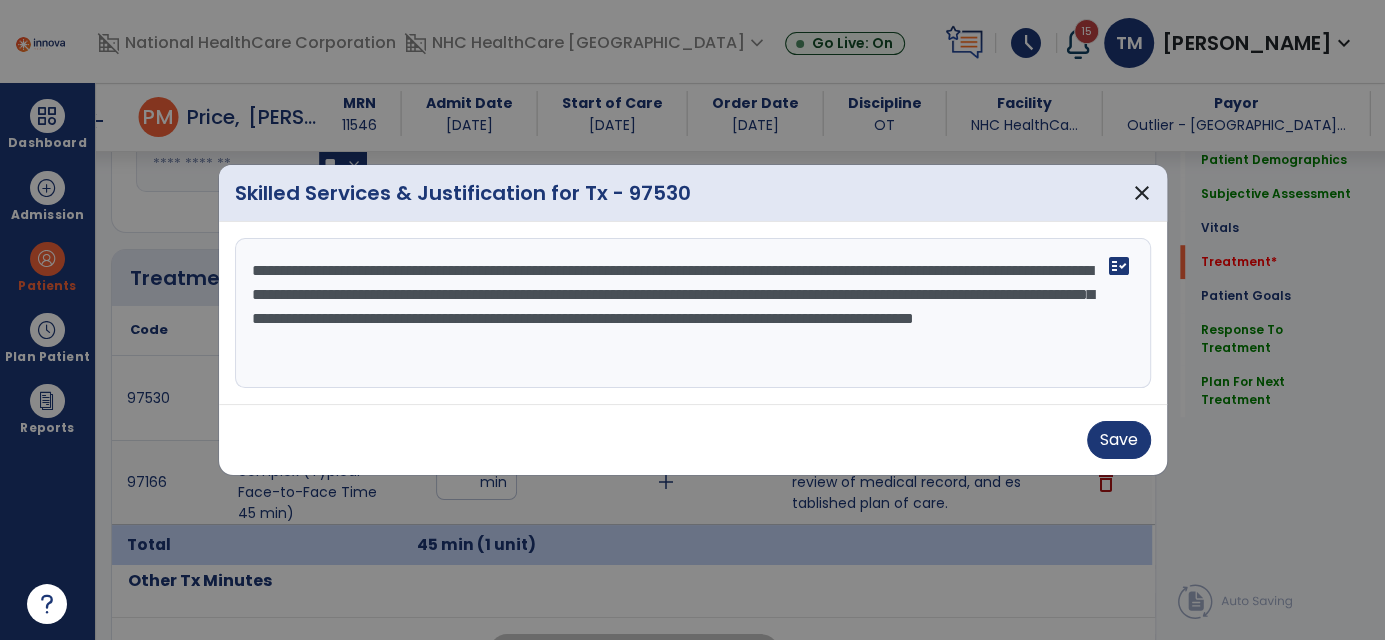 drag, startPoint x: 871, startPoint y: 340, endPoint x: 943, endPoint y: 368, distance: 77.25283 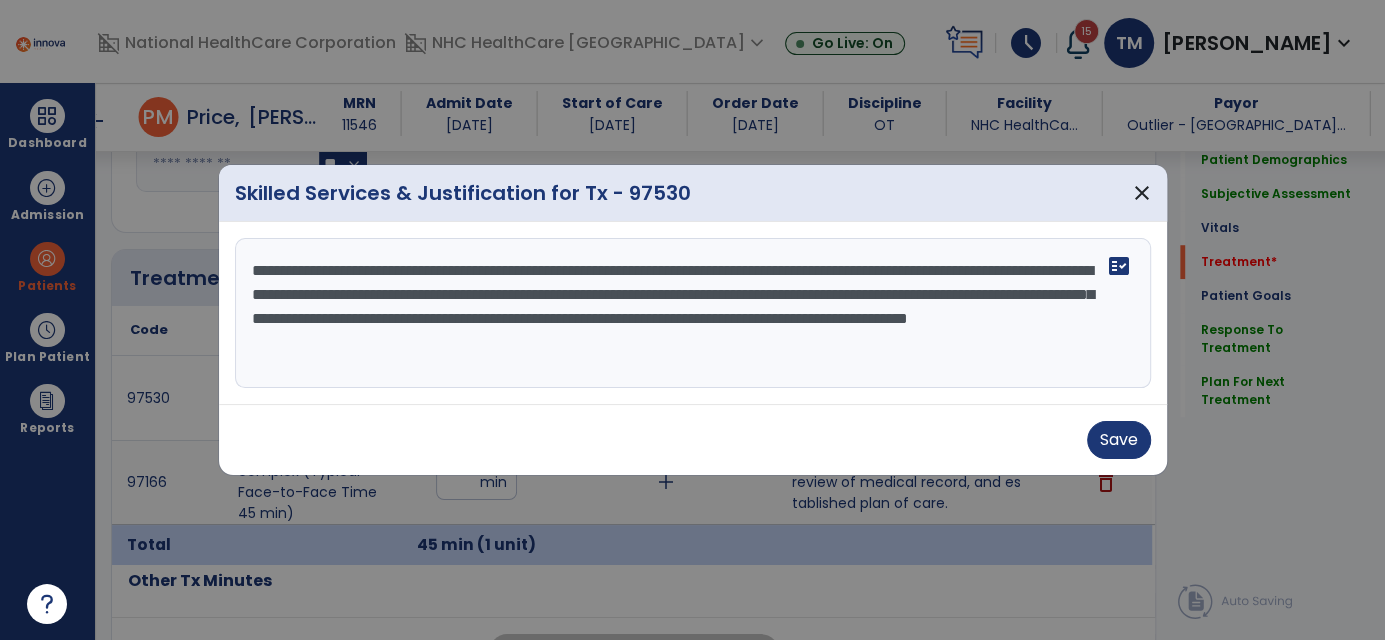 click on "**********" at bounding box center (693, 313) 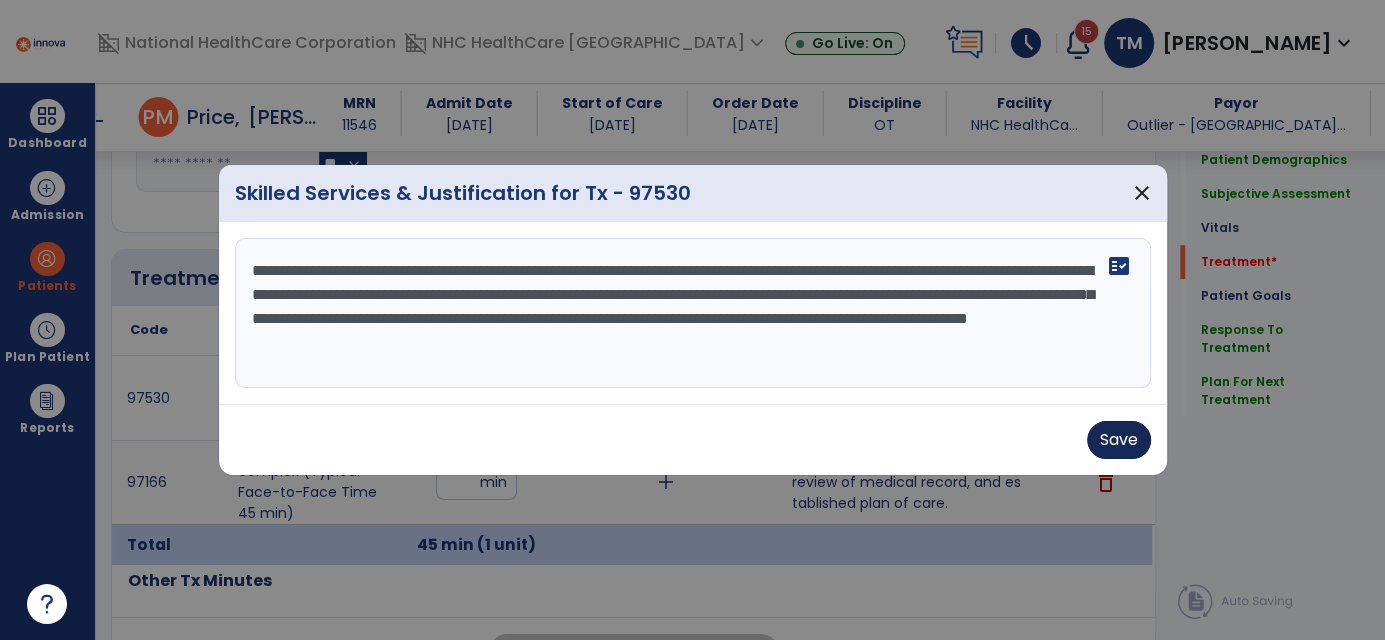 type on "**********" 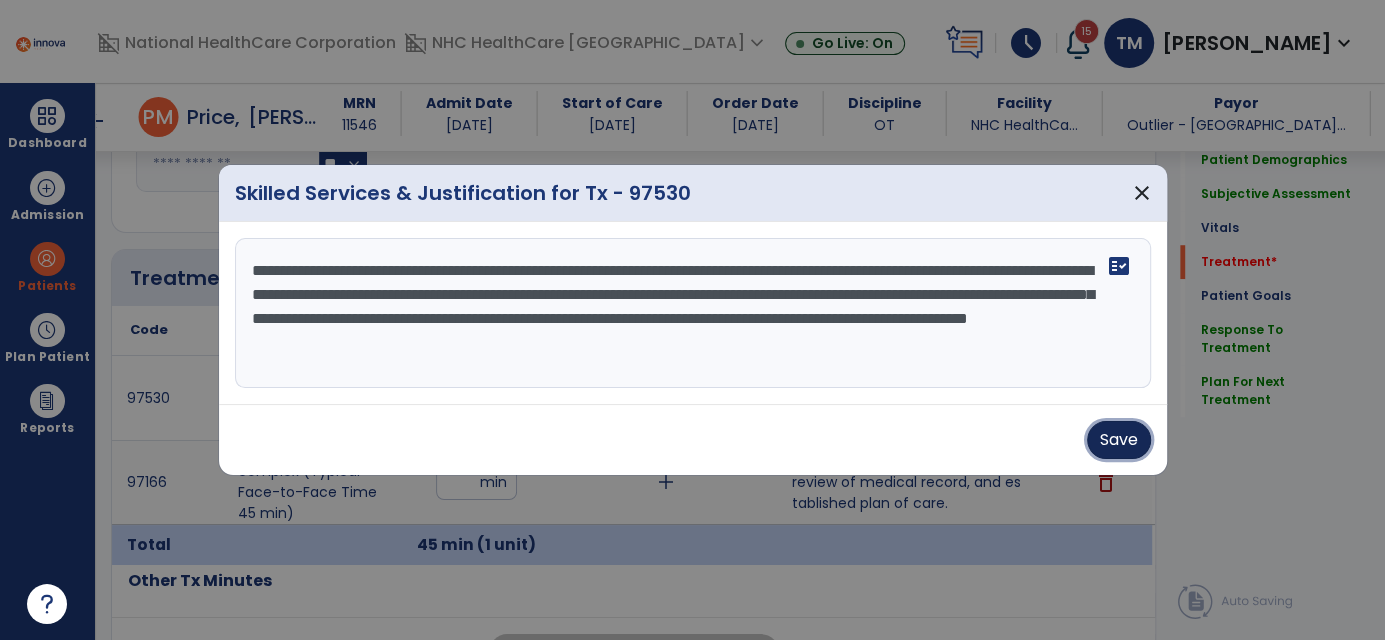 click on "Save" at bounding box center [1119, 440] 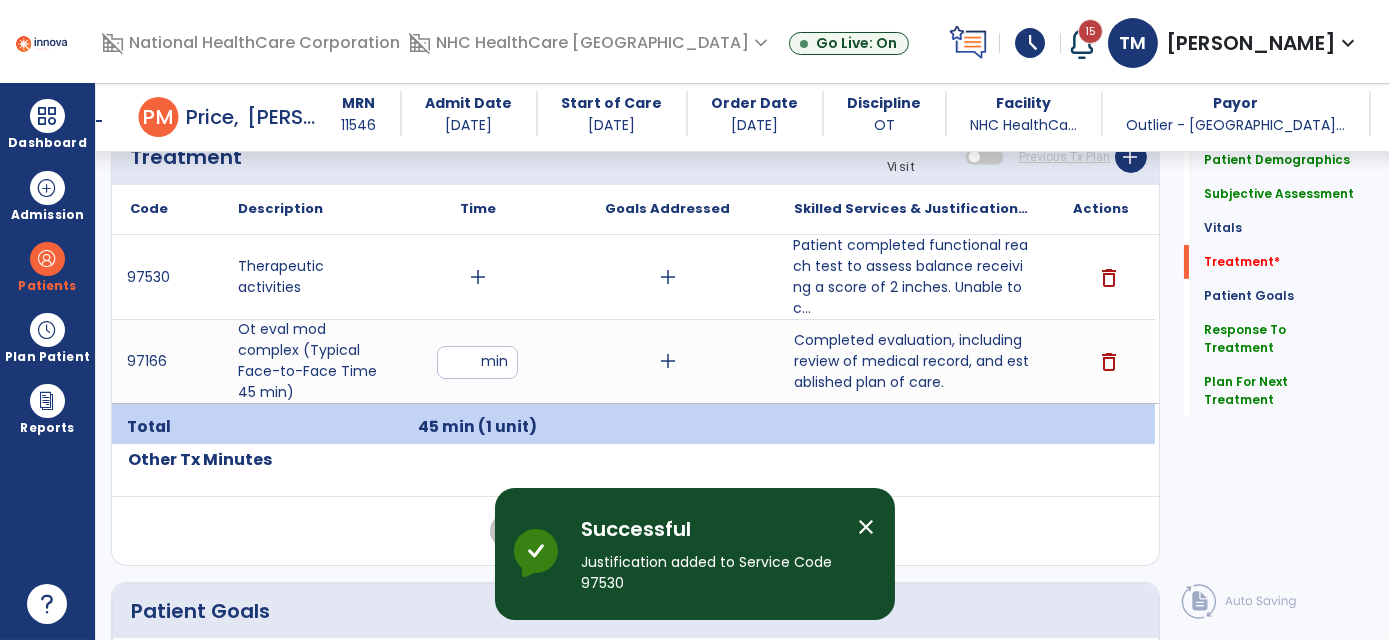 scroll, scrollTop: 1090, scrollLeft: 0, axis: vertical 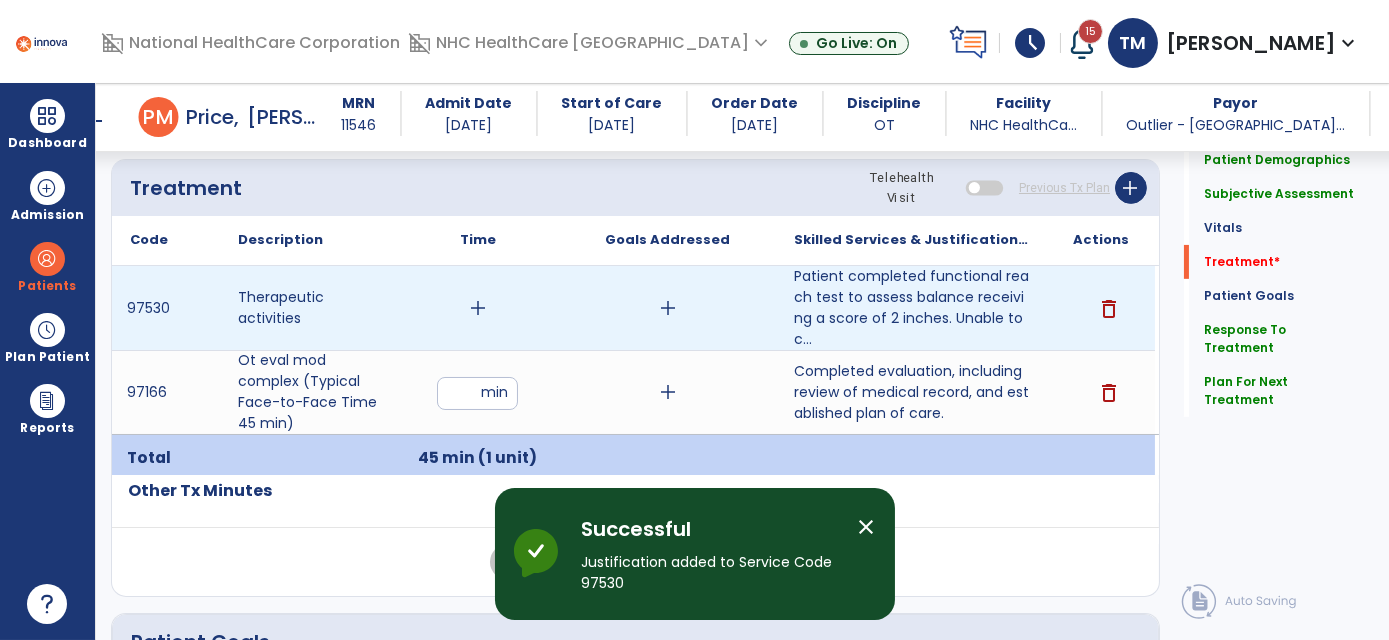 click on "add" at bounding box center (478, 308) 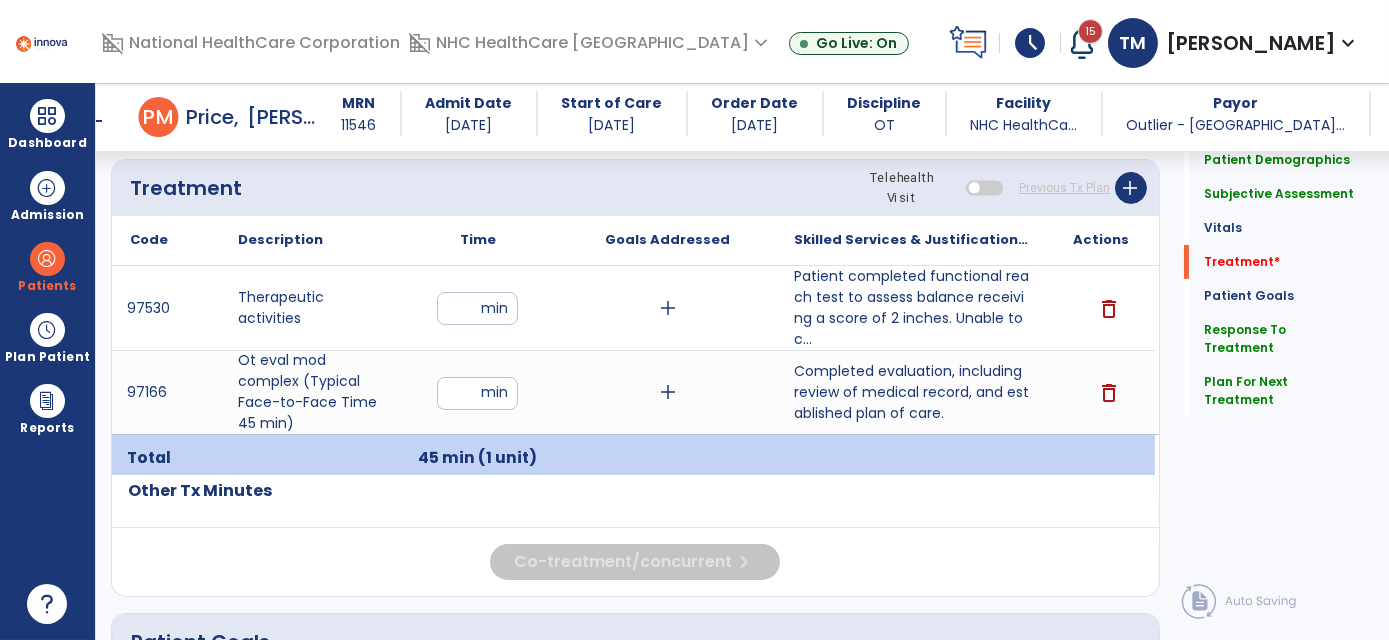 type on "**" 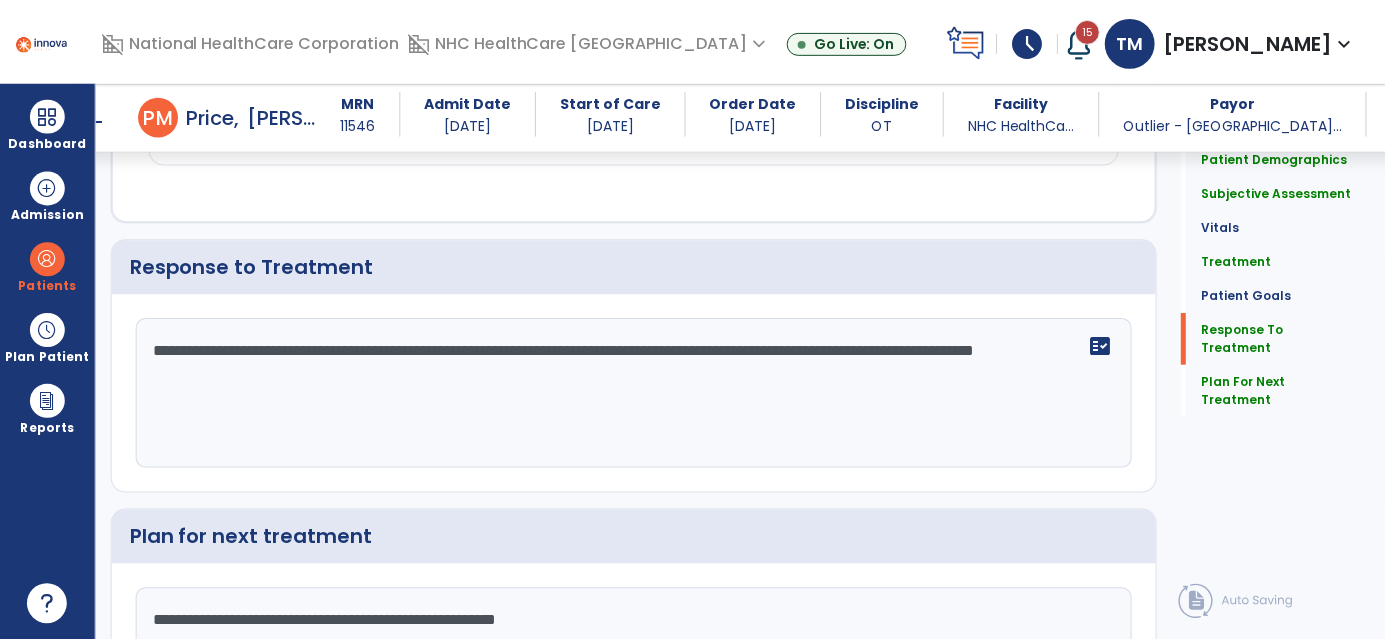 scroll, scrollTop: 2336, scrollLeft: 0, axis: vertical 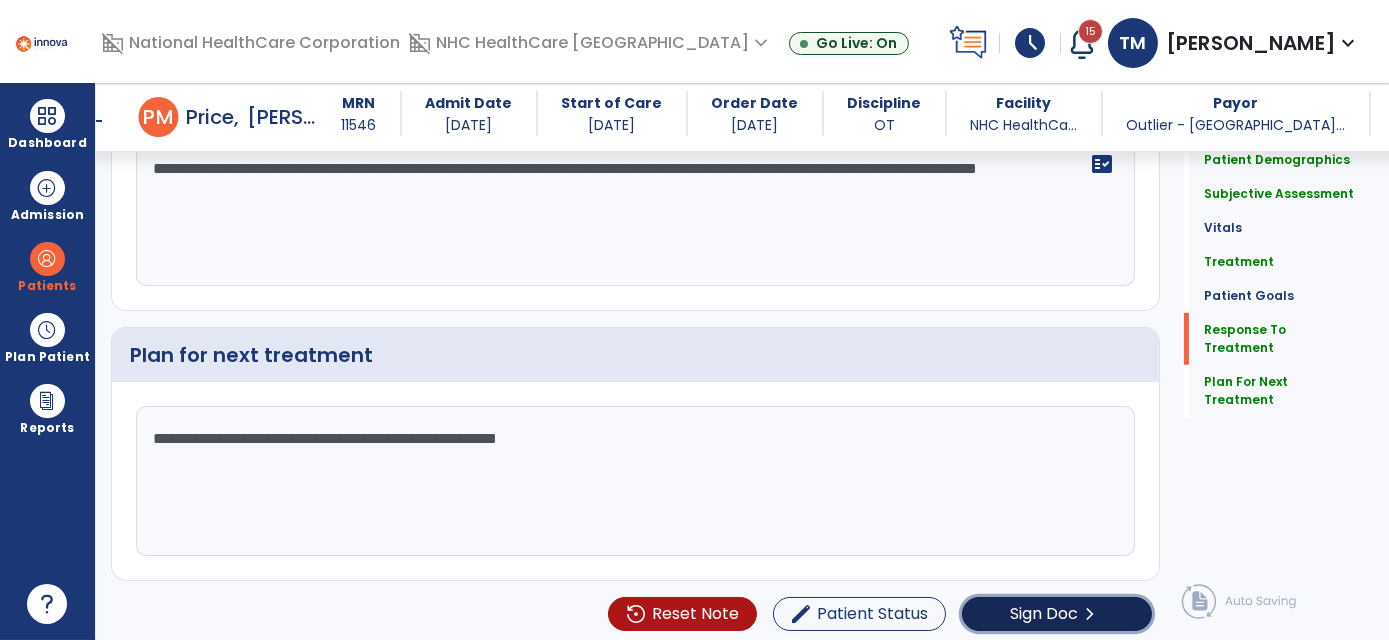 click on "Sign Doc" 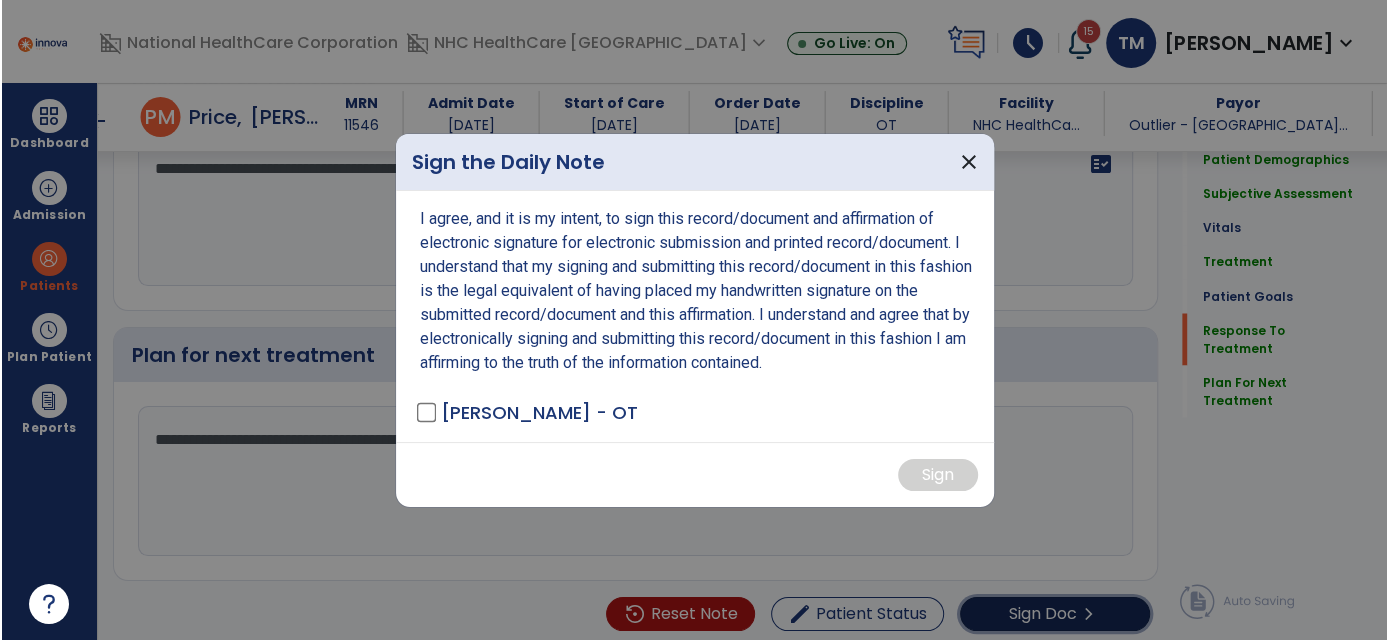 scroll, scrollTop: 2336, scrollLeft: 0, axis: vertical 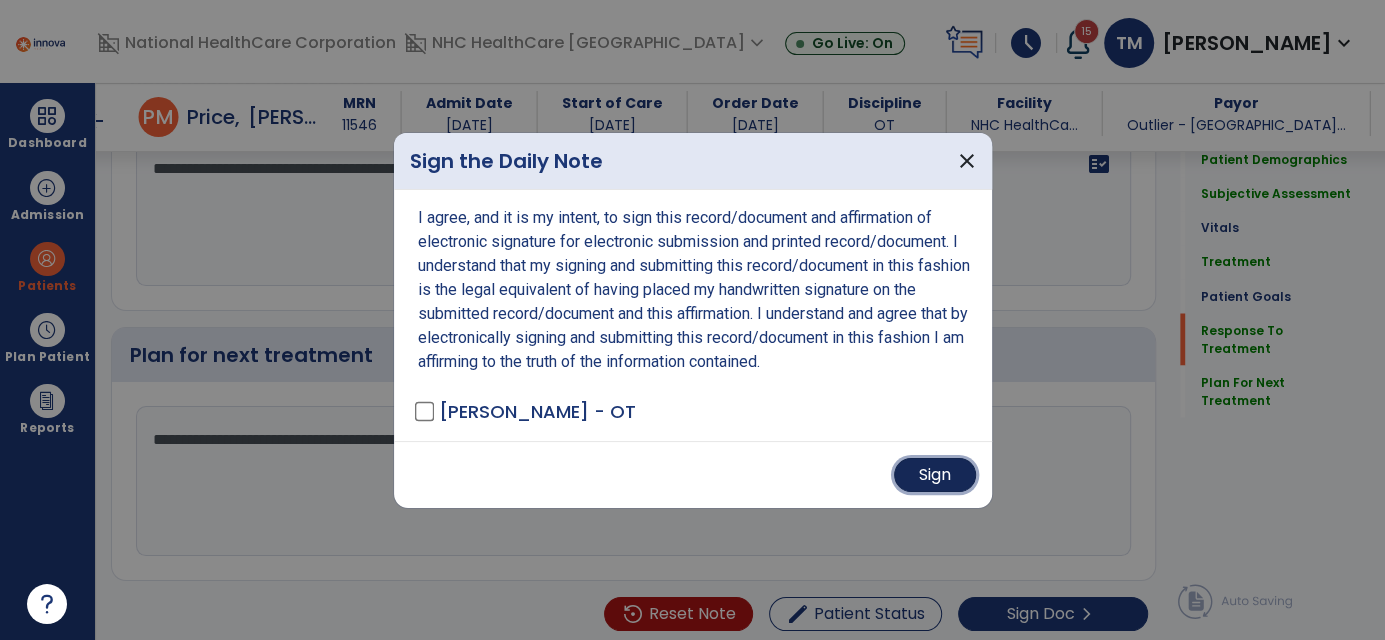 click on "Sign" at bounding box center [935, 475] 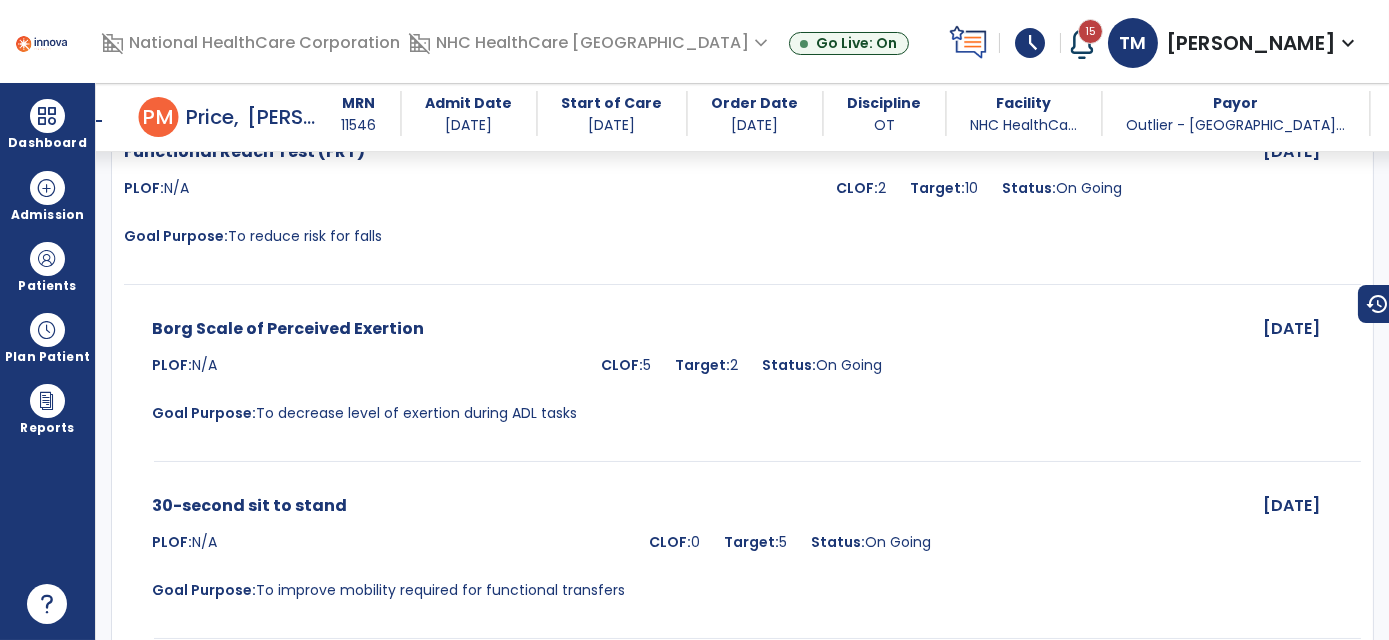 scroll, scrollTop: 1457, scrollLeft: 0, axis: vertical 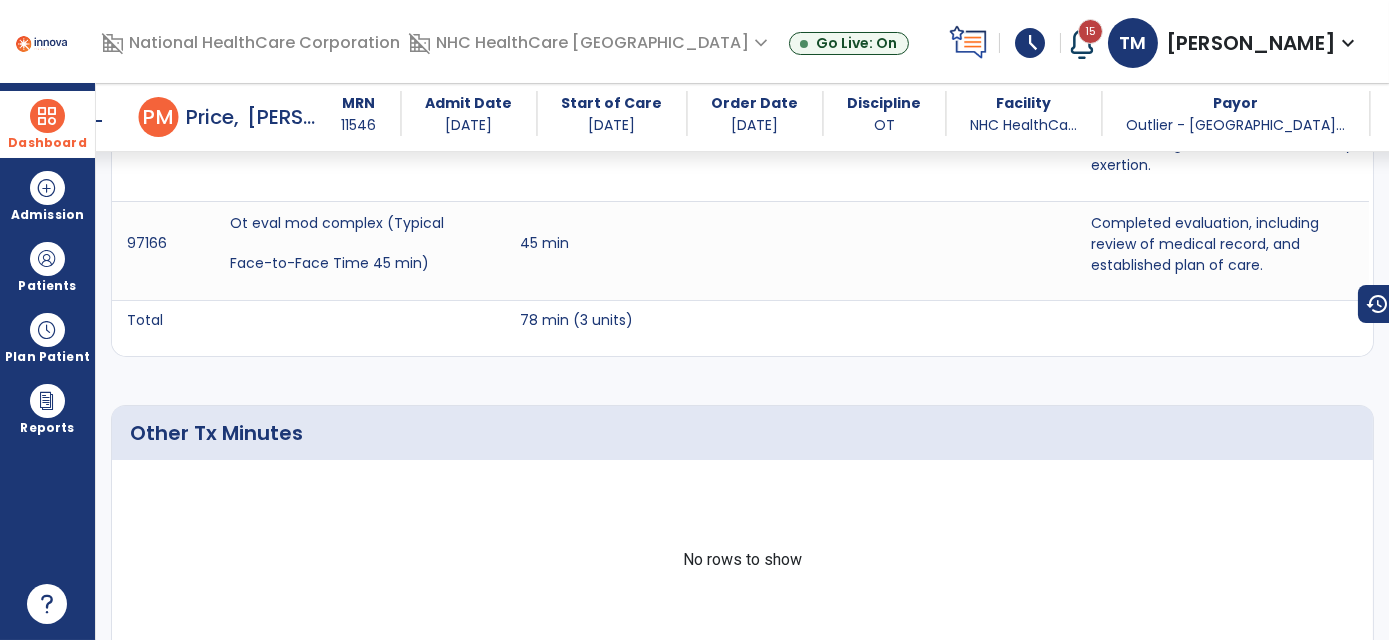 click at bounding box center (47, 116) 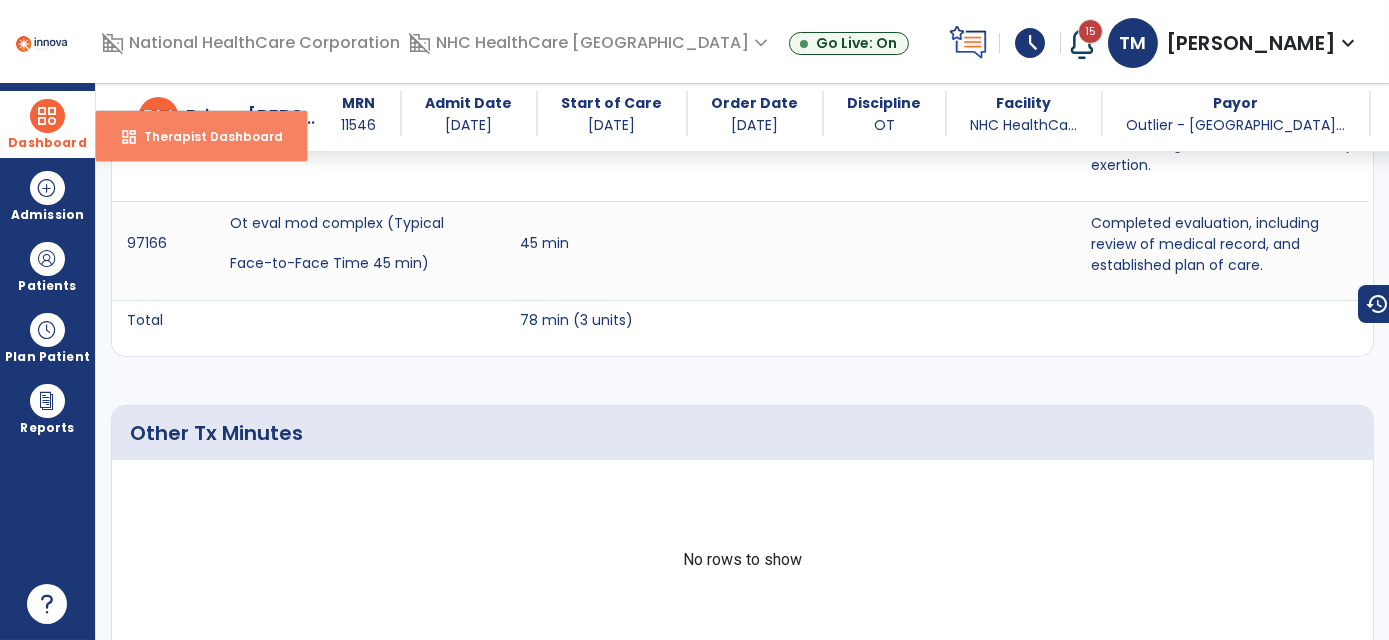 click on "dashboard  Therapist Dashboard" at bounding box center [201, 136] 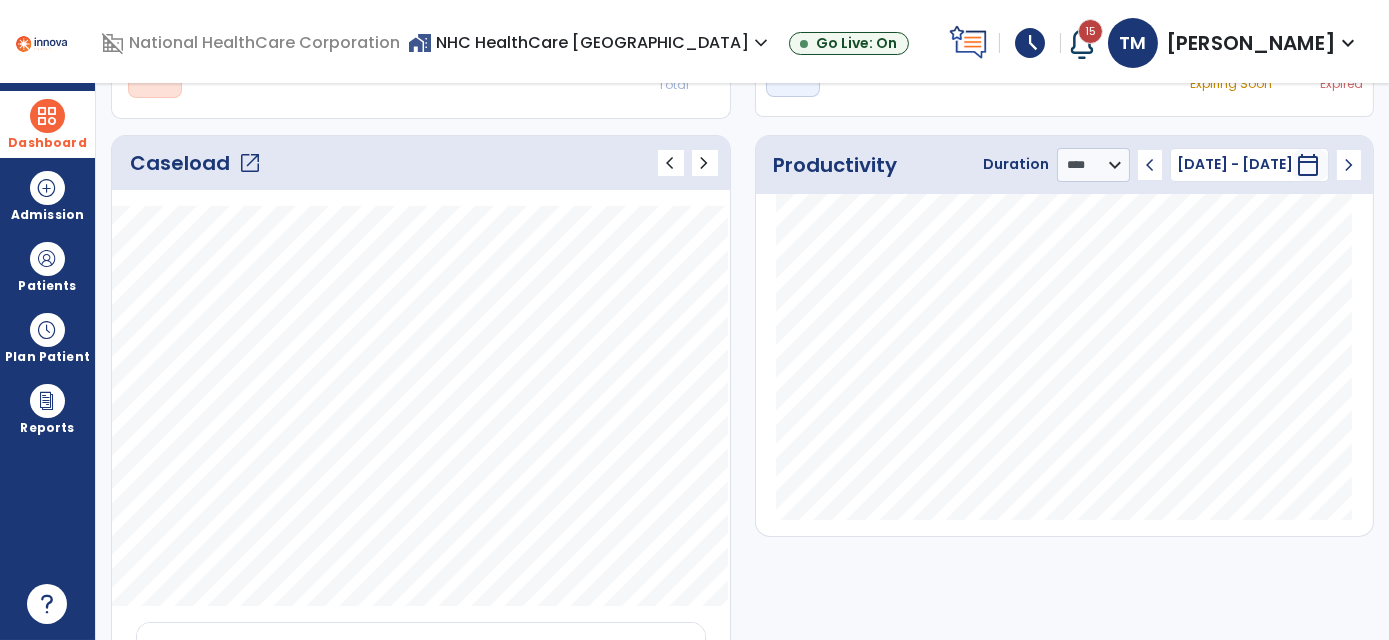 scroll, scrollTop: 0, scrollLeft: 0, axis: both 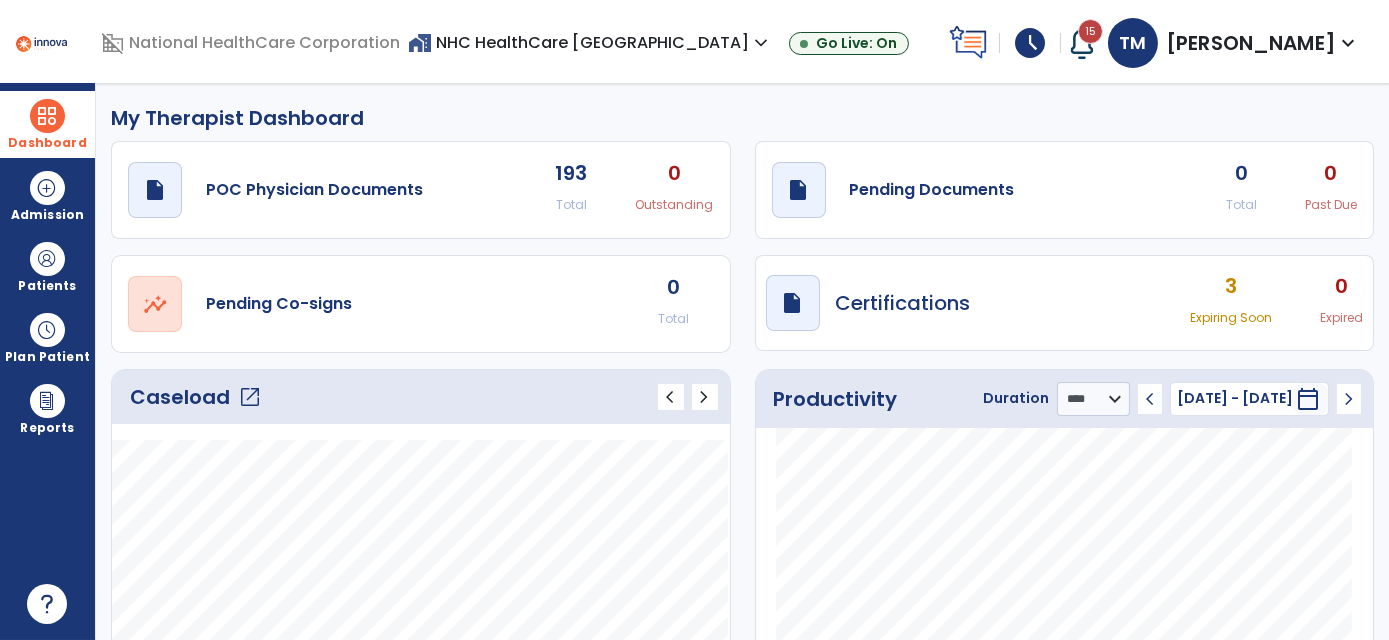 click on "open_in_new" 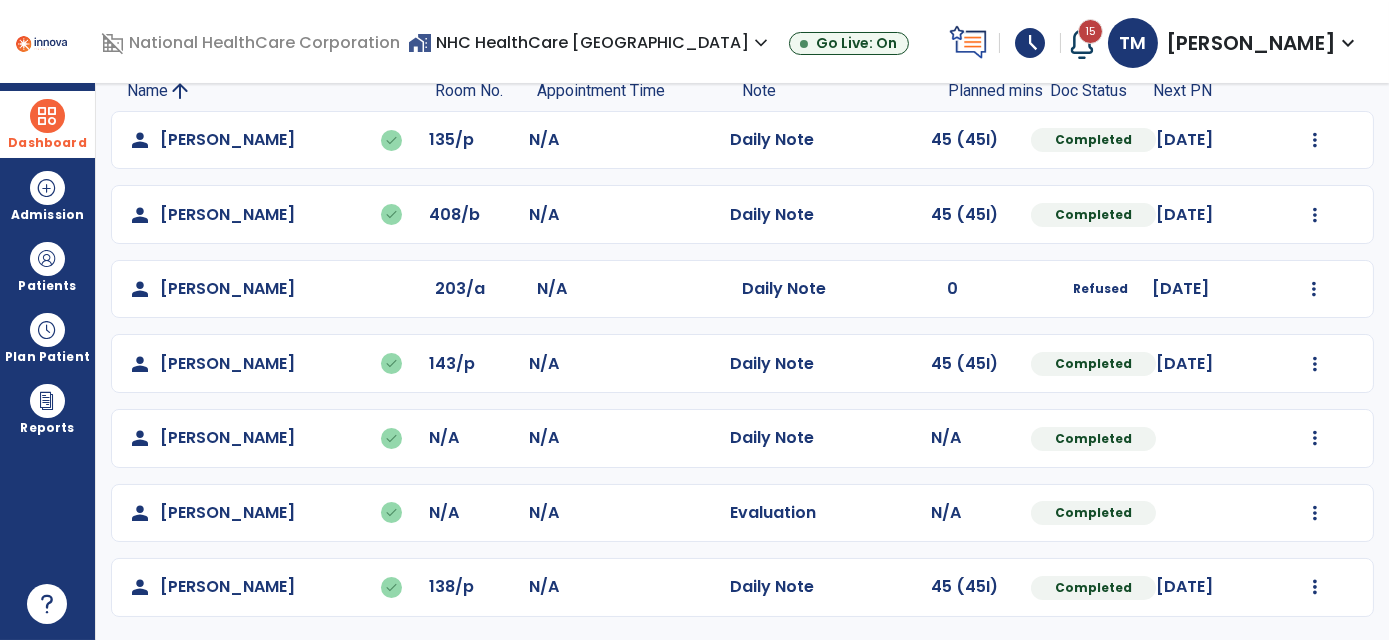 scroll, scrollTop: 0, scrollLeft: 0, axis: both 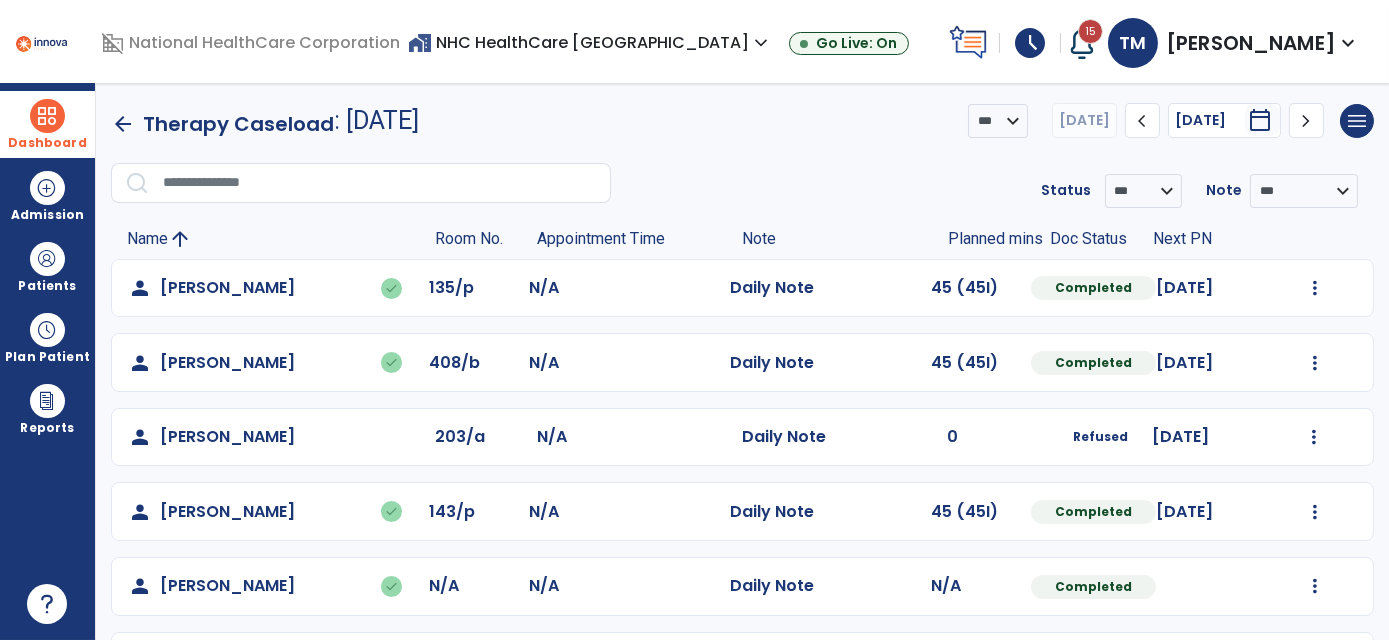 click on "arrow_back" 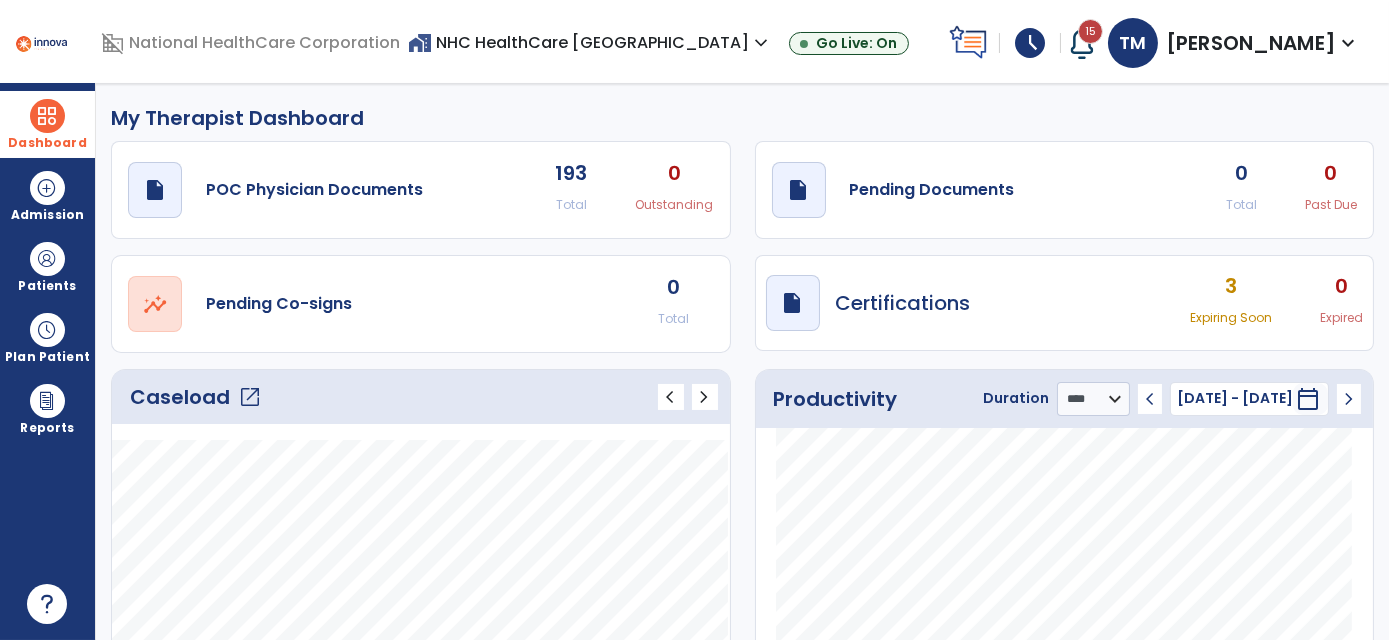 click on "schedule" at bounding box center (1030, 43) 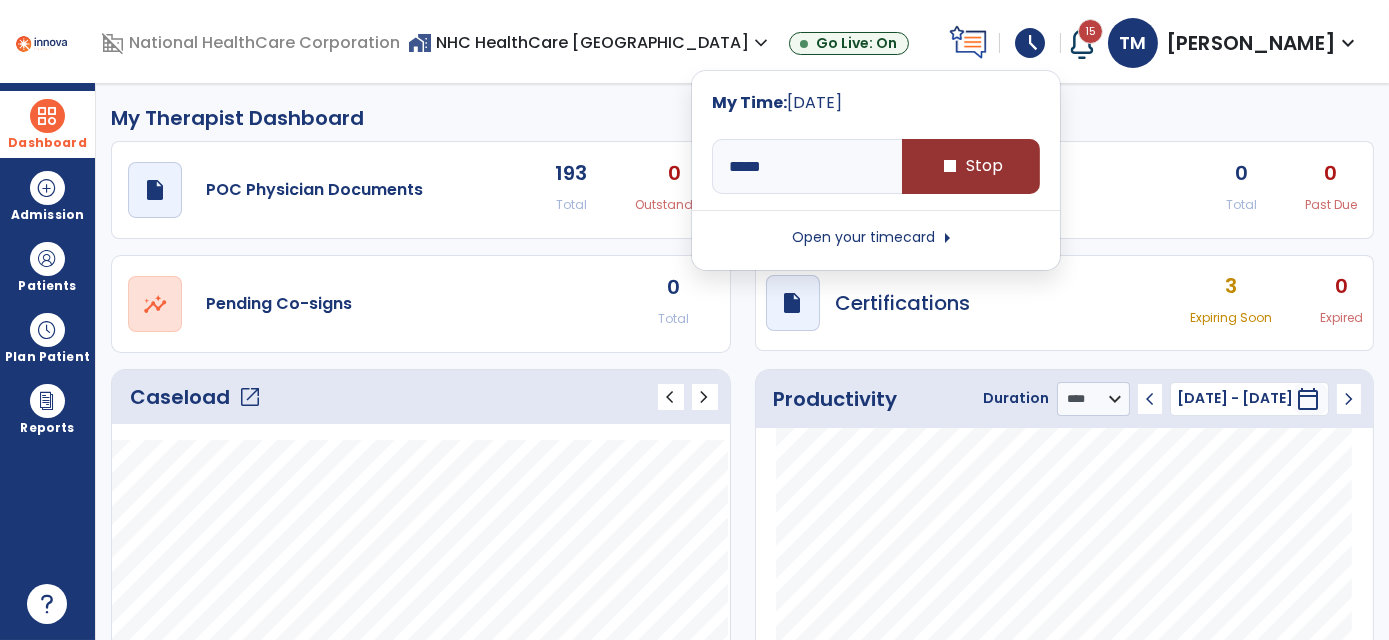 click on "stop  Stop" at bounding box center [971, 166] 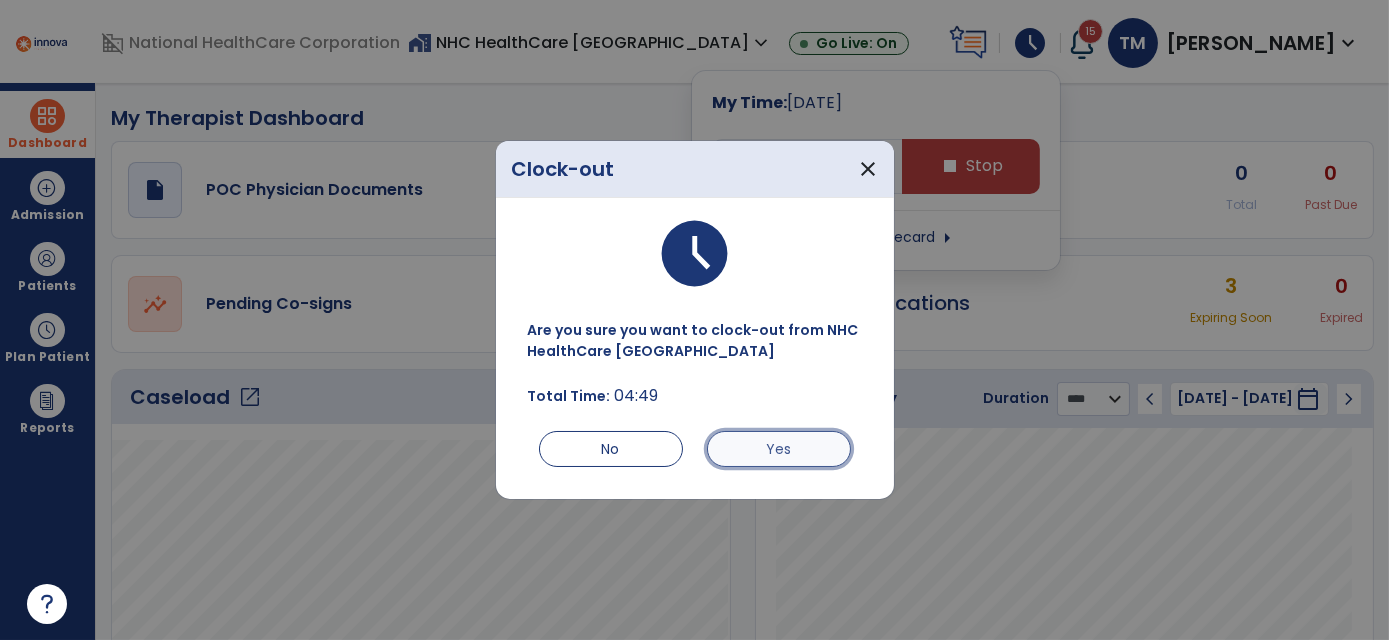 click on "Yes" at bounding box center (779, 449) 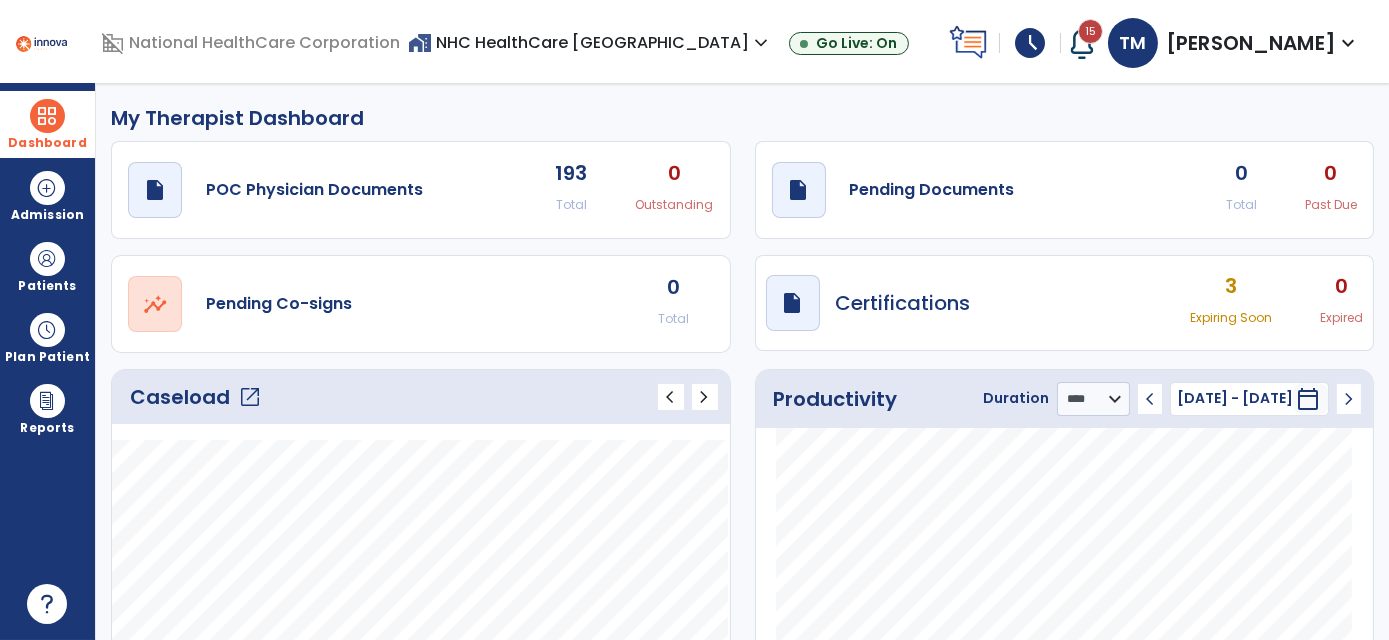 click on "schedule" at bounding box center (1030, 43) 